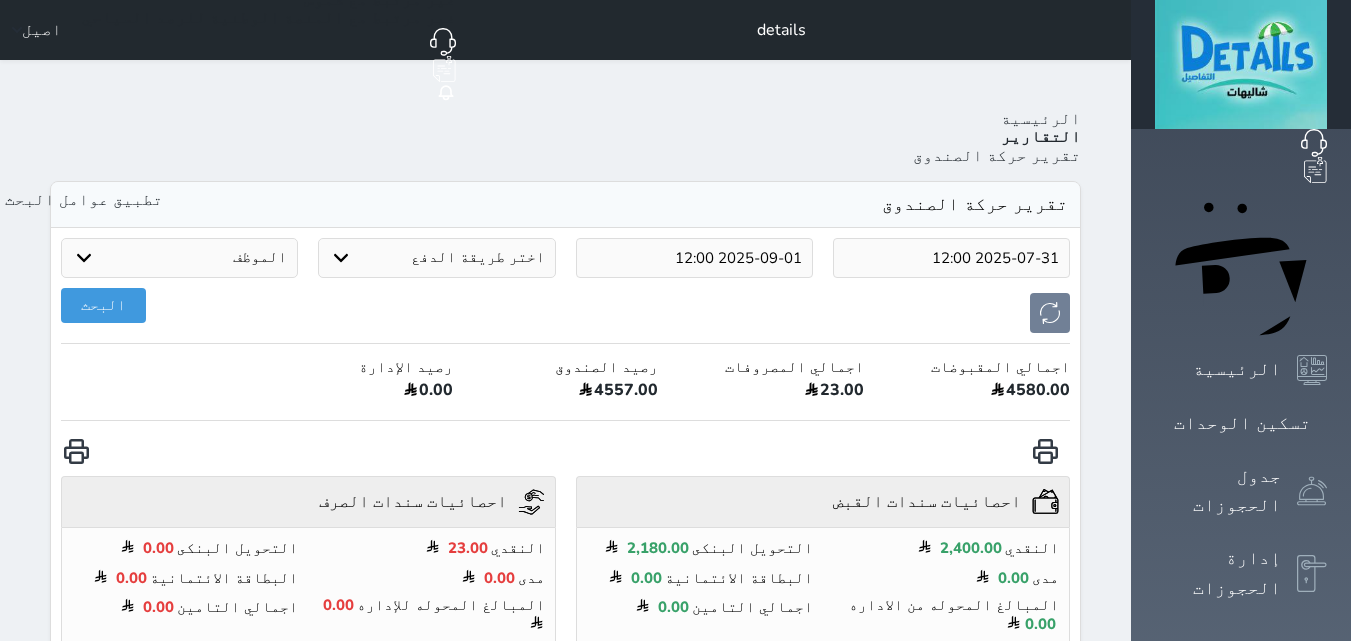 scroll, scrollTop: 0, scrollLeft: 0, axis: both 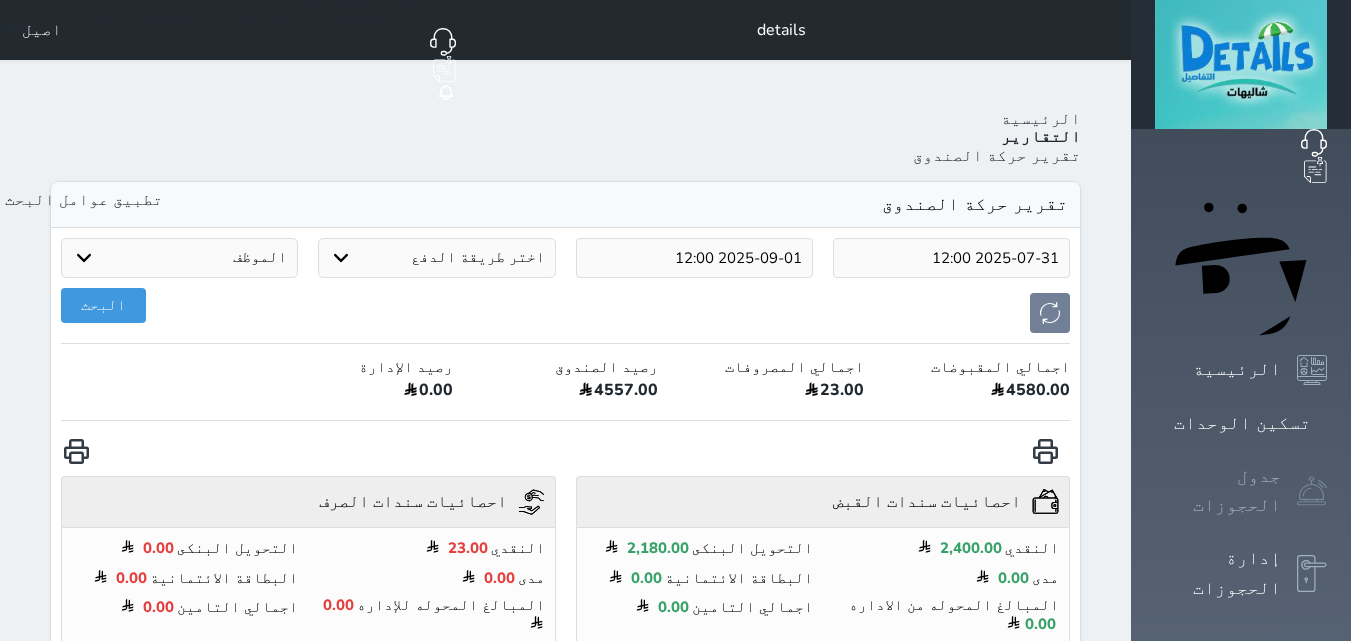 click at bounding box center [1312, 491] 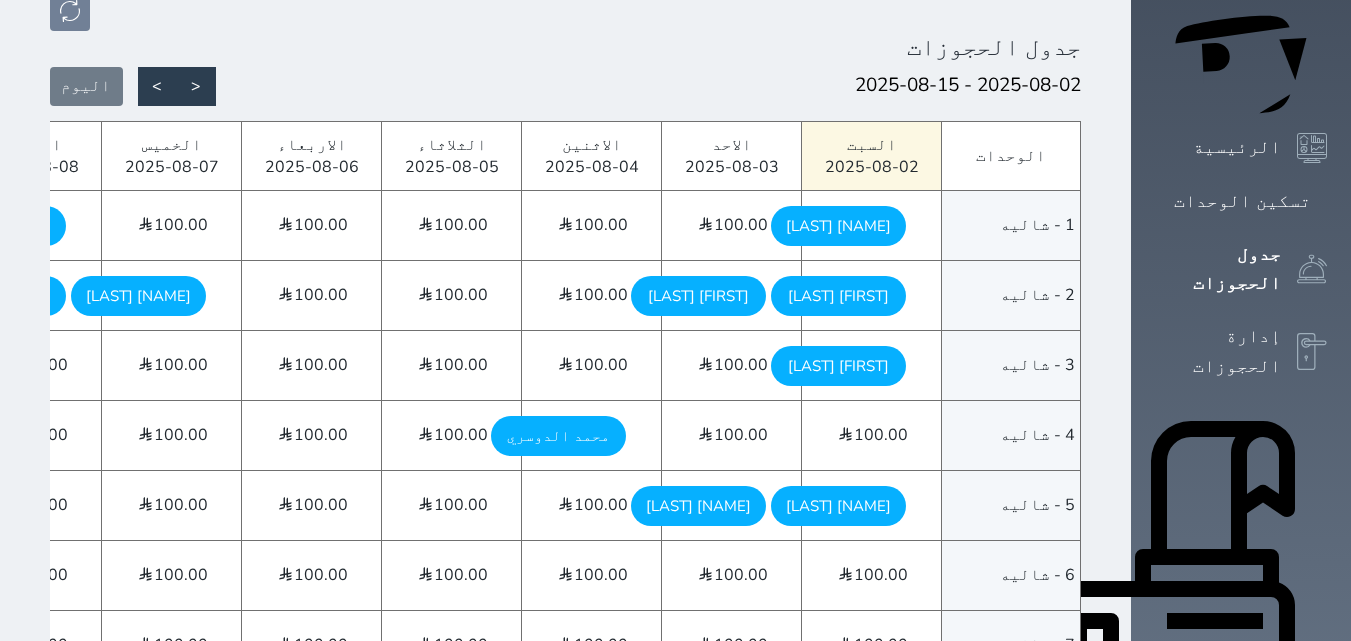 scroll, scrollTop: 200, scrollLeft: 0, axis: vertical 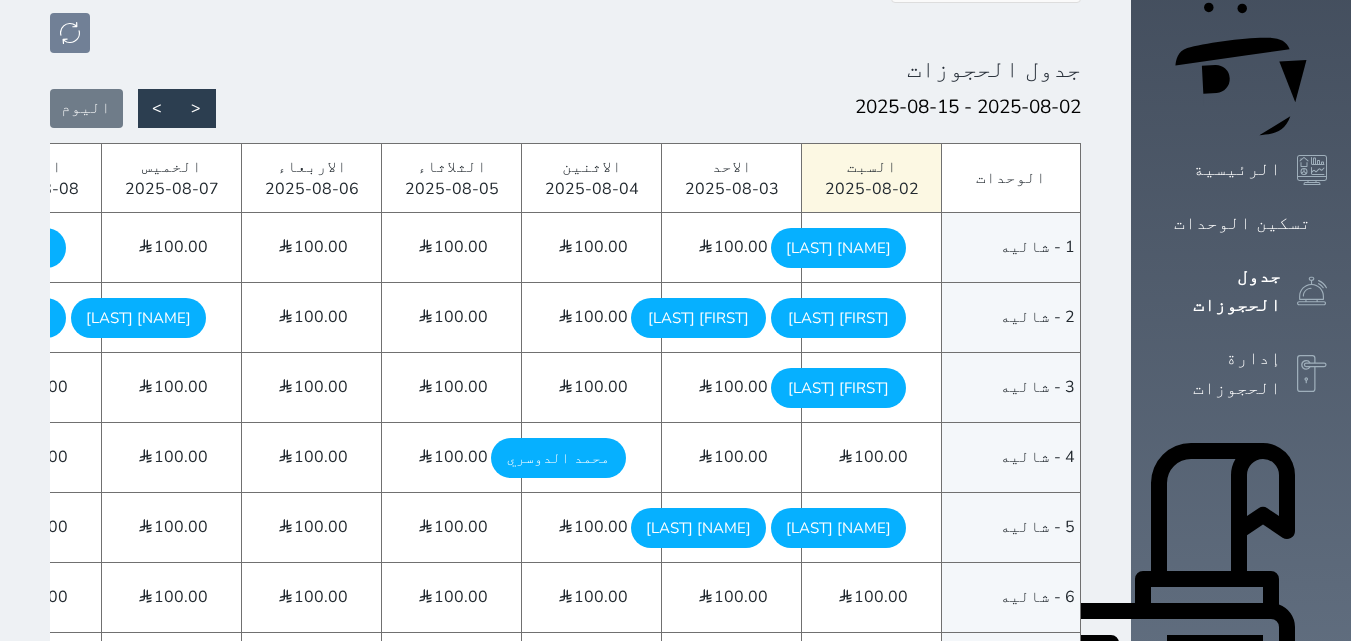 click on "منى البريكي
السبت - 2025/08/02" at bounding box center (871, 248) 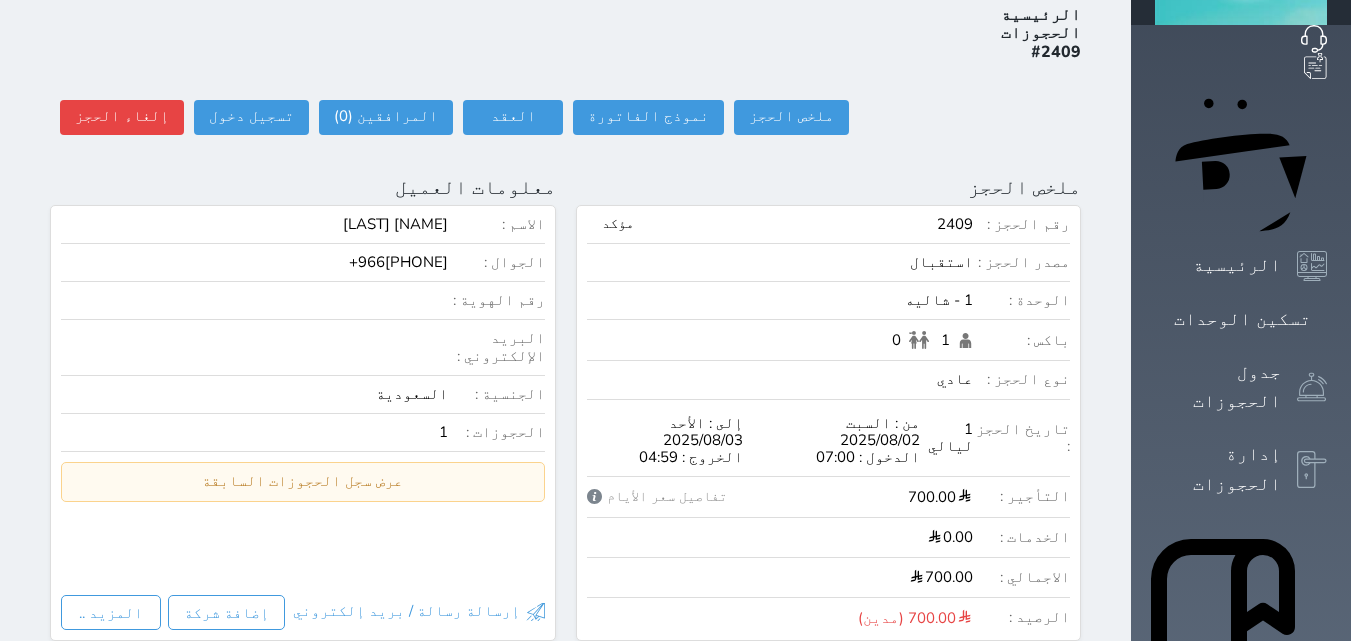 scroll, scrollTop: 200, scrollLeft: 0, axis: vertical 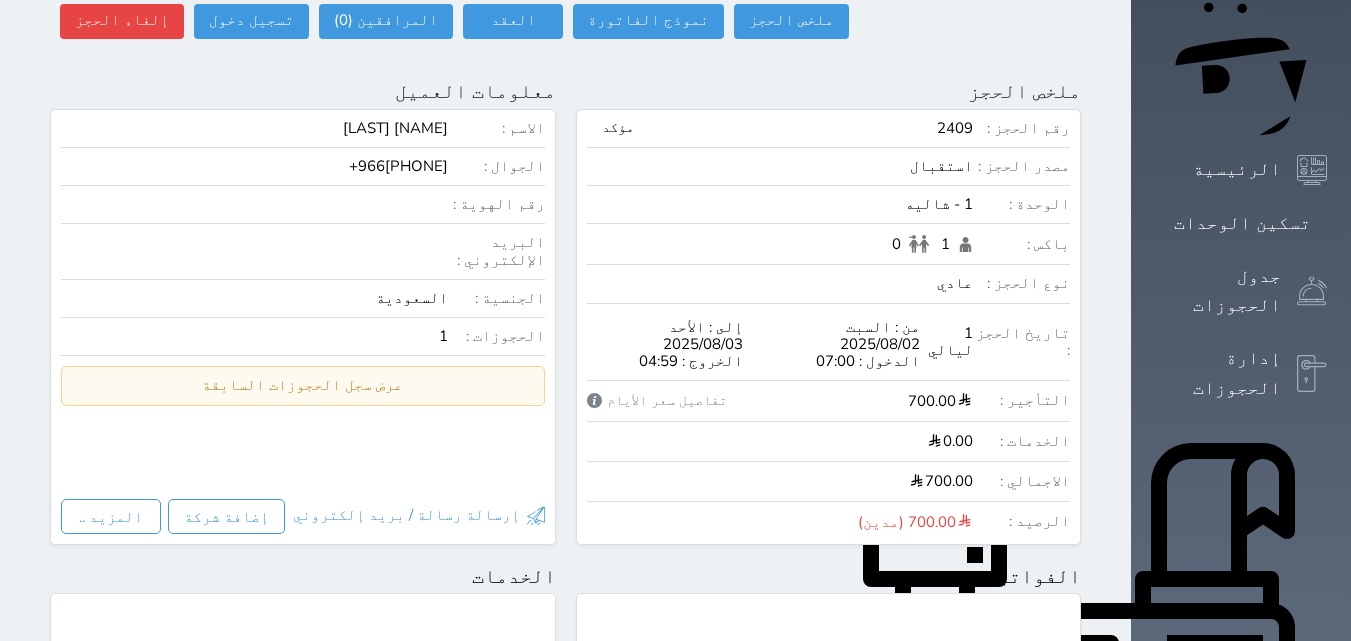 select 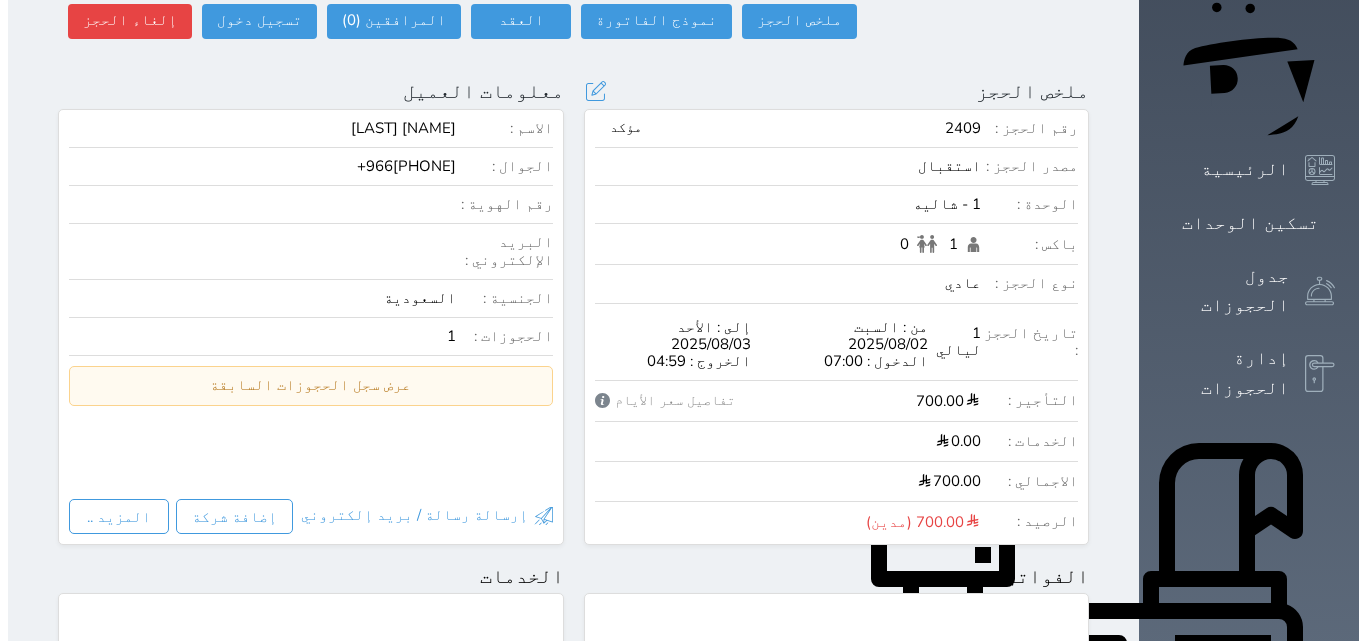 scroll, scrollTop: 0, scrollLeft: 0, axis: both 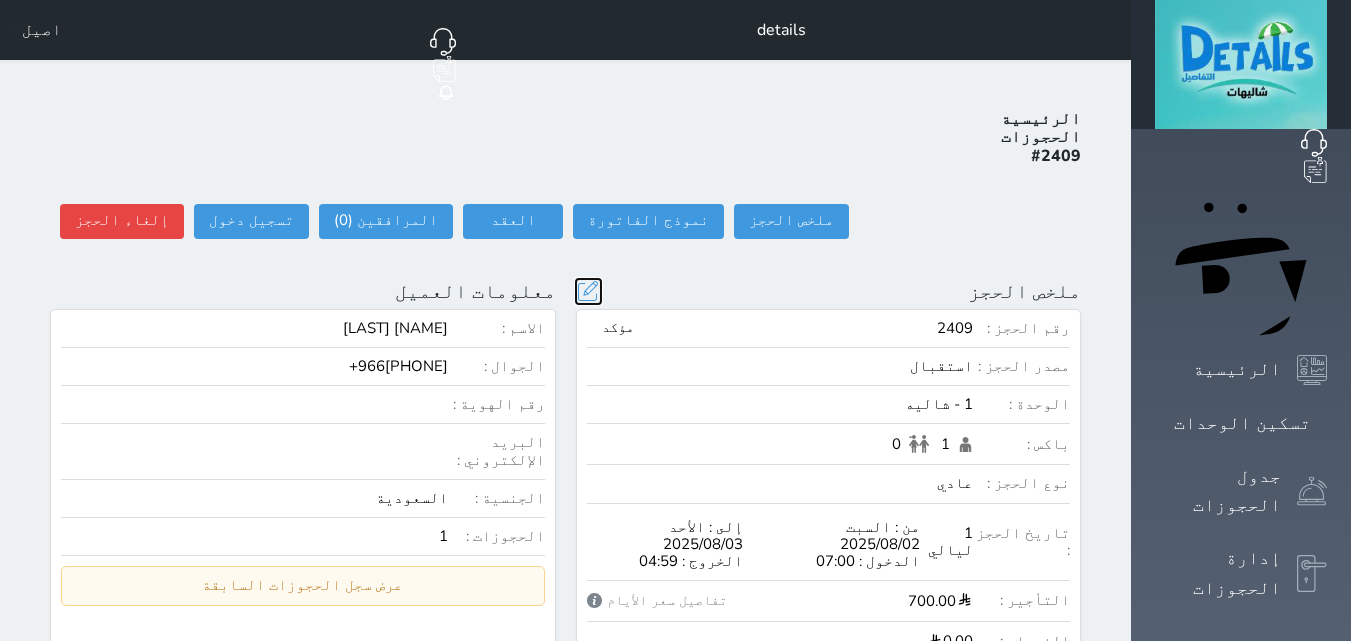 click at bounding box center (588, 291) 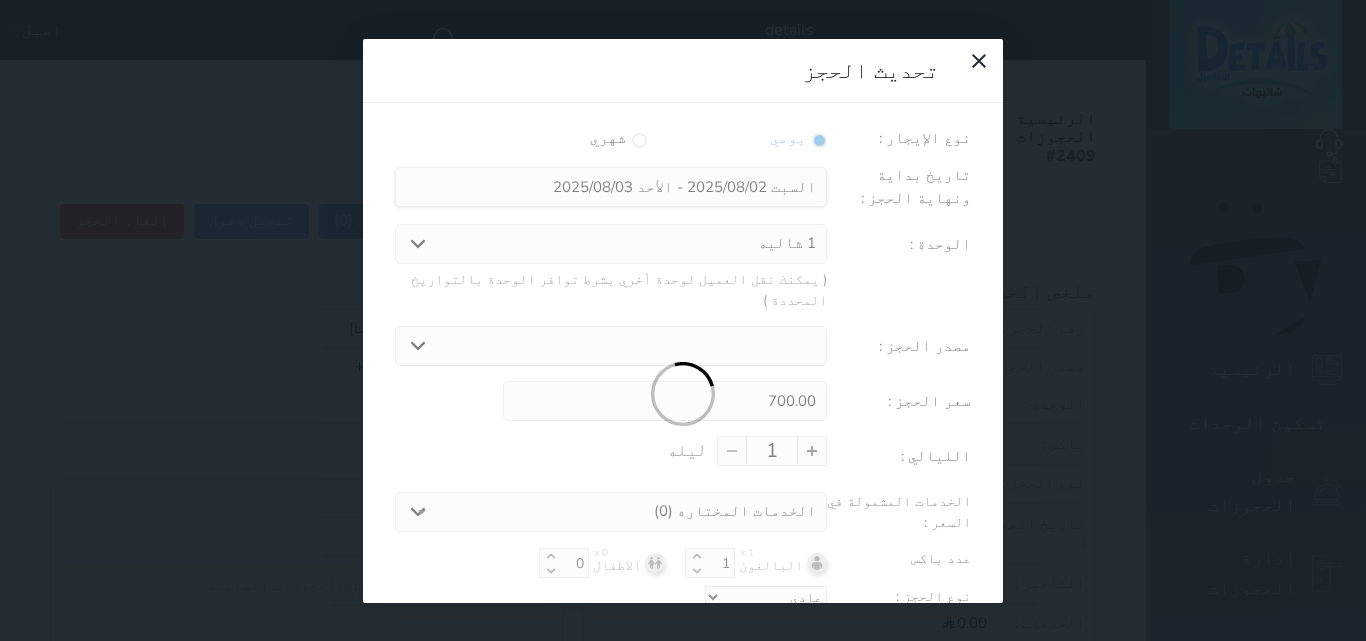 click at bounding box center [683, 395] 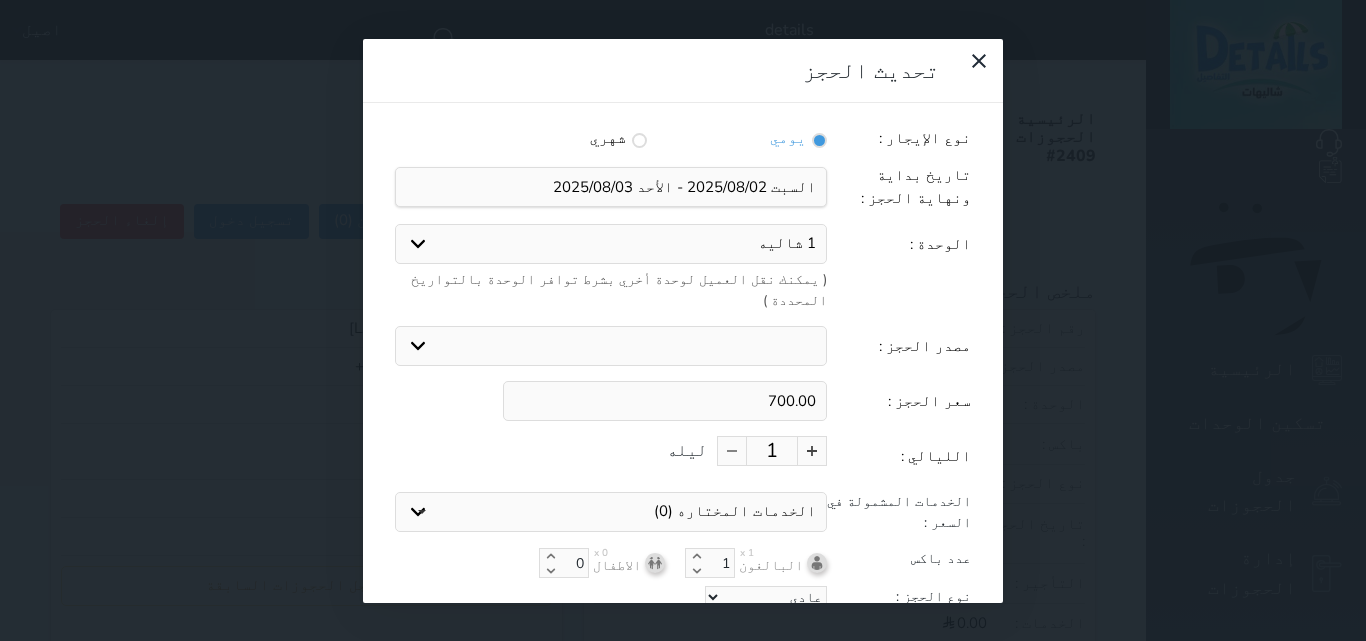 click on "1 شاليه   4 شاليه 6 شاليه 7 شاليه" at bounding box center (611, 244) 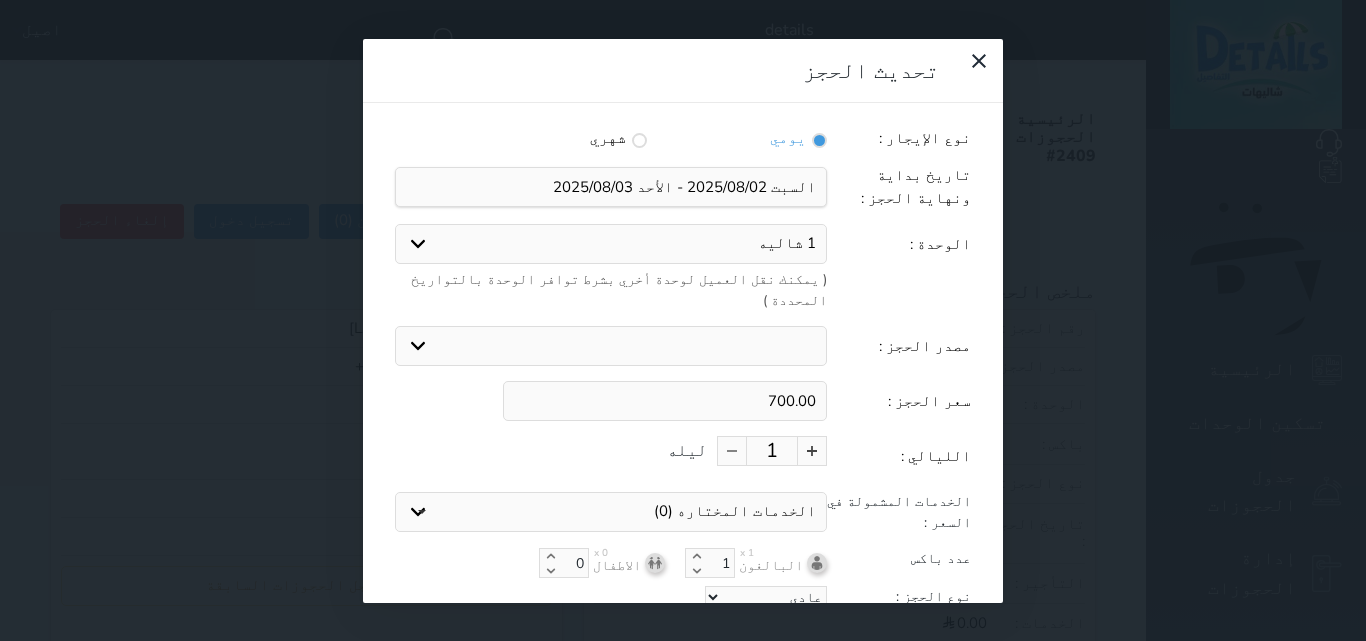 select on "50870" 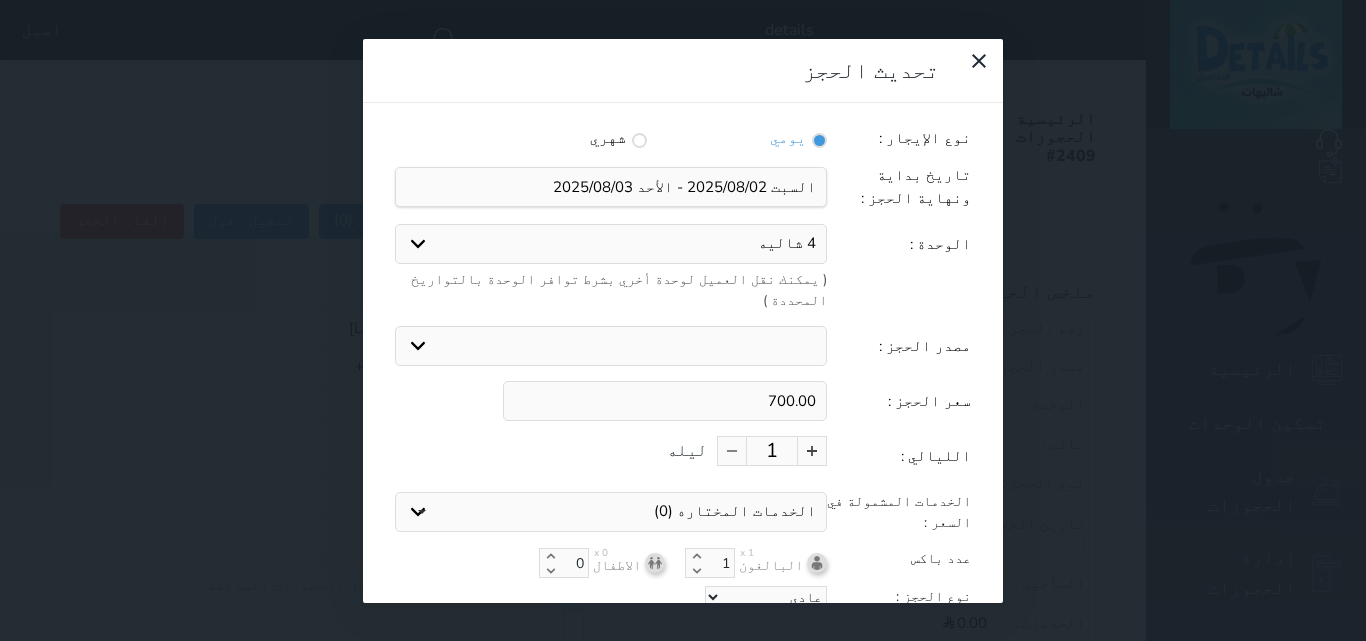 click on "1 شاليه   4 شاليه 6 شاليه 7 شاليه" at bounding box center (611, 244) 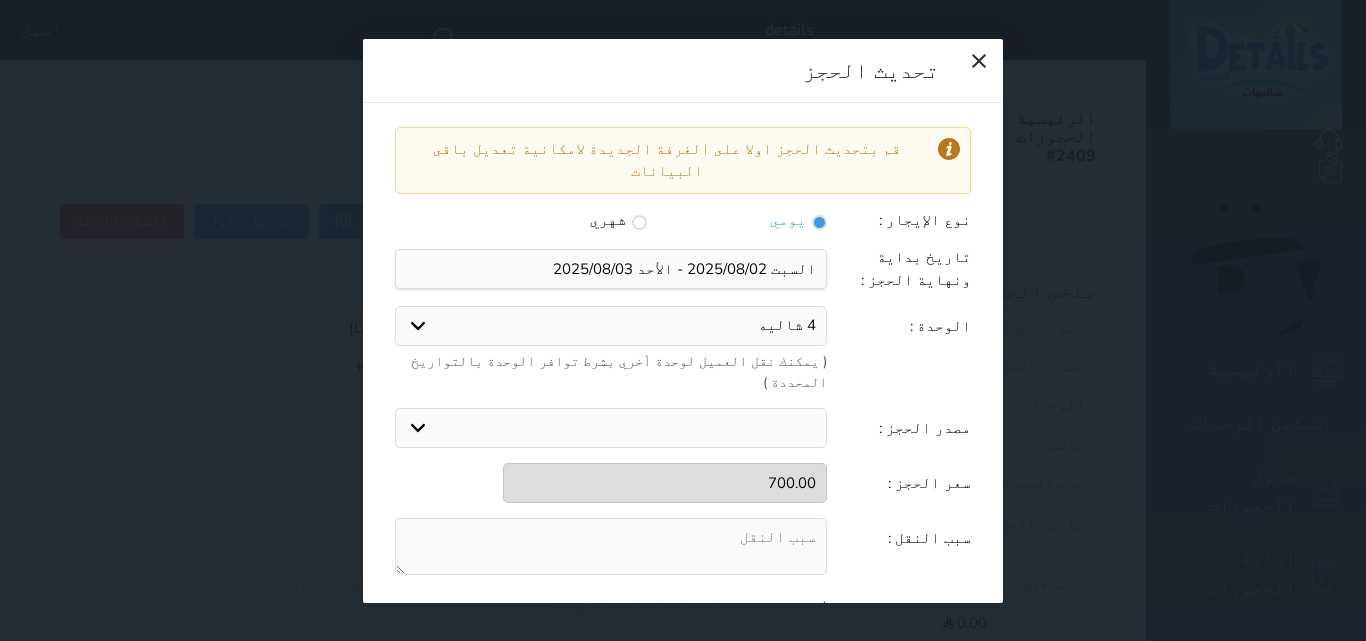 click at bounding box center (611, 546) 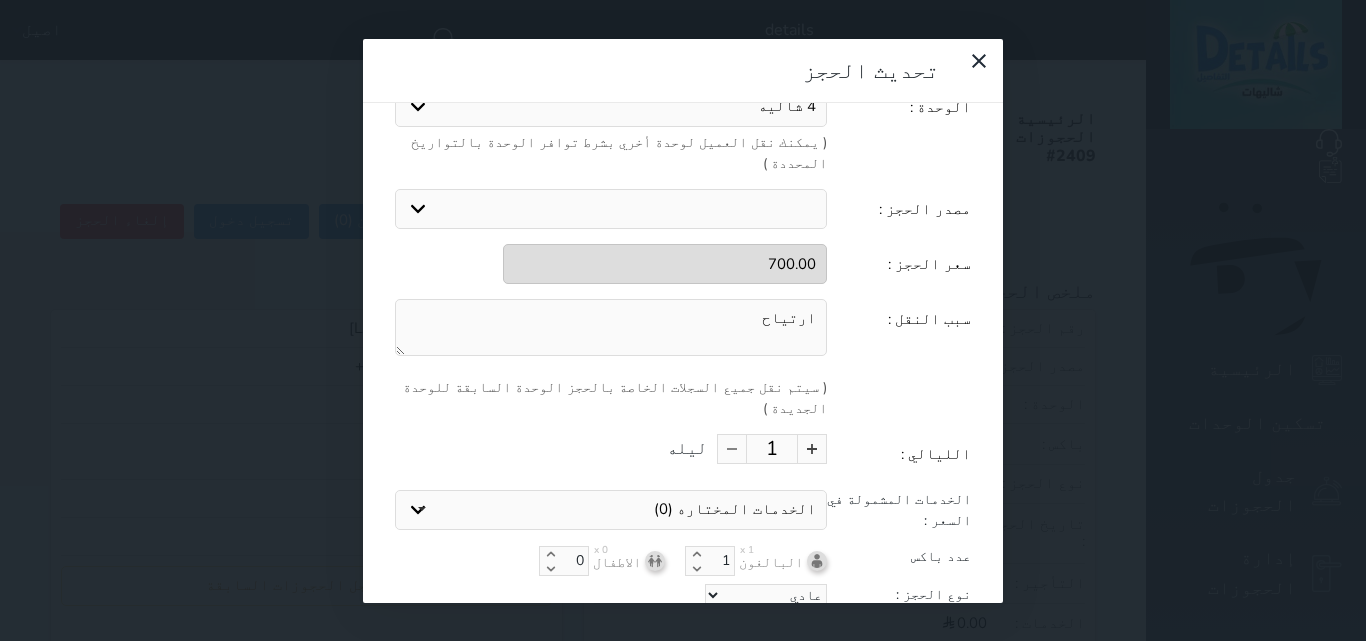 type on "ارتياح" 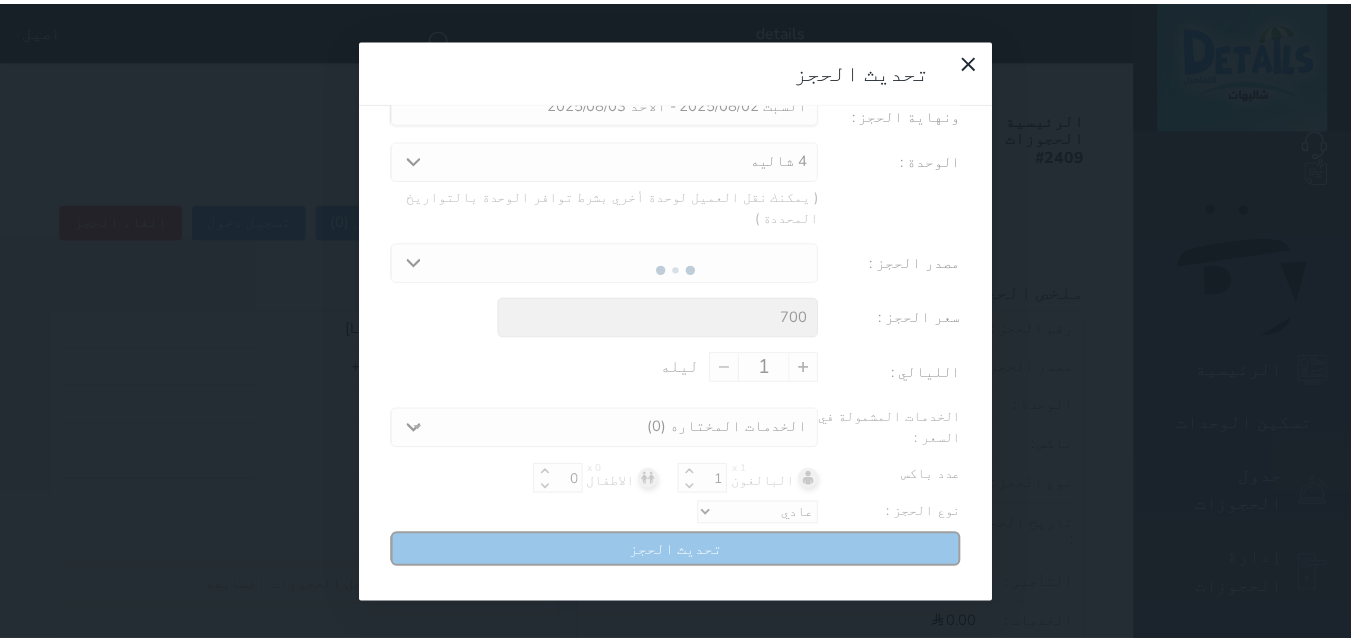 scroll, scrollTop: 104, scrollLeft: 0, axis: vertical 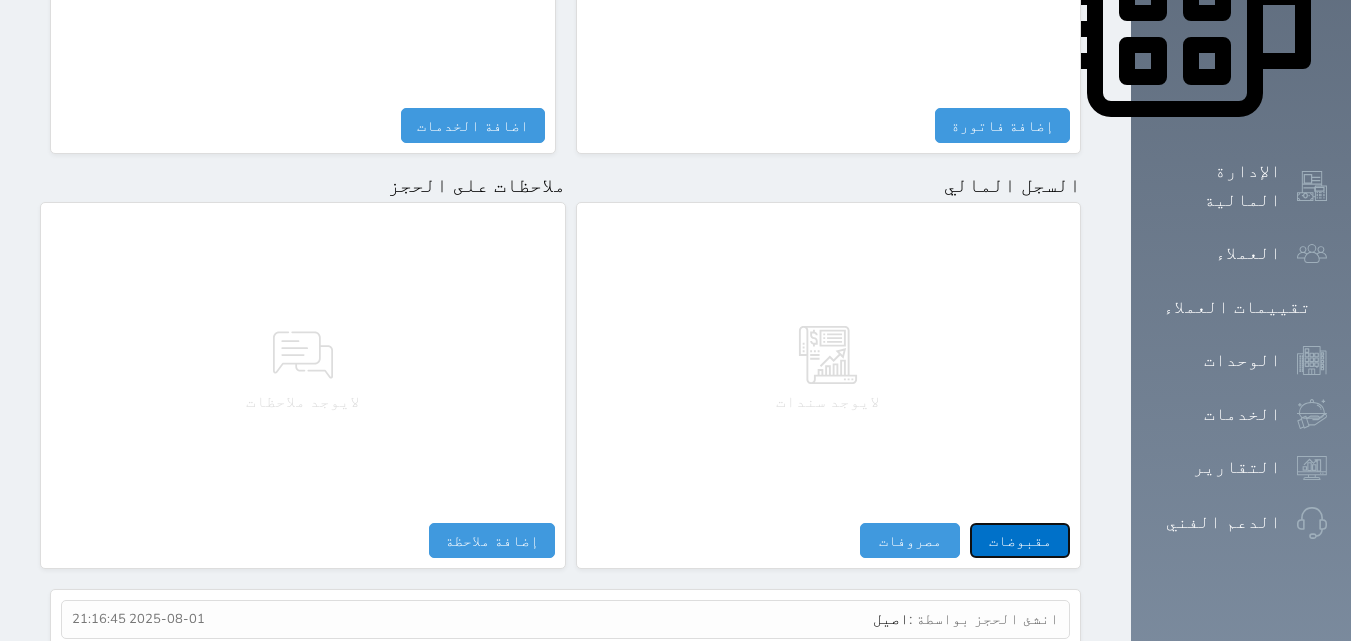 click on "مقبوضات" at bounding box center (1020, 540) 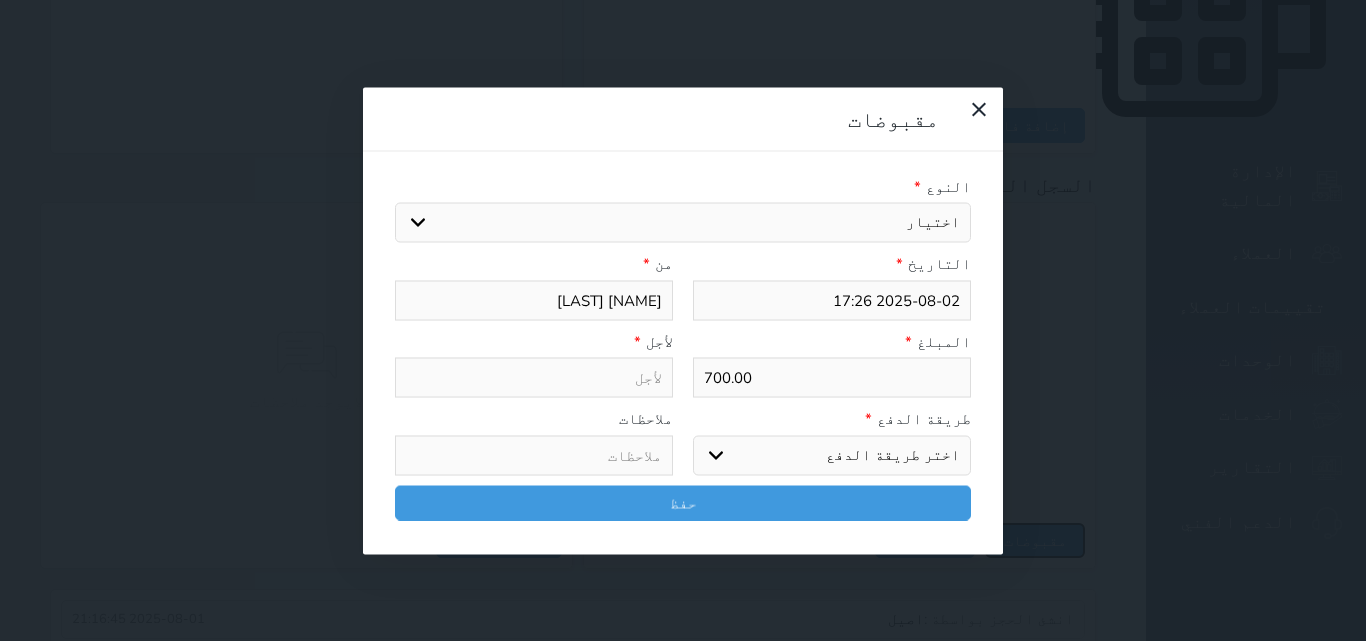 select 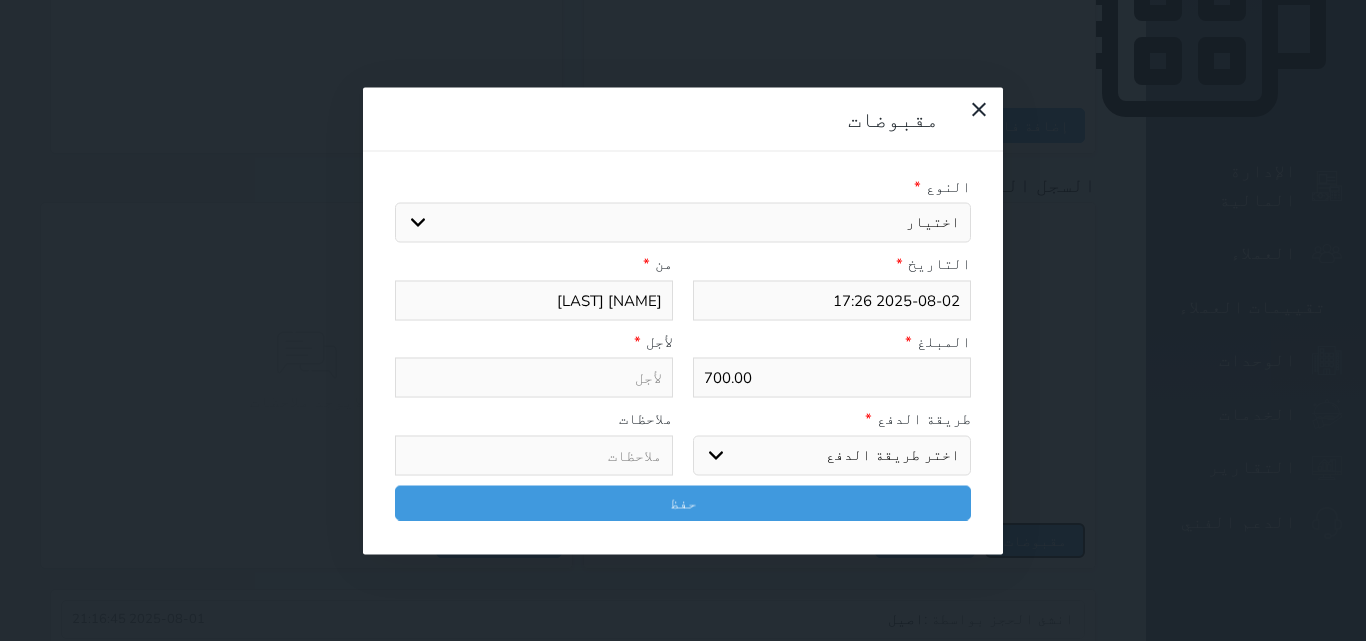 select 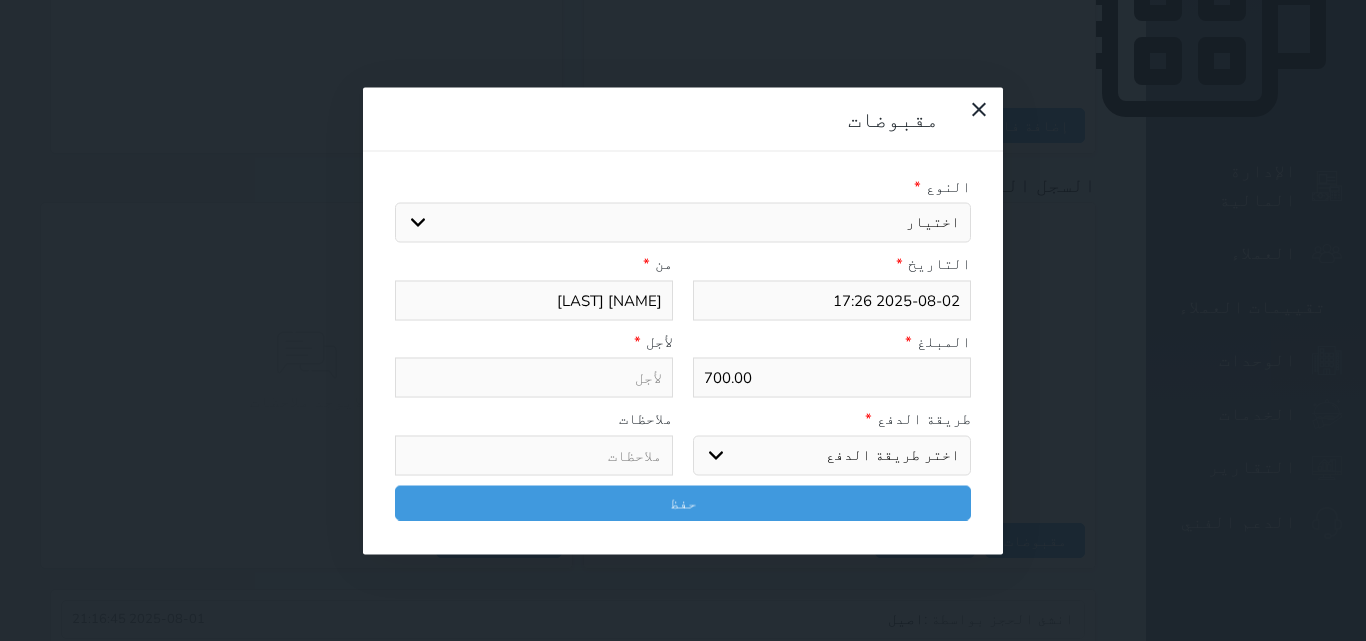 drag, startPoint x: 955, startPoint y: 132, endPoint x: 952, endPoint y: 150, distance: 18.248287 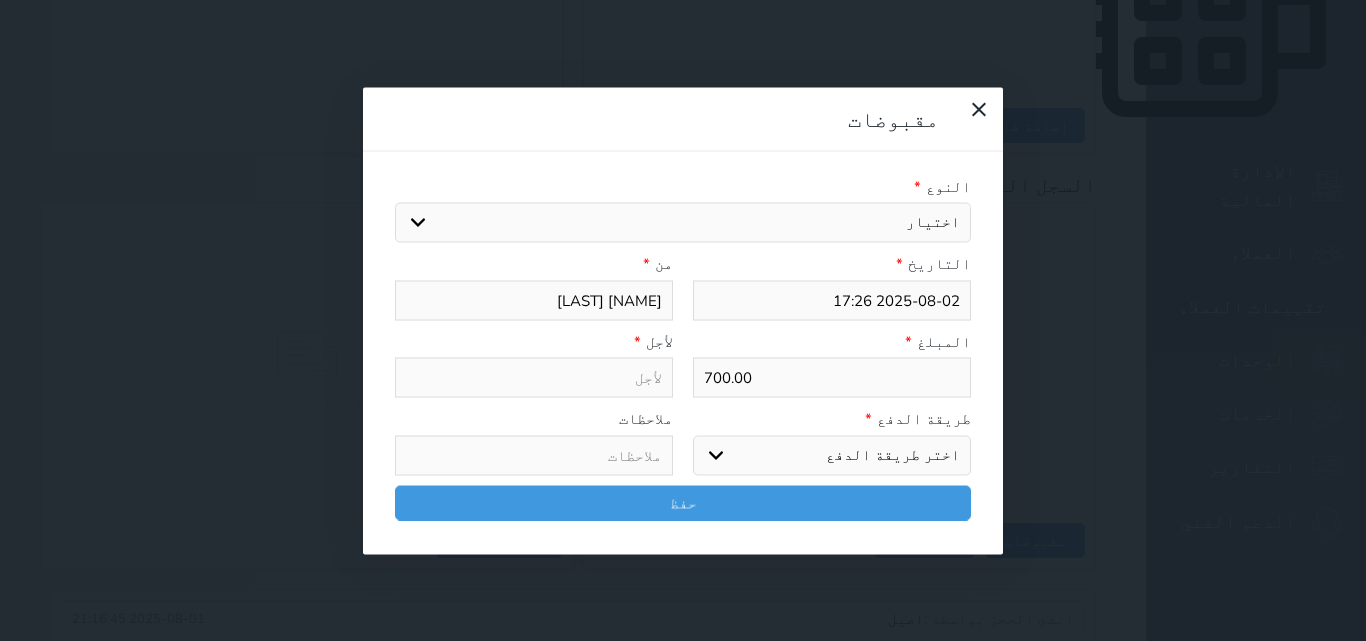 click on "اختيار   مقبوضات عامة قيمة إيجار فواتير تامين عربون لا ينطبق آخر مغسلة واي فاي - الإنترنت مواقف السيارات طعام الأغذية والمشروبات مشروبات المشروبات الباردة المشروبات الساخنة الإفطار غداء عشاء مخبز و كعك حمام سباحة الصالة الرياضية سبا و خدمات الجمال اختيار وإسقاط (خدمات النقل) ميني بار كابل - تلفزيون سرير إضافي تصفيف الشعر التسوق خدمات الجولات السياحية المنظمة خدمات الدليل السياحي" at bounding box center (683, 223) 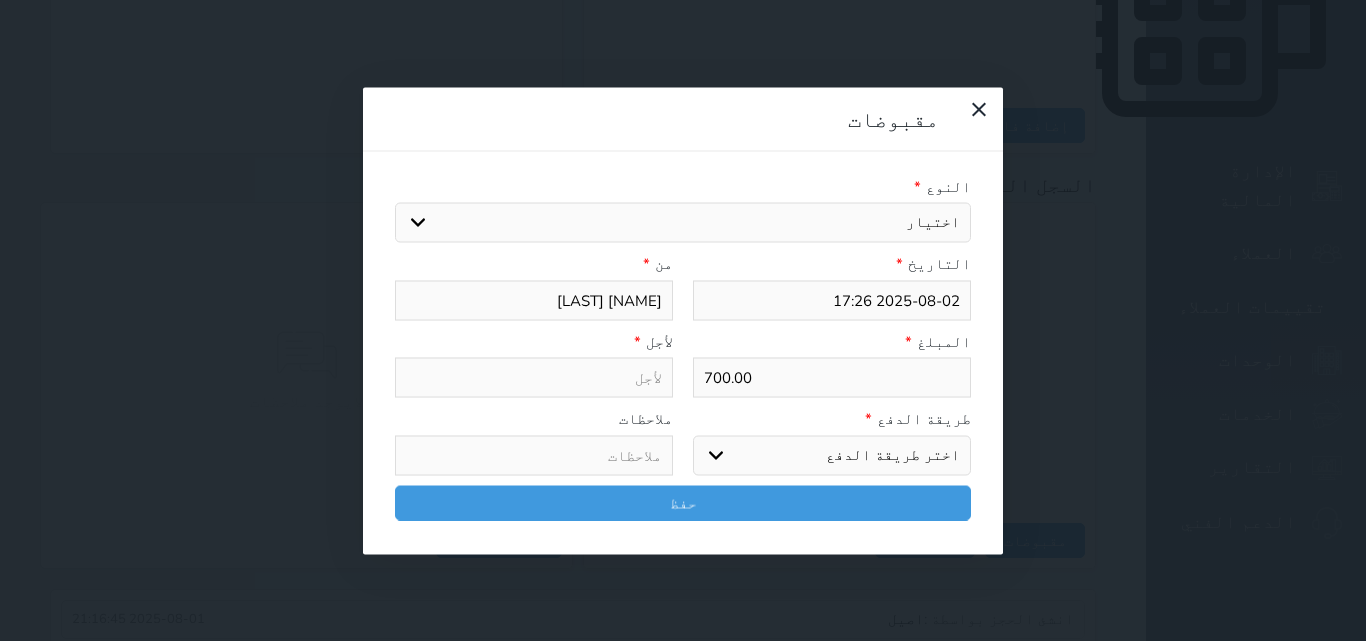 select on "113888" 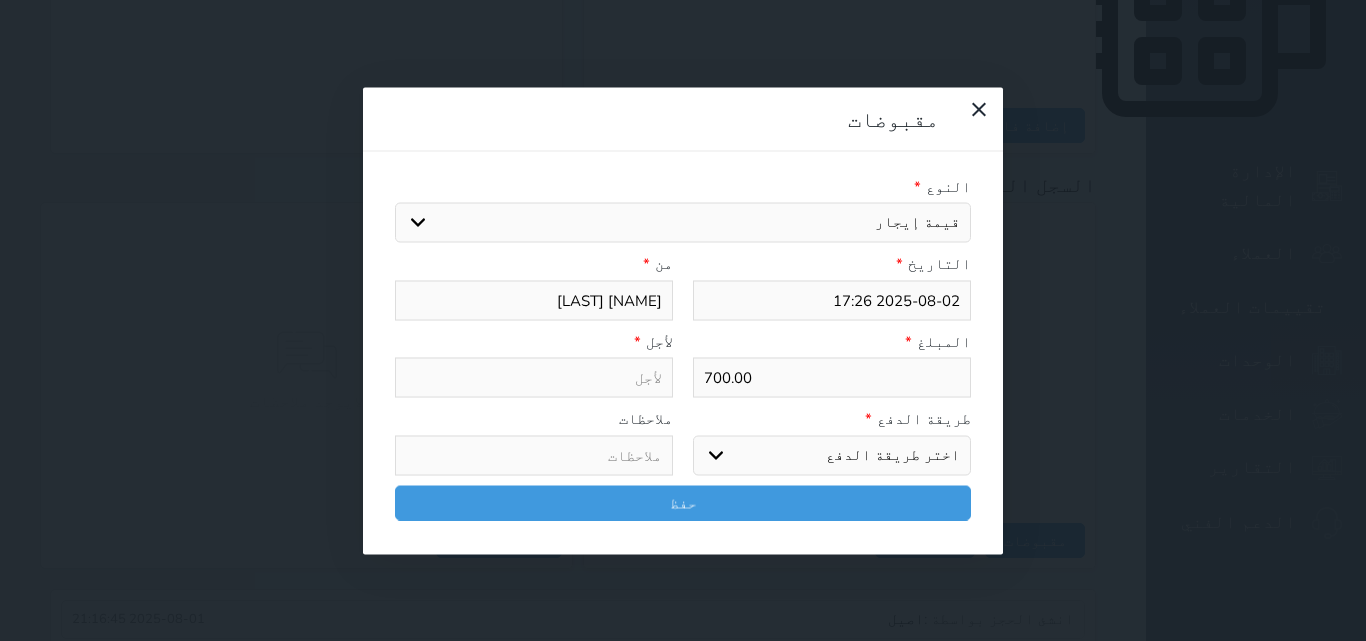 click on "اختيار   مقبوضات عامة قيمة إيجار فواتير تامين عربون لا ينطبق آخر مغسلة واي فاي - الإنترنت مواقف السيارات طعام الأغذية والمشروبات مشروبات المشروبات الباردة المشروبات الساخنة الإفطار غداء عشاء مخبز و كعك حمام سباحة الصالة الرياضية سبا و خدمات الجمال اختيار وإسقاط (خدمات النقل) ميني بار كابل - تلفزيون سرير إضافي تصفيف الشعر التسوق خدمات الجولات السياحية المنظمة خدمات الدليل السياحي" at bounding box center [683, 223] 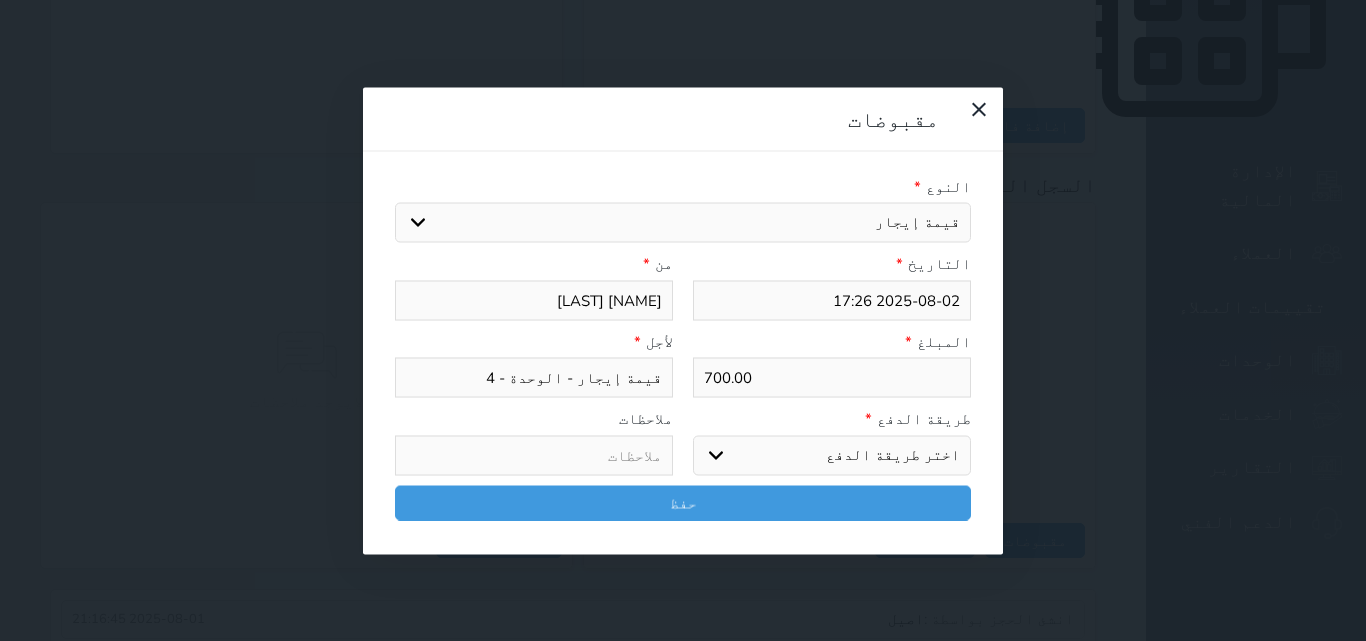 click on "700.00" at bounding box center [832, 378] 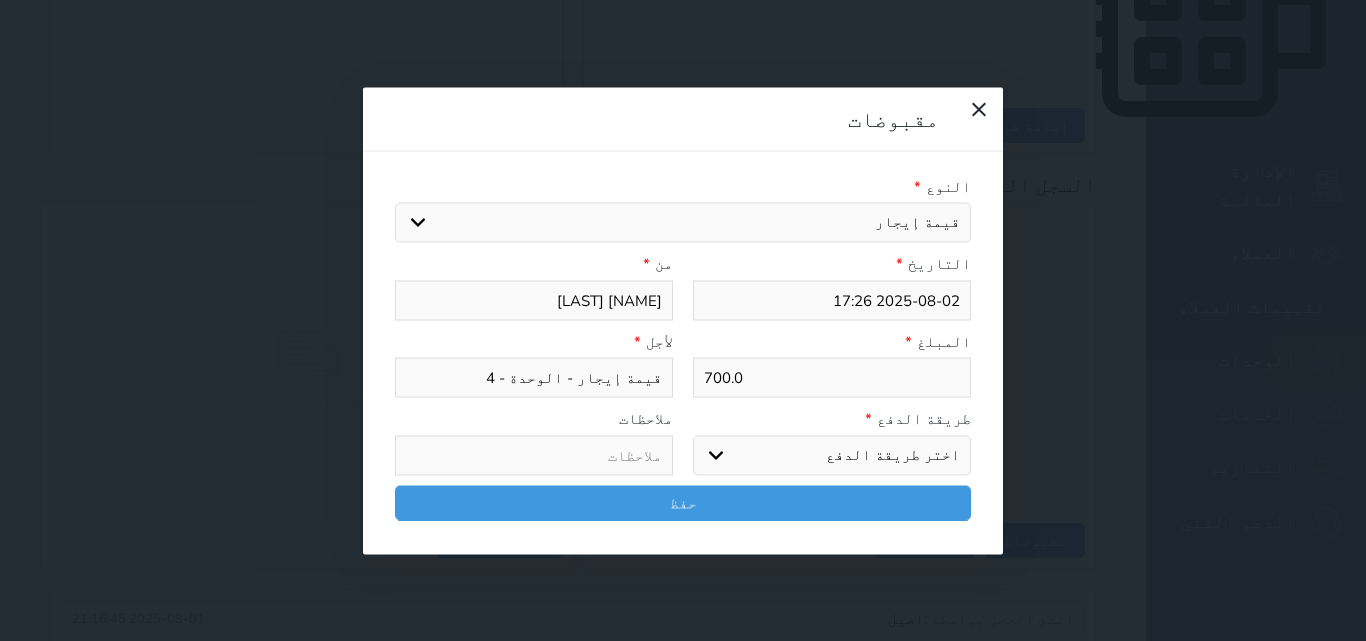 type on "700." 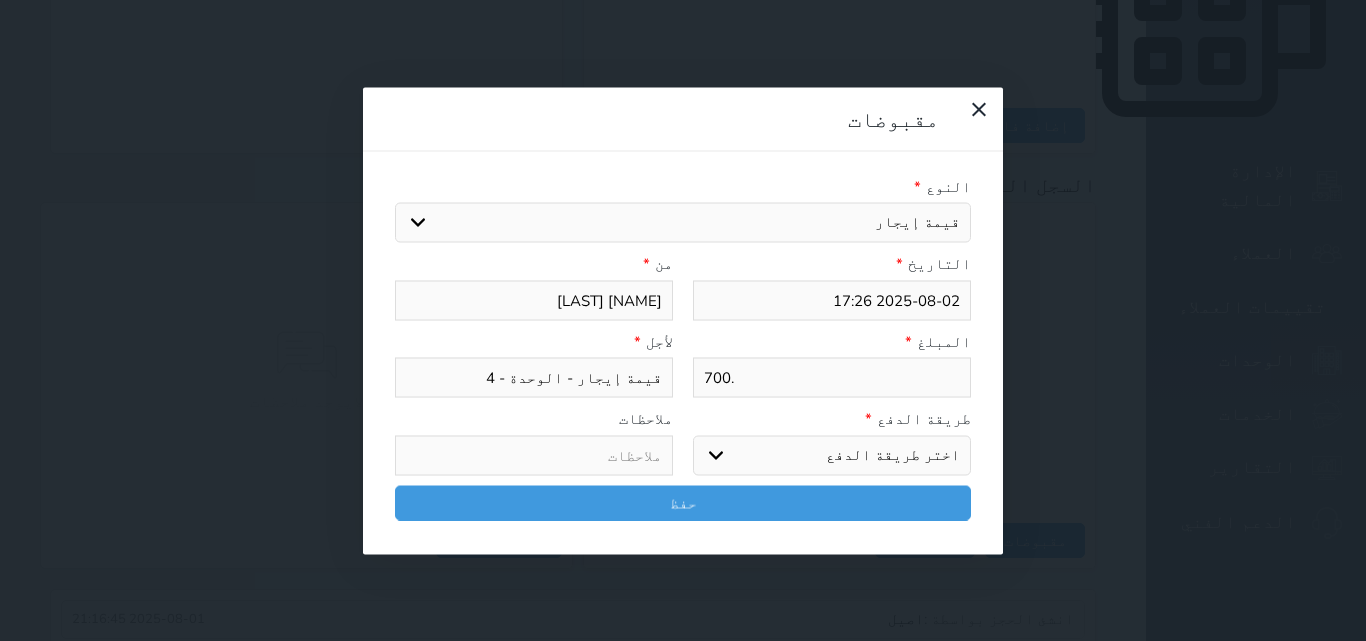type on "700" 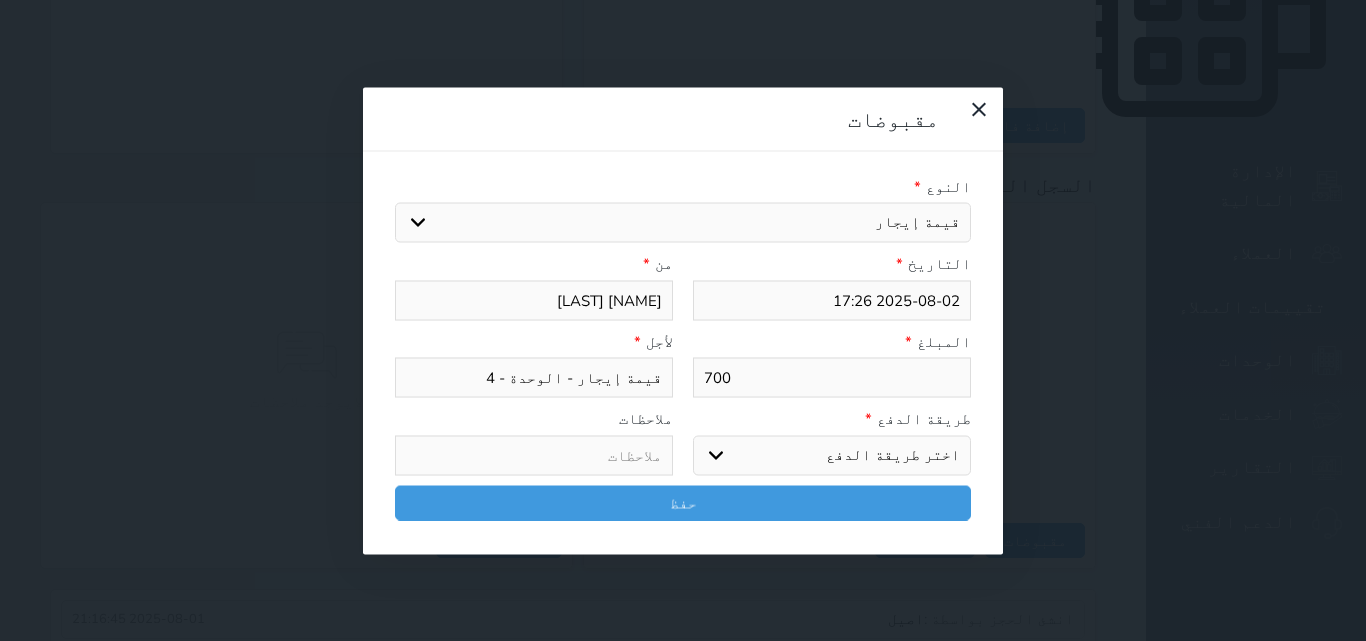 type on "700" 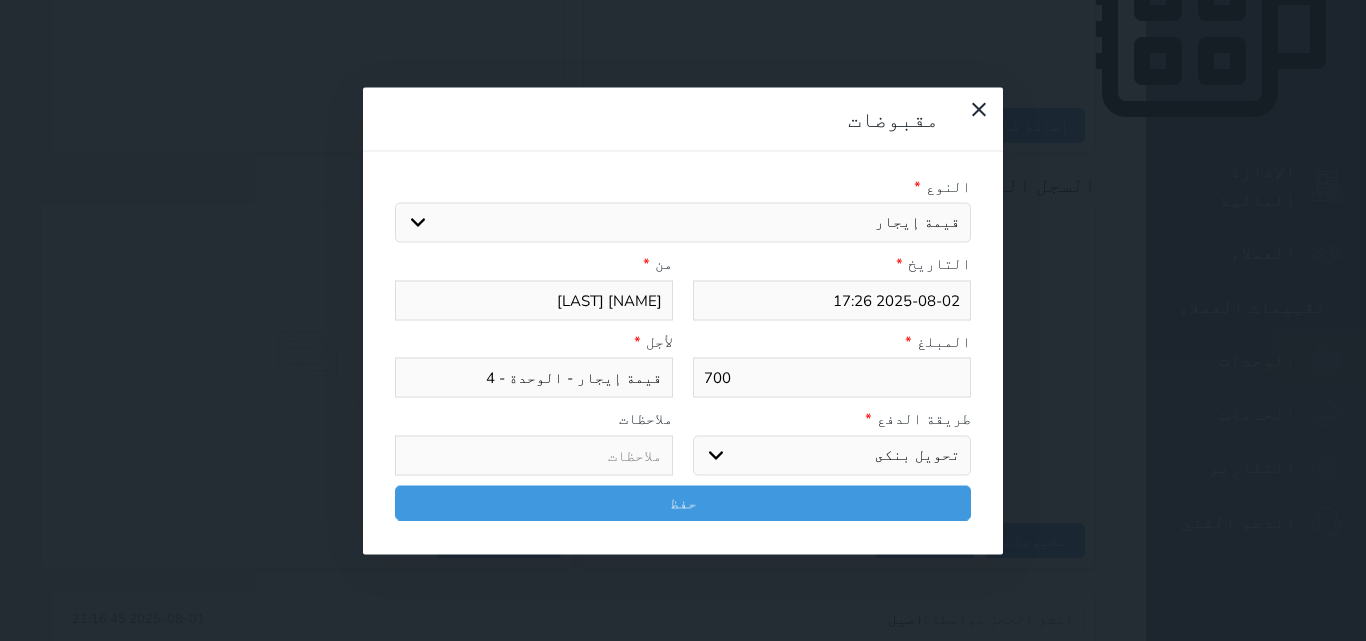 click on "اختر طريقة الدفع   دفع نقدى   تحويل بنكى   مدى   بطاقة ائتمان   آجل" at bounding box center (832, 455) 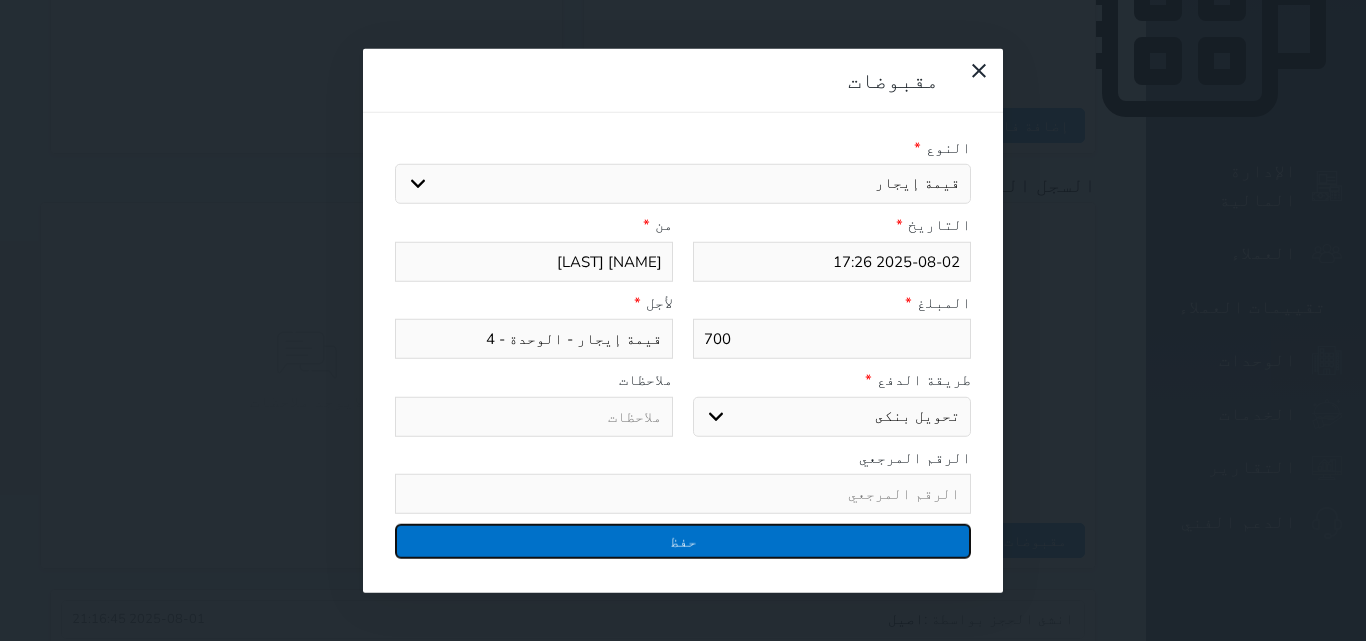 click on "حفظ" at bounding box center [683, 541] 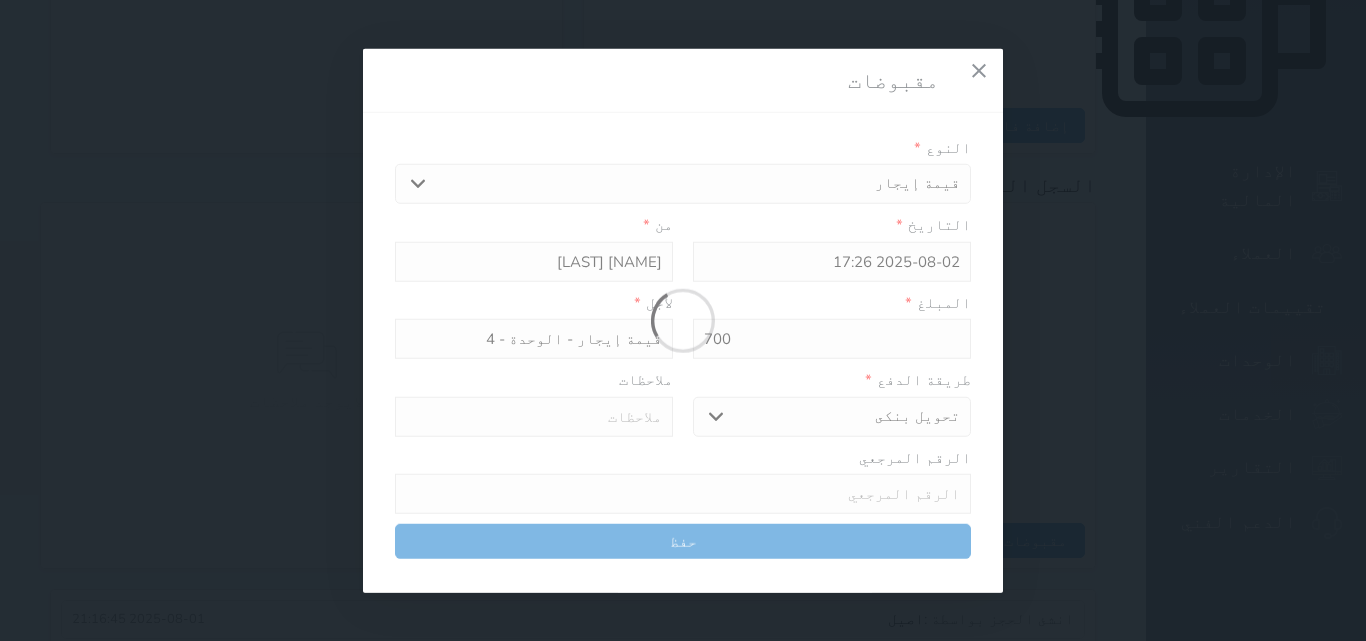 select 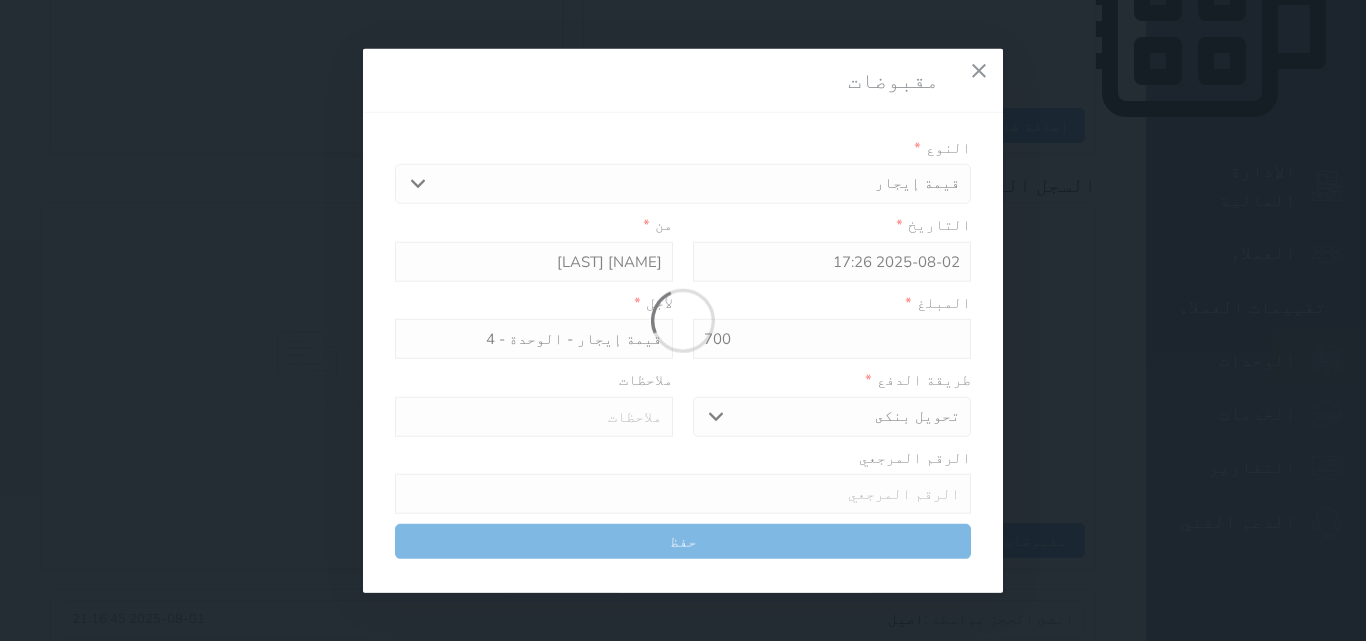 type 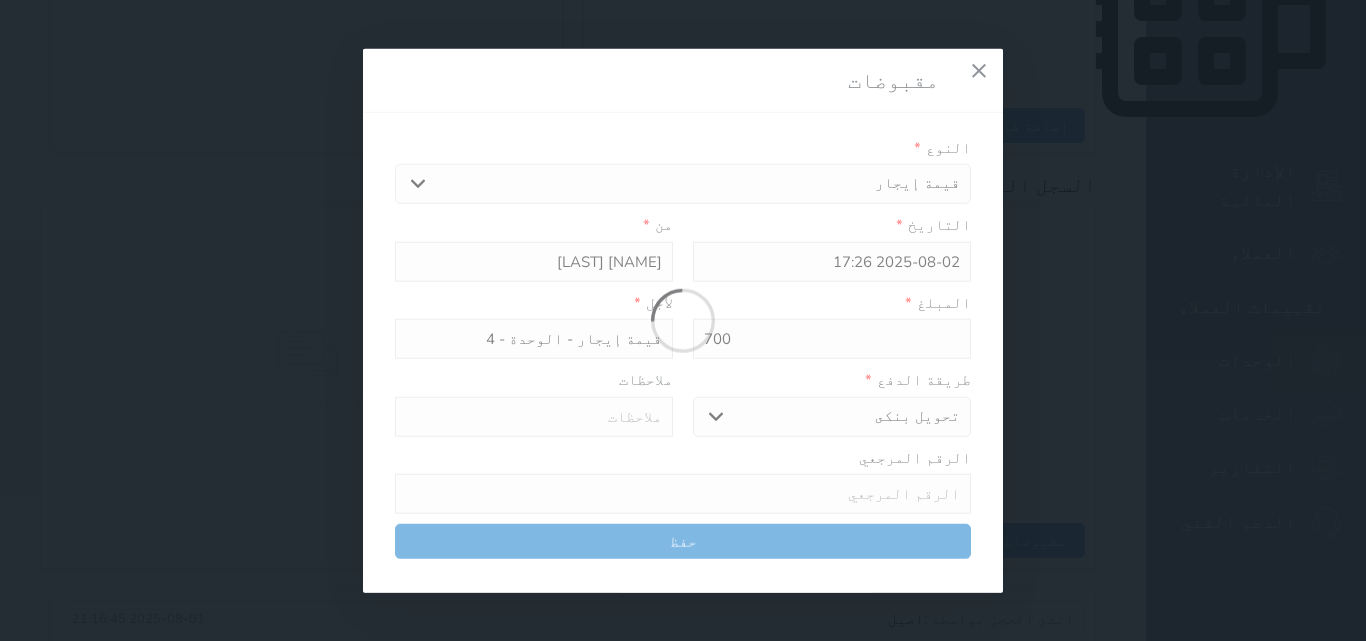 type on "0" 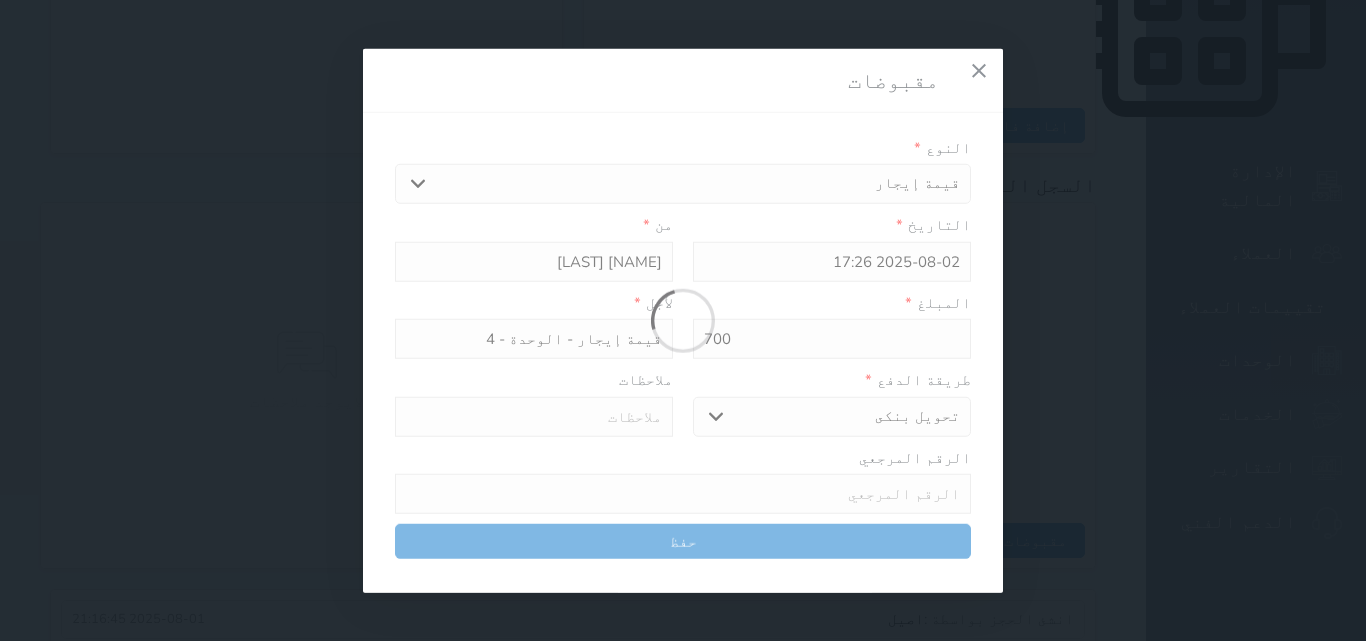 select 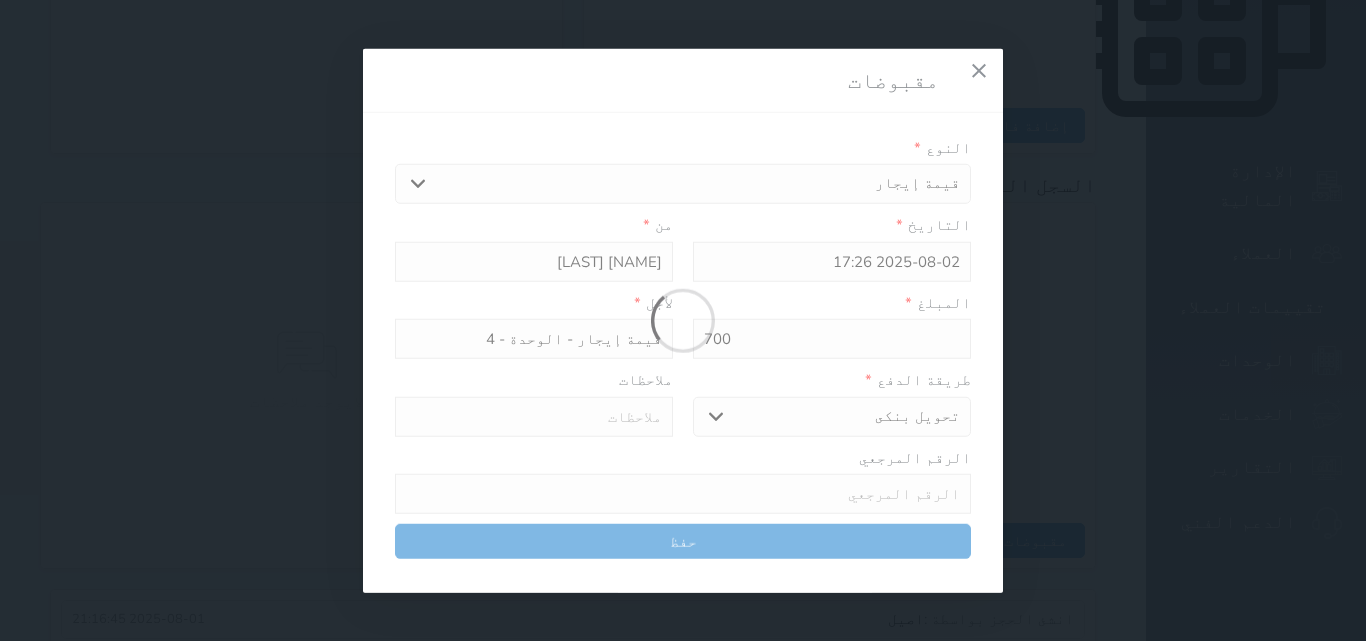 type on "0" 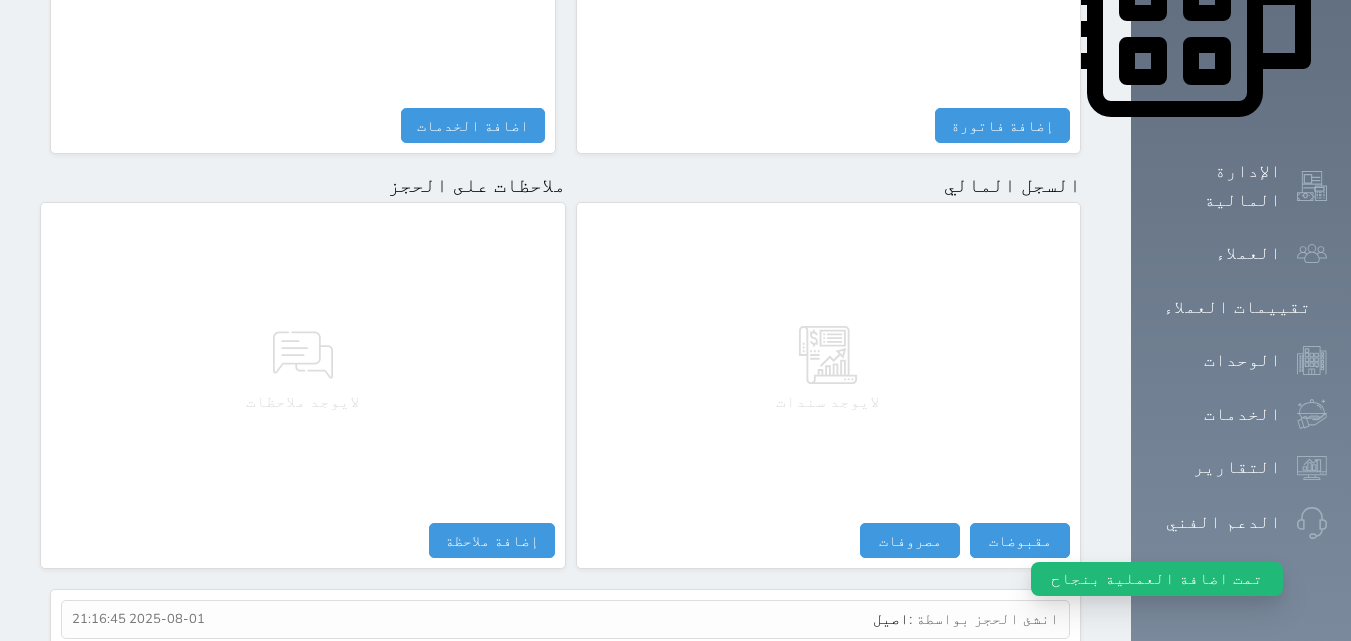 select 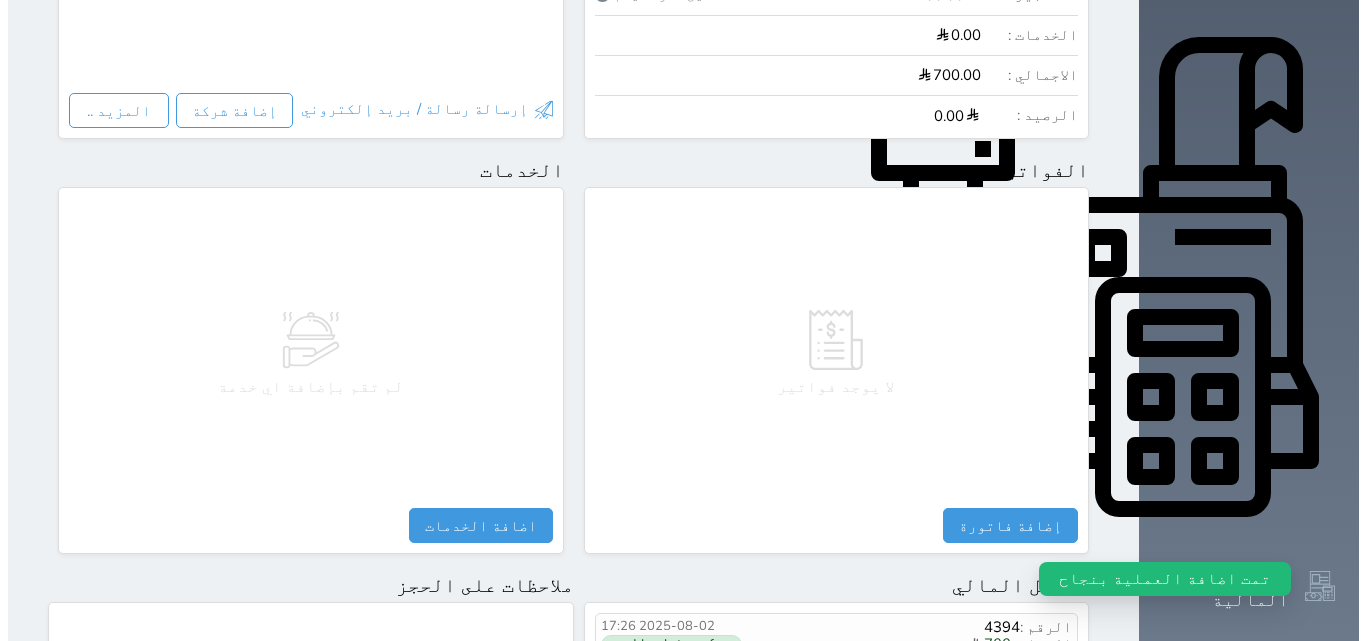 scroll, scrollTop: 106, scrollLeft: 0, axis: vertical 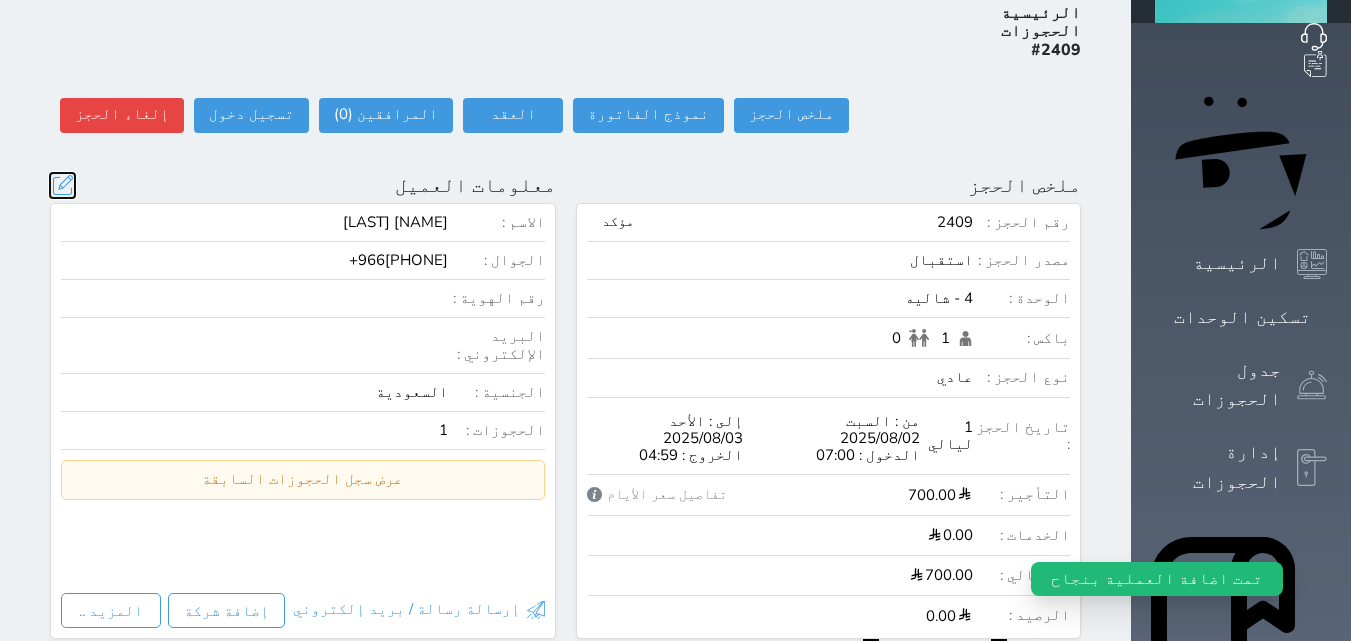 click at bounding box center (62, 185) 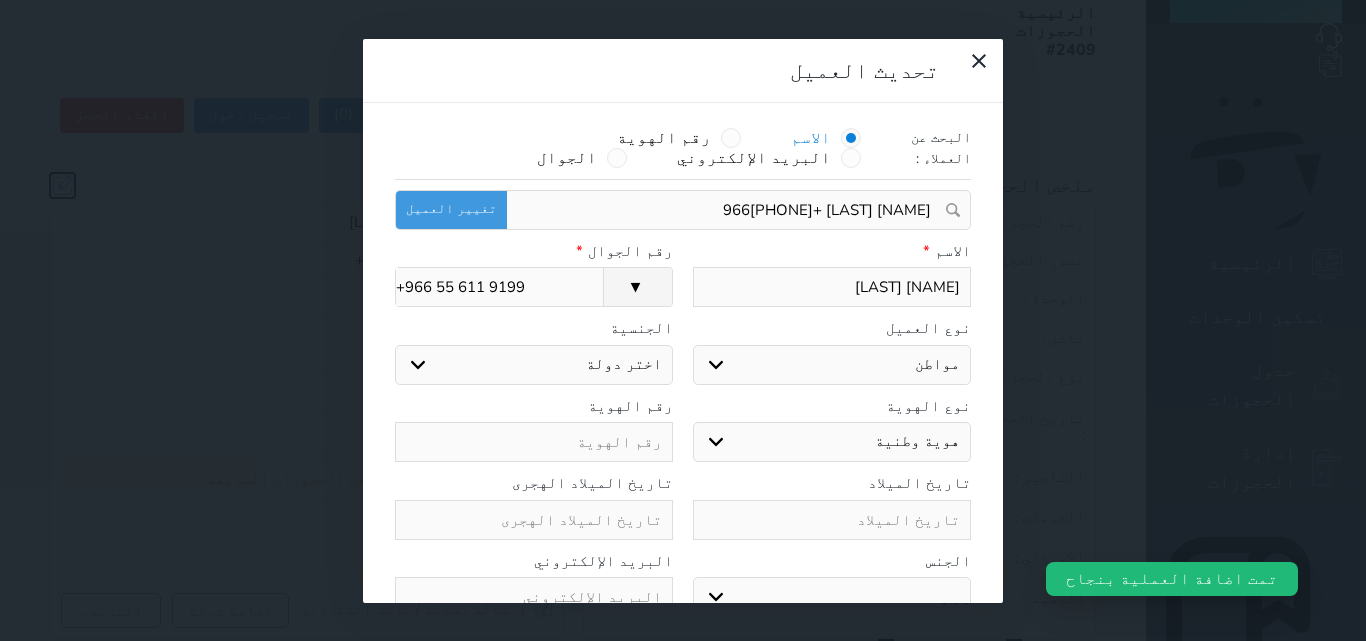 select 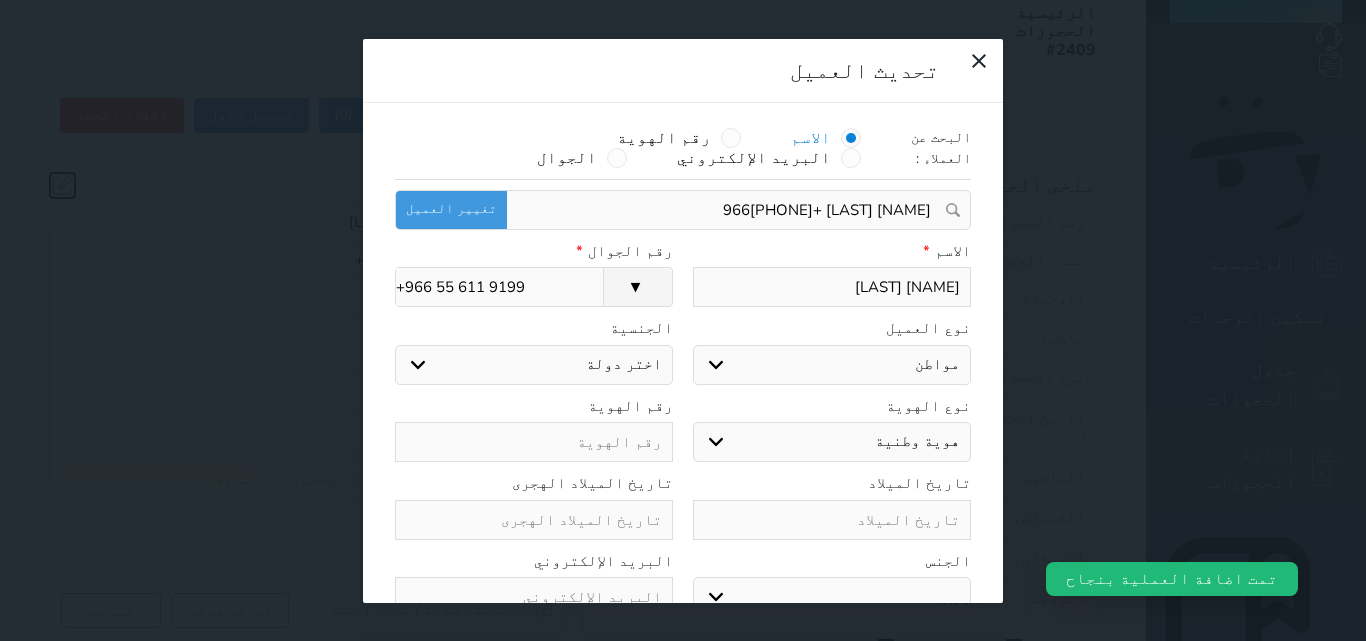 select 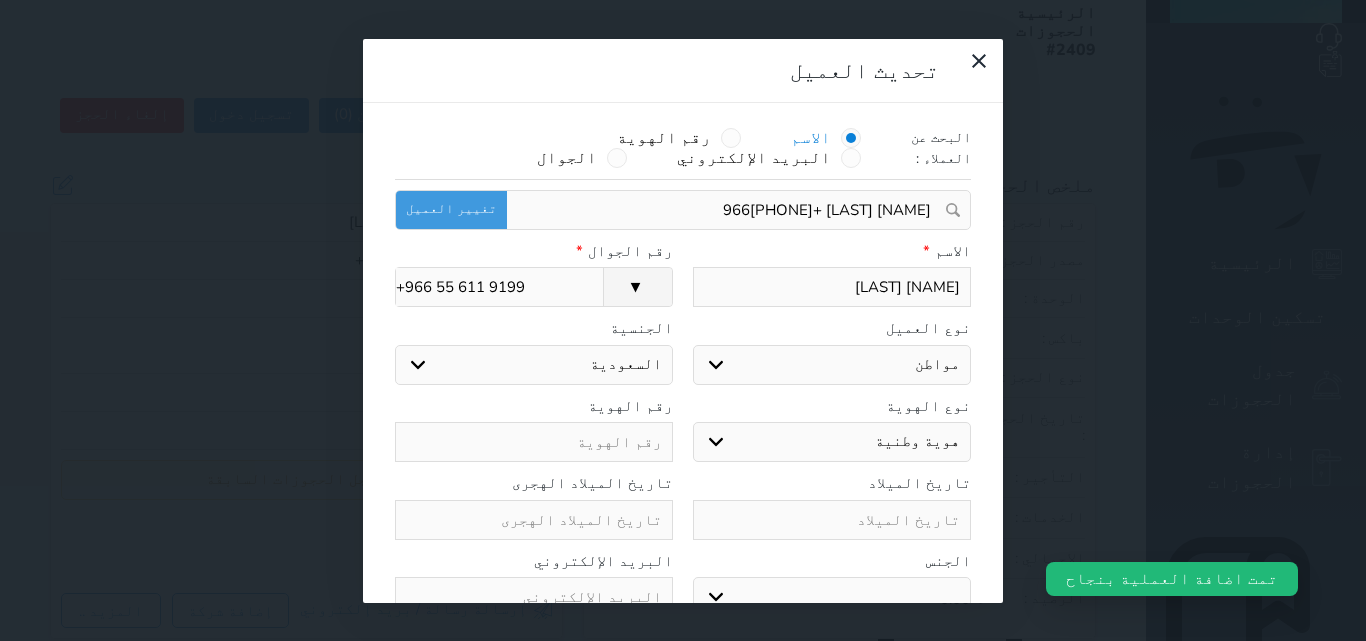 click on "نوع الهوية   اختر نوع   هوية وطنية هوية عائلية جواز السفر   رقم الهوية" at bounding box center [683, 434] 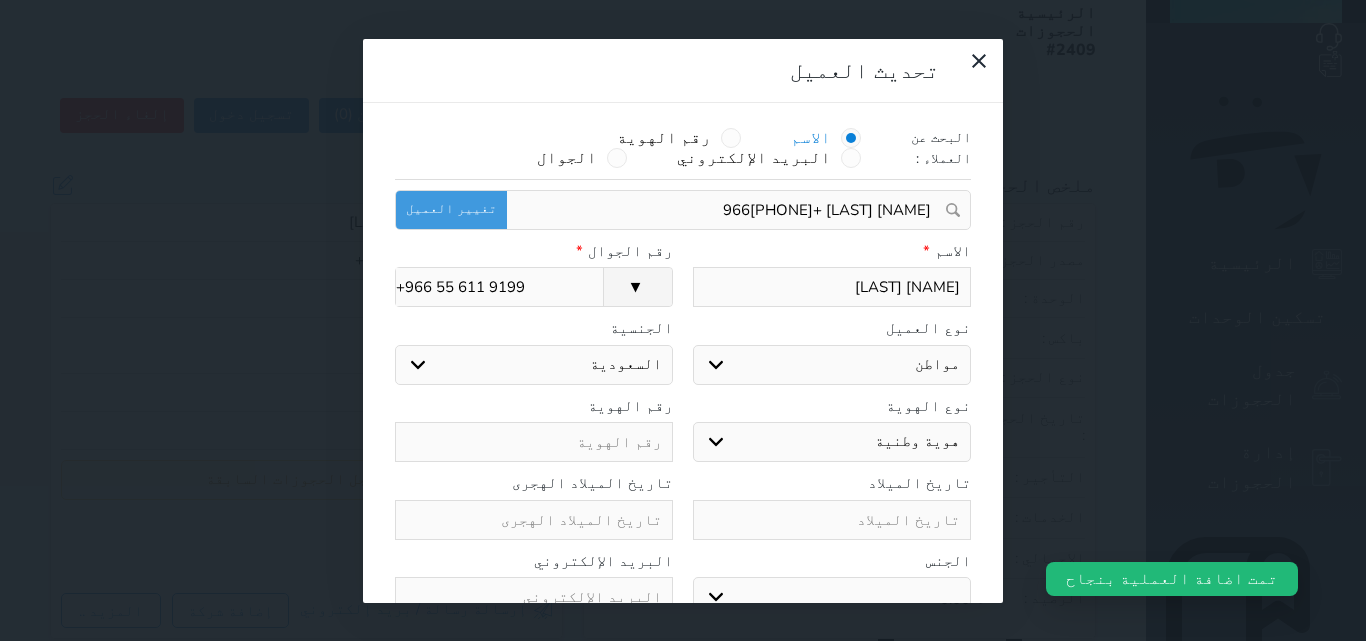 click at bounding box center (534, 442) 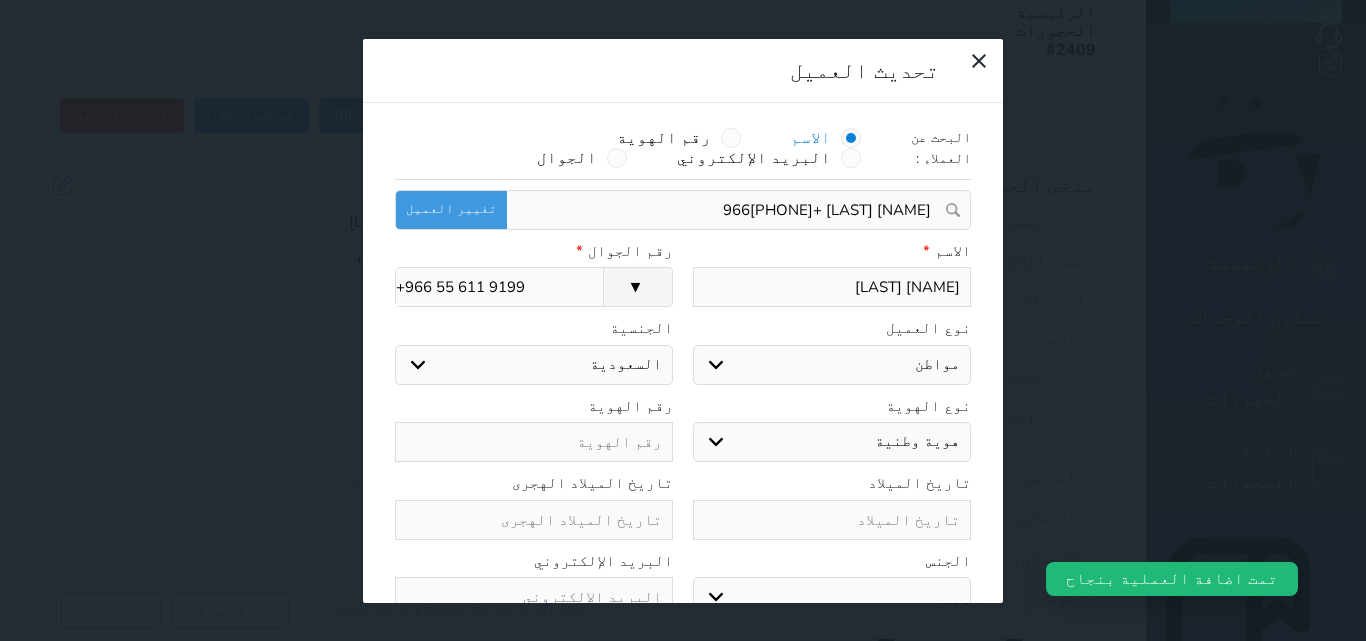 type on "0" 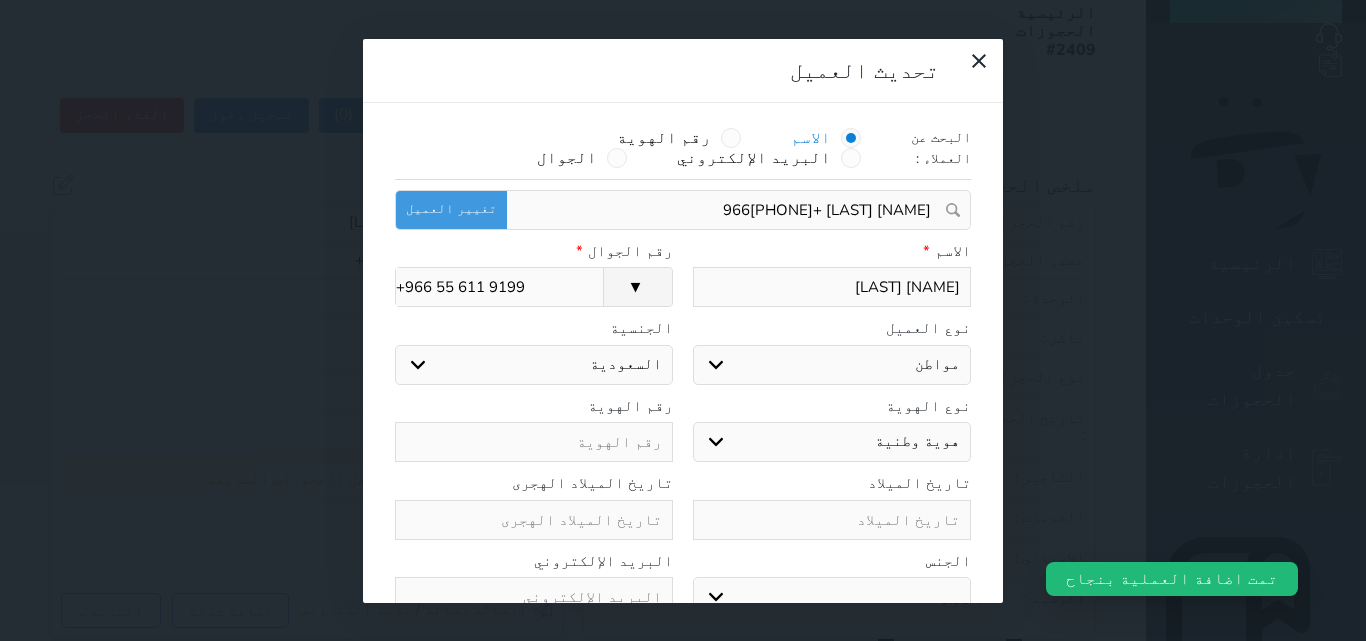 select 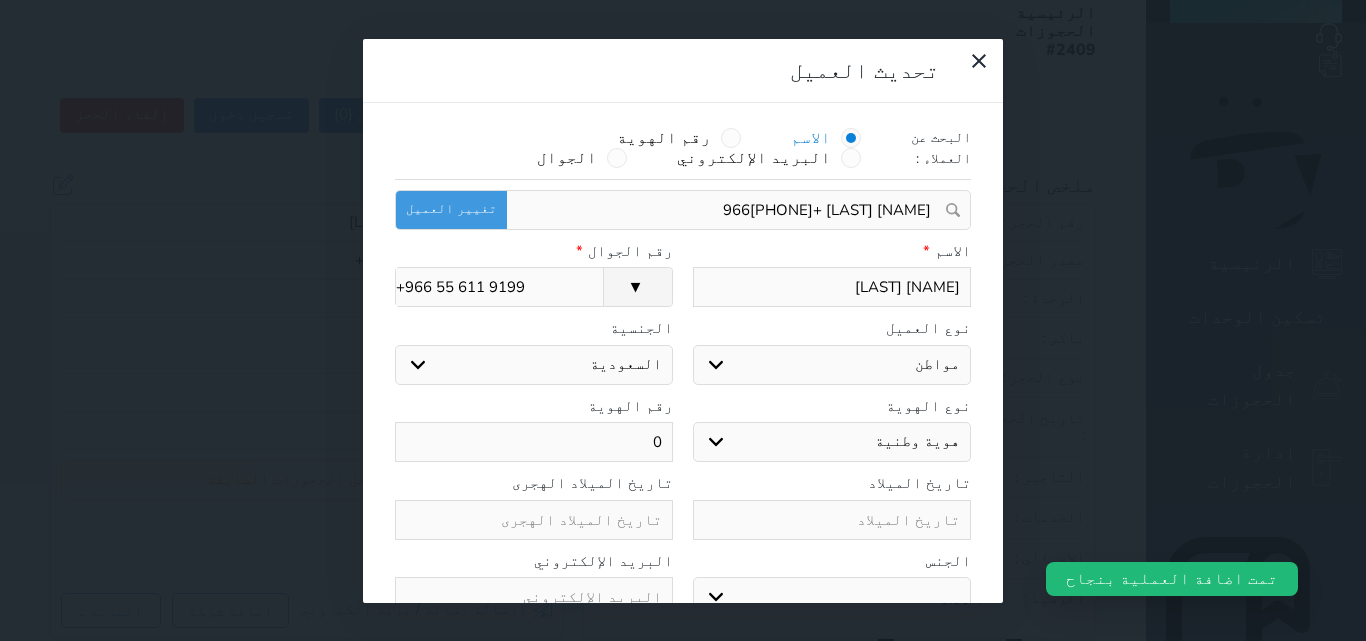 type on "00" 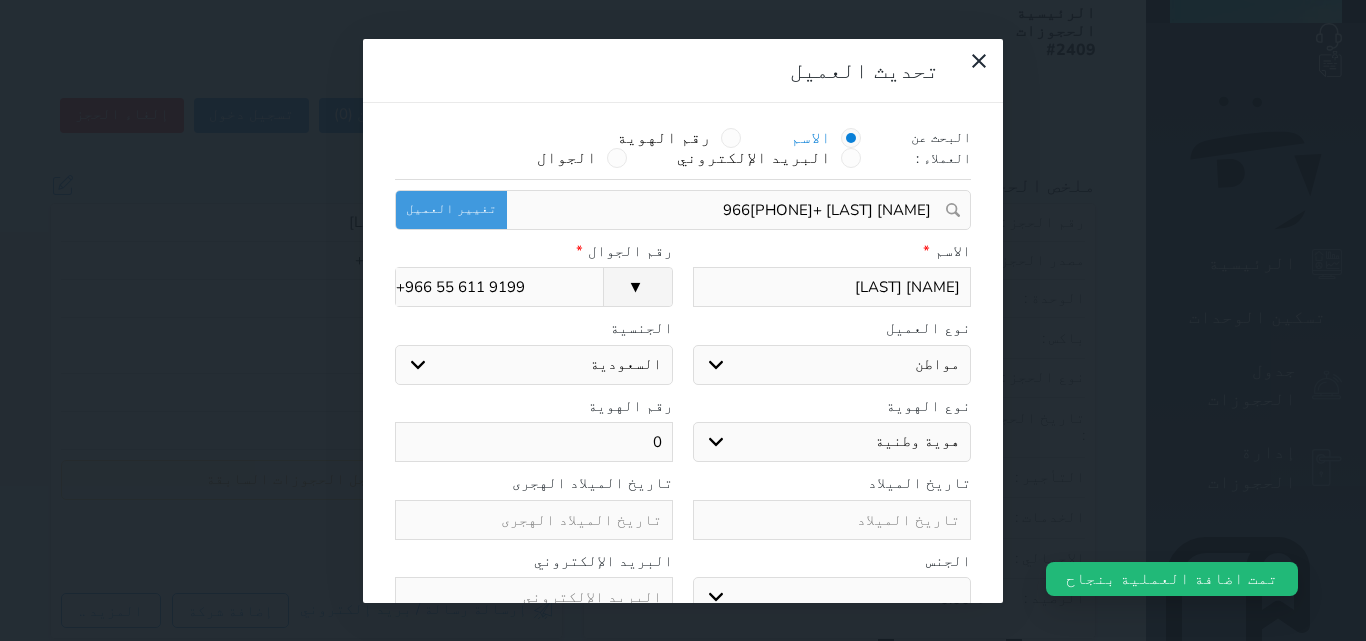 select 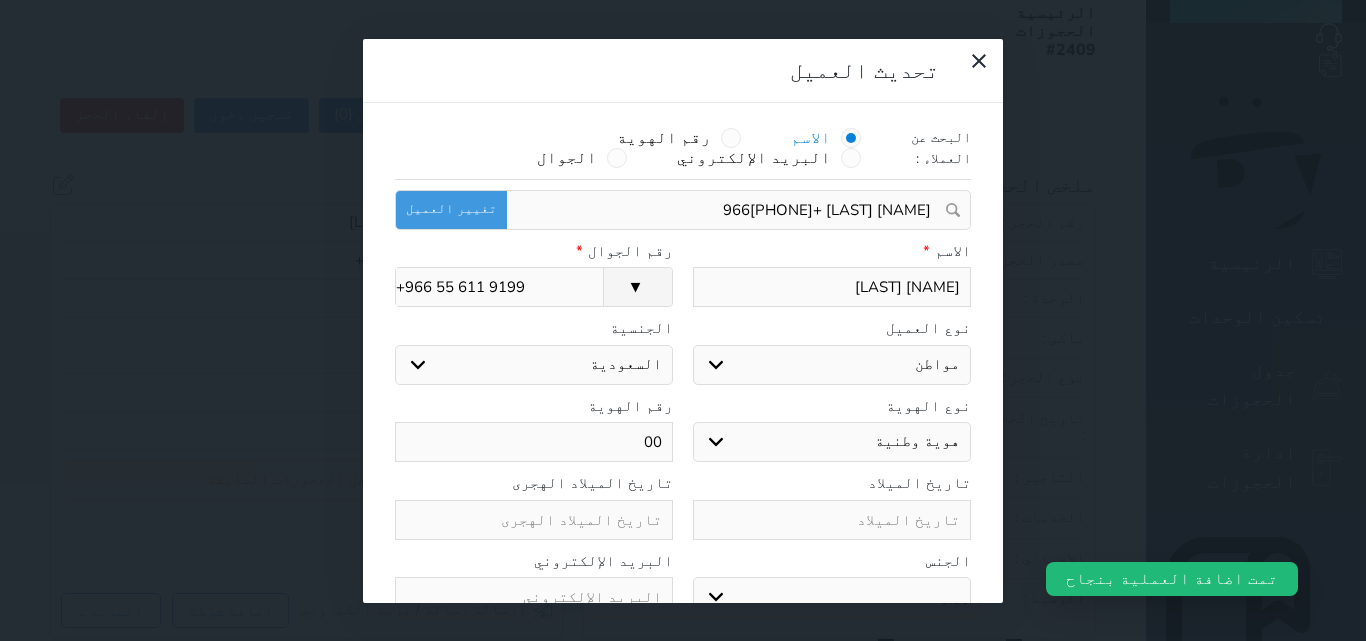 type on "000" 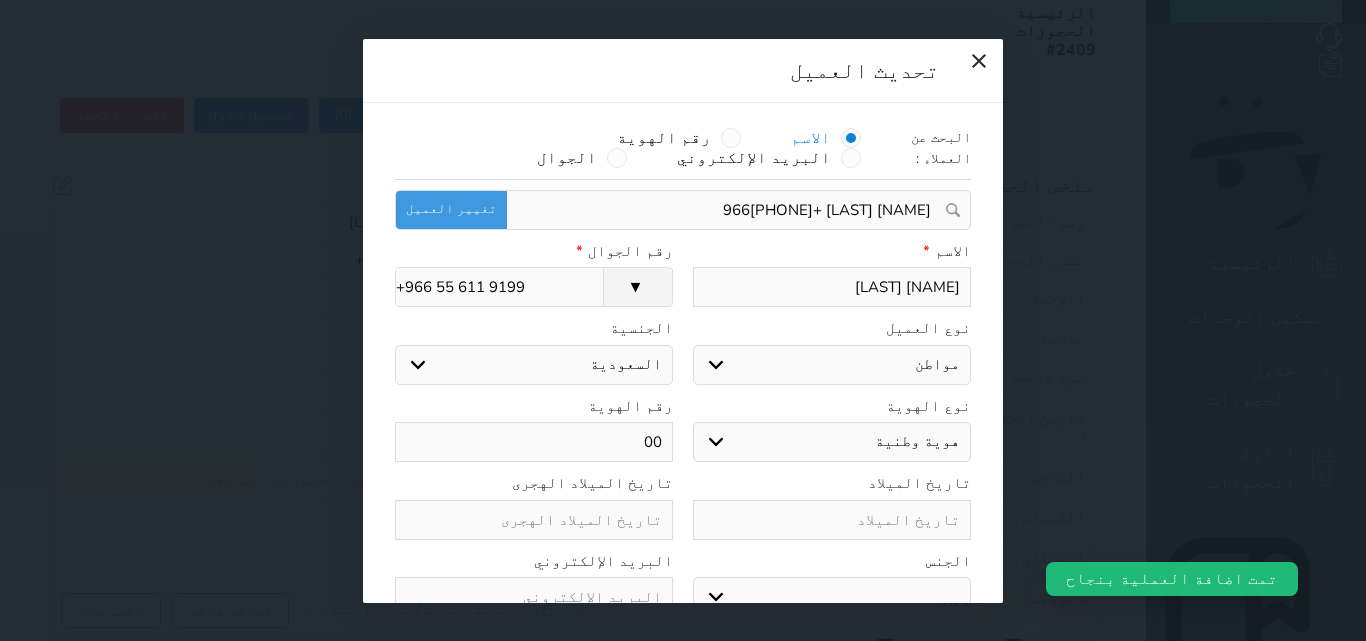 select 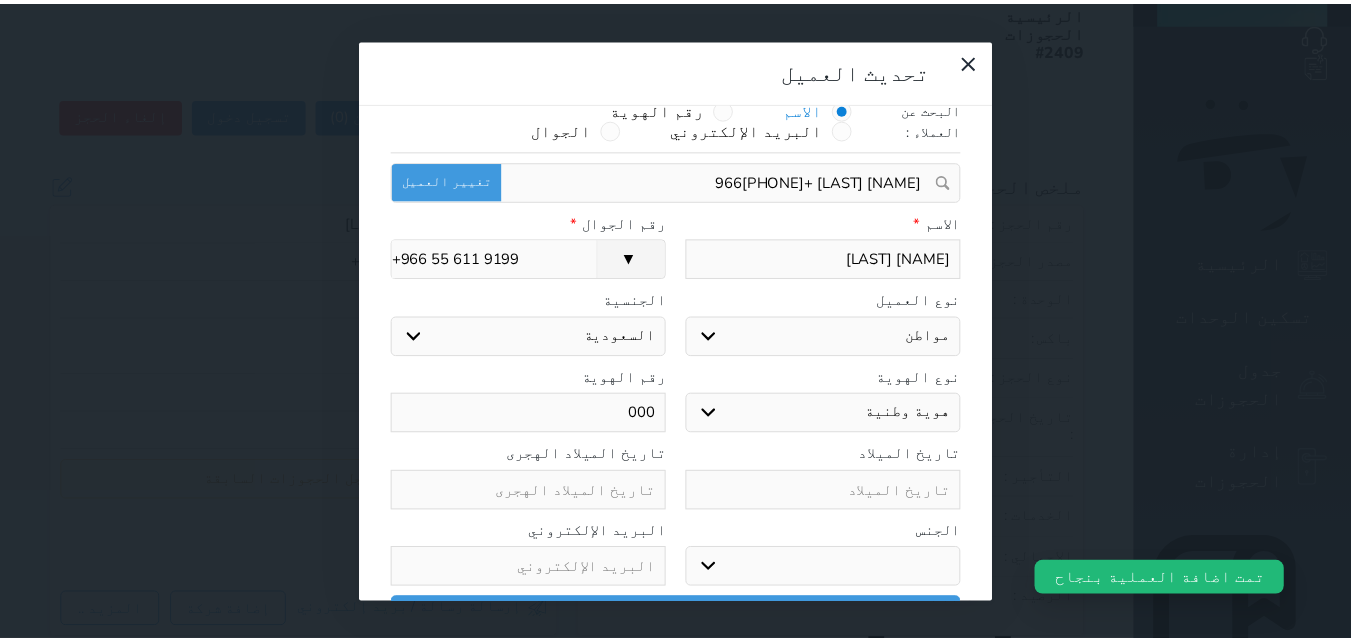 scroll, scrollTop: 45, scrollLeft: 0, axis: vertical 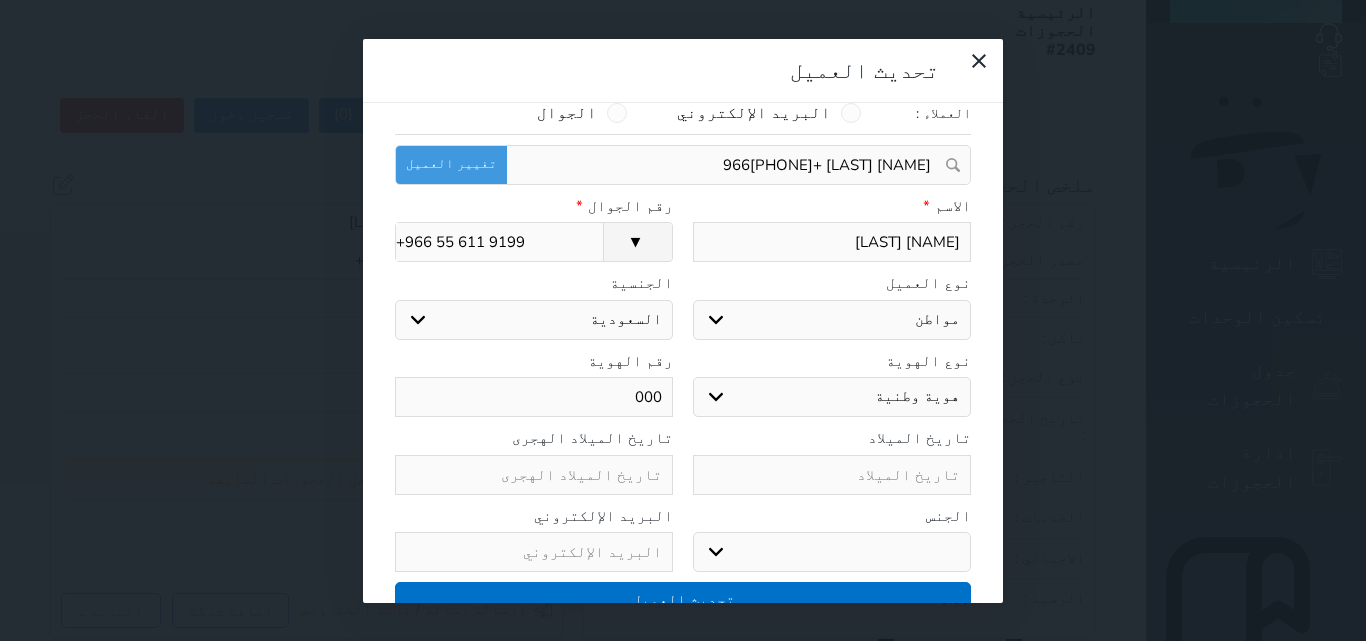 type on "000" 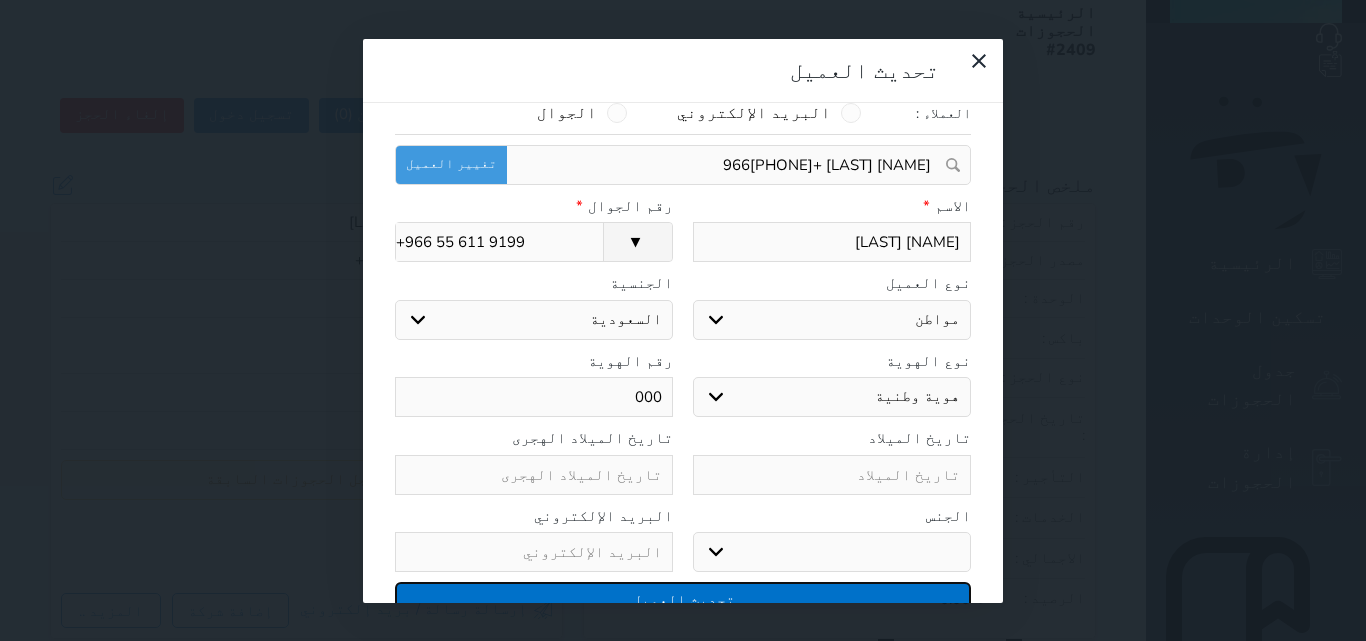 click on "تحديث العميل" at bounding box center (683, 599) 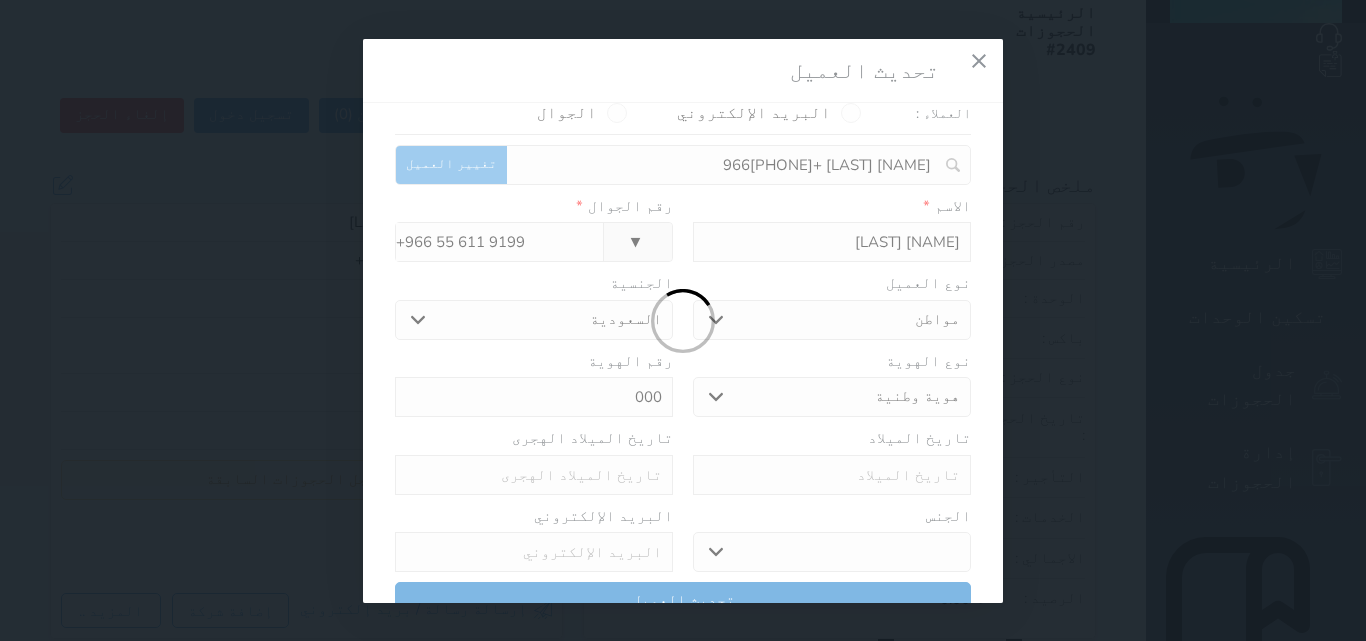 select 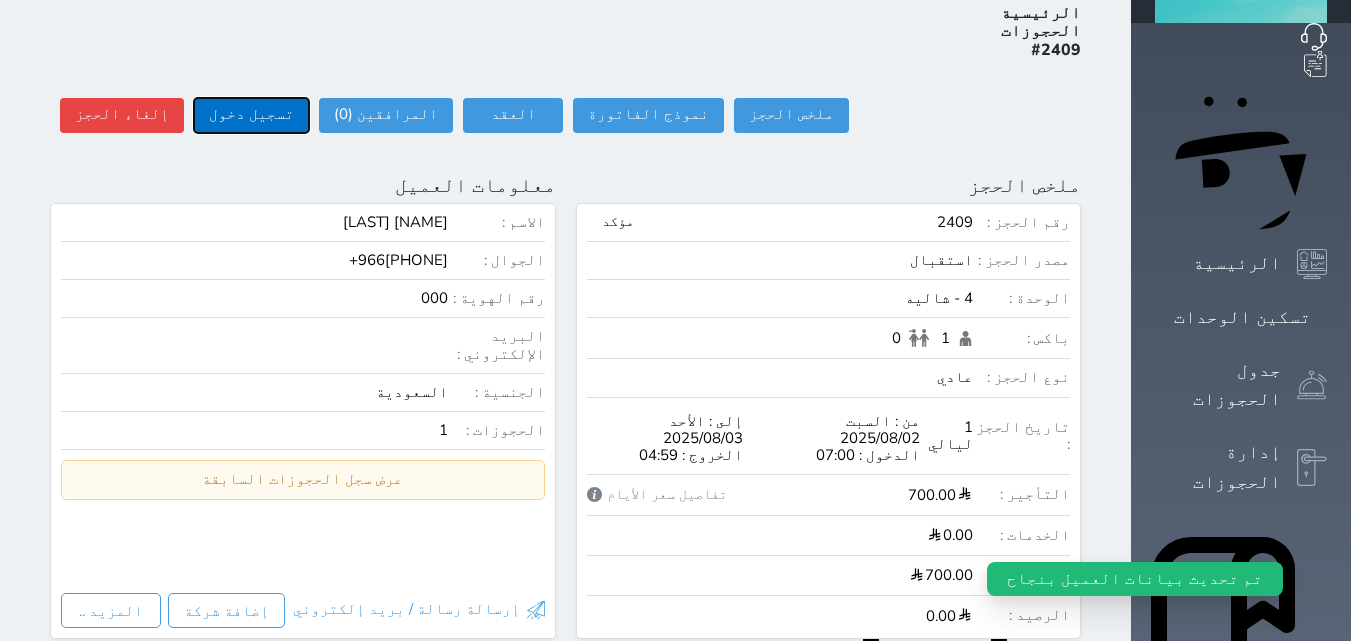 click on "تسجيل دخول" at bounding box center [251, 115] 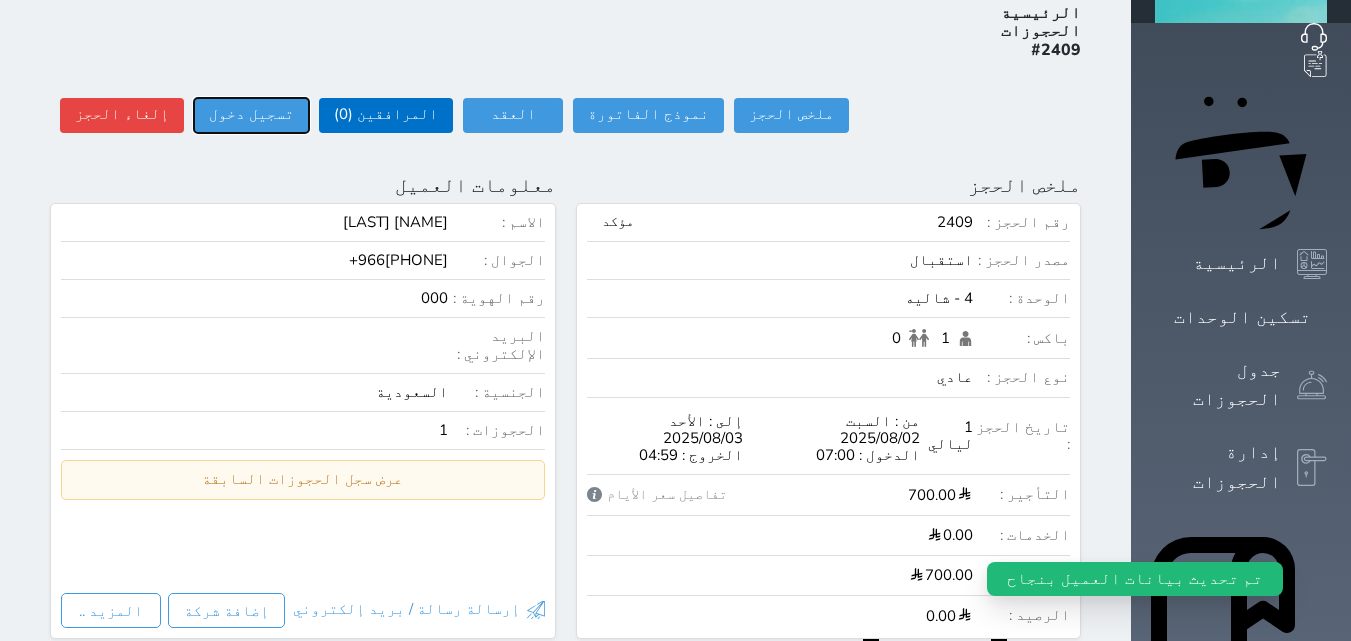 type on "17:26" 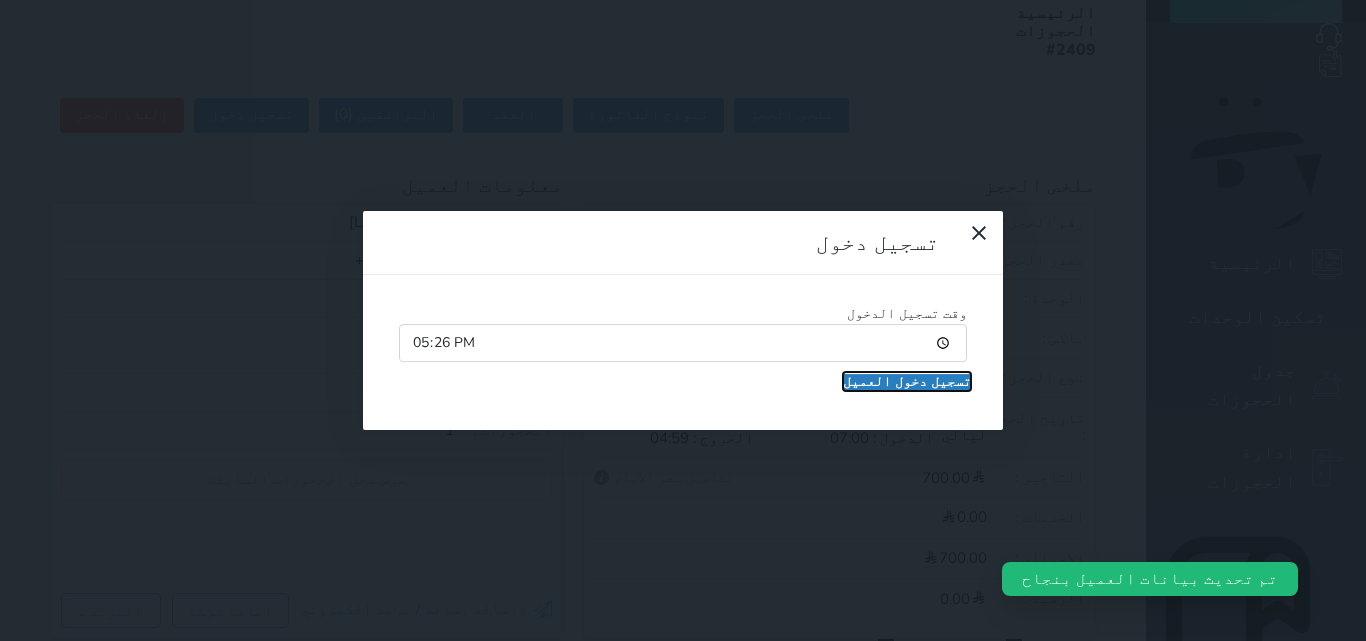 click on "تسجيل دخول العميل" at bounding box center (907, 382) 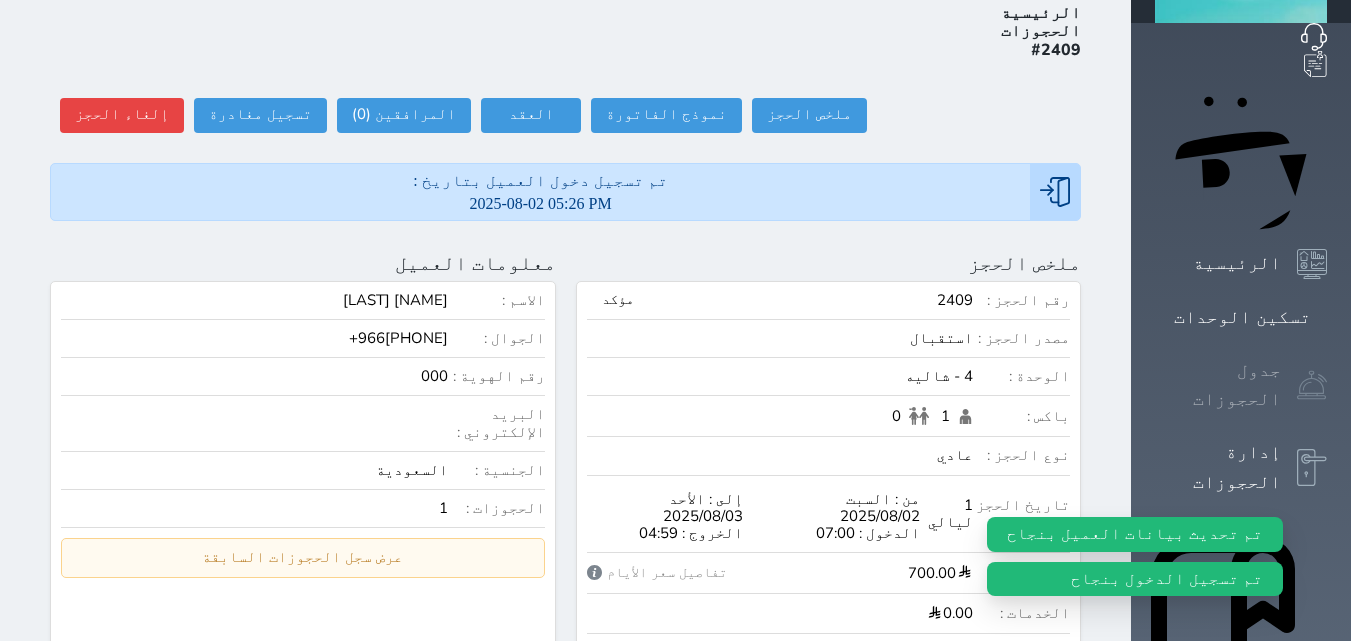 click on "جدول الحجوزات" at bounding box center (1218, 385) 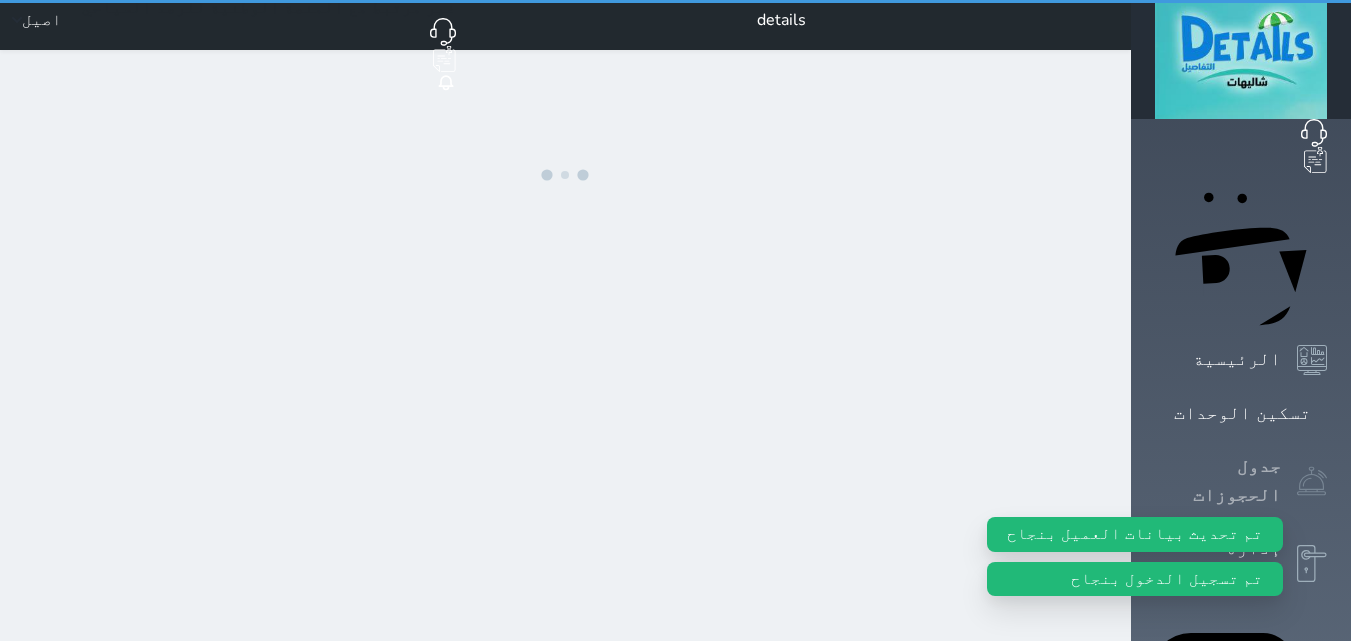 scroll, scrollTop: 0, scrollLeft: 0, axis: both 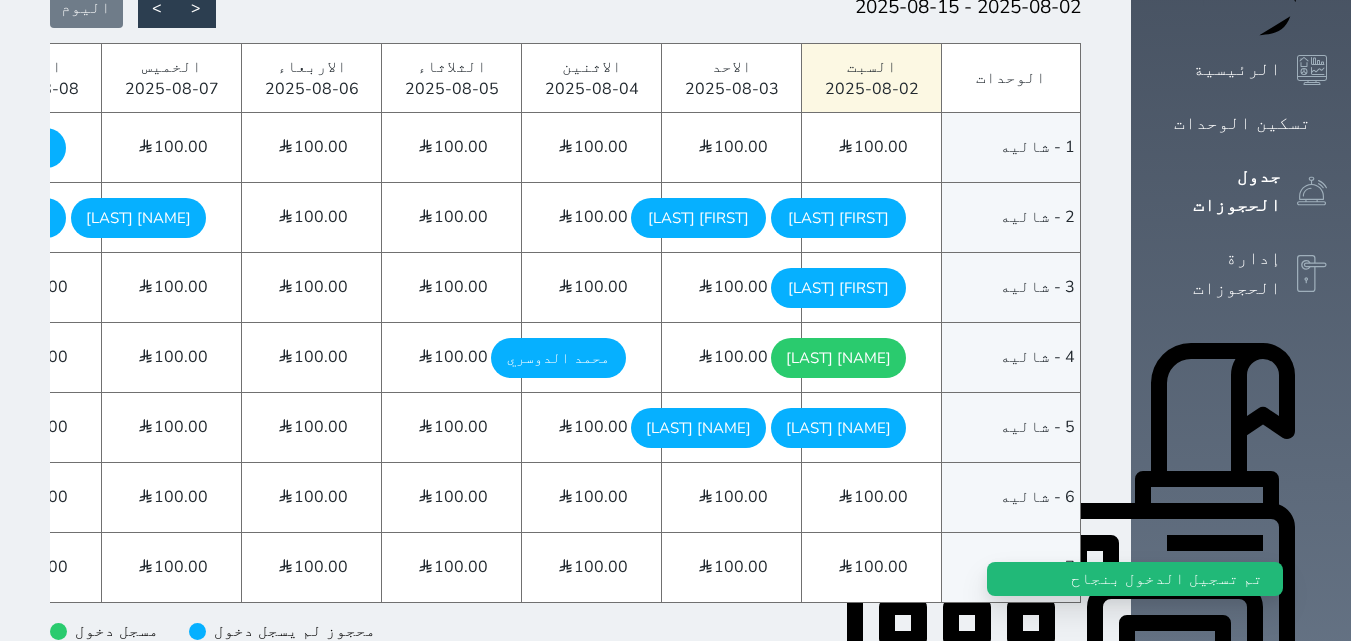 click on "ماجد الشمري
السبت - 2025/08/02" at bounding box center (838, 218) 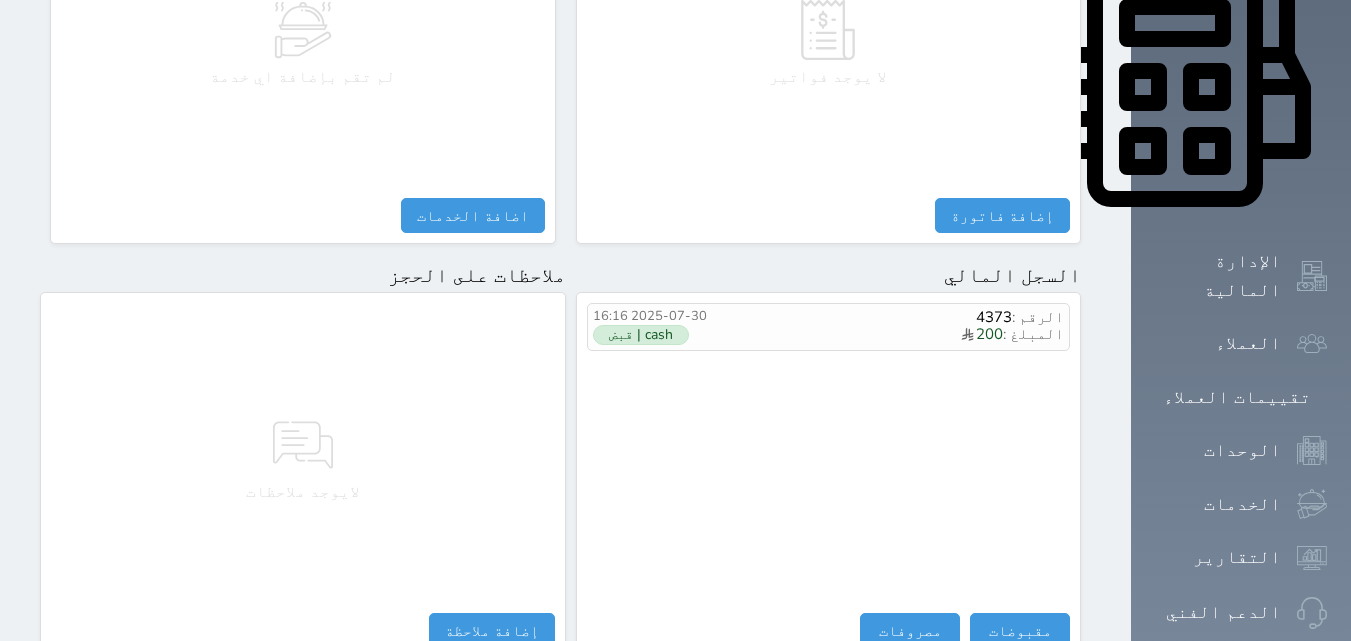 scroll, scrollTop: 1000, scrollLeft: 0, axis: vertical 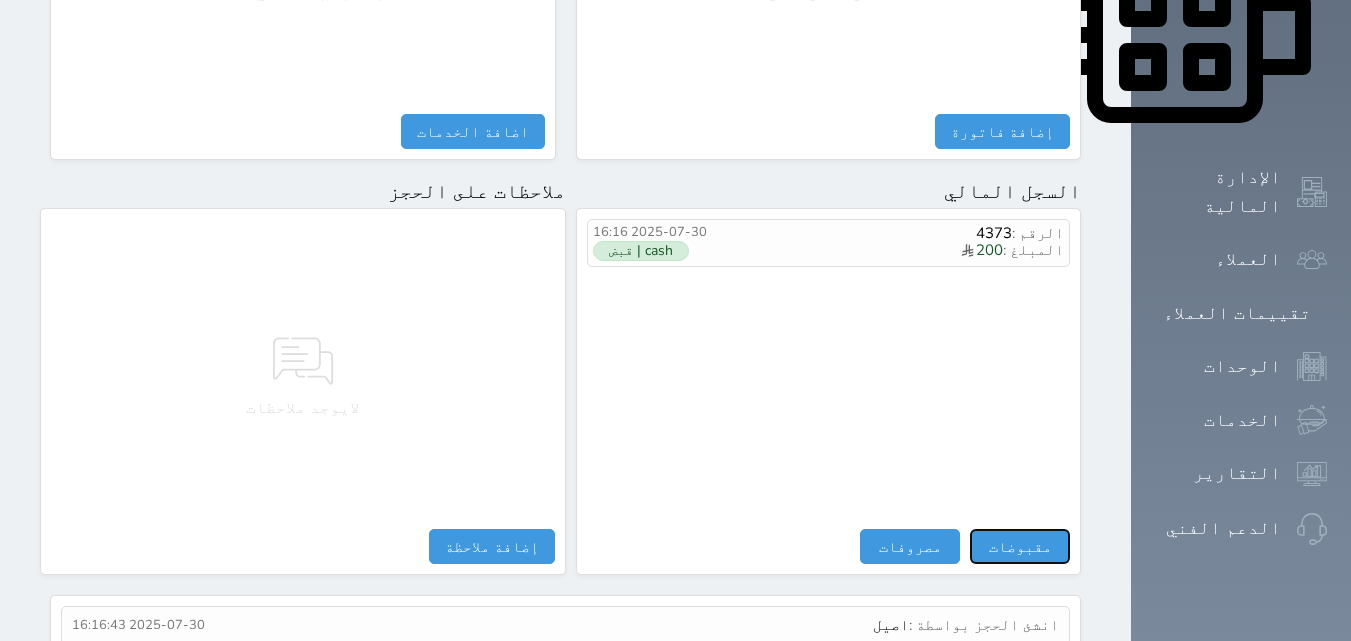 click on "مقبوضات" at bounding box center [1020, 546] 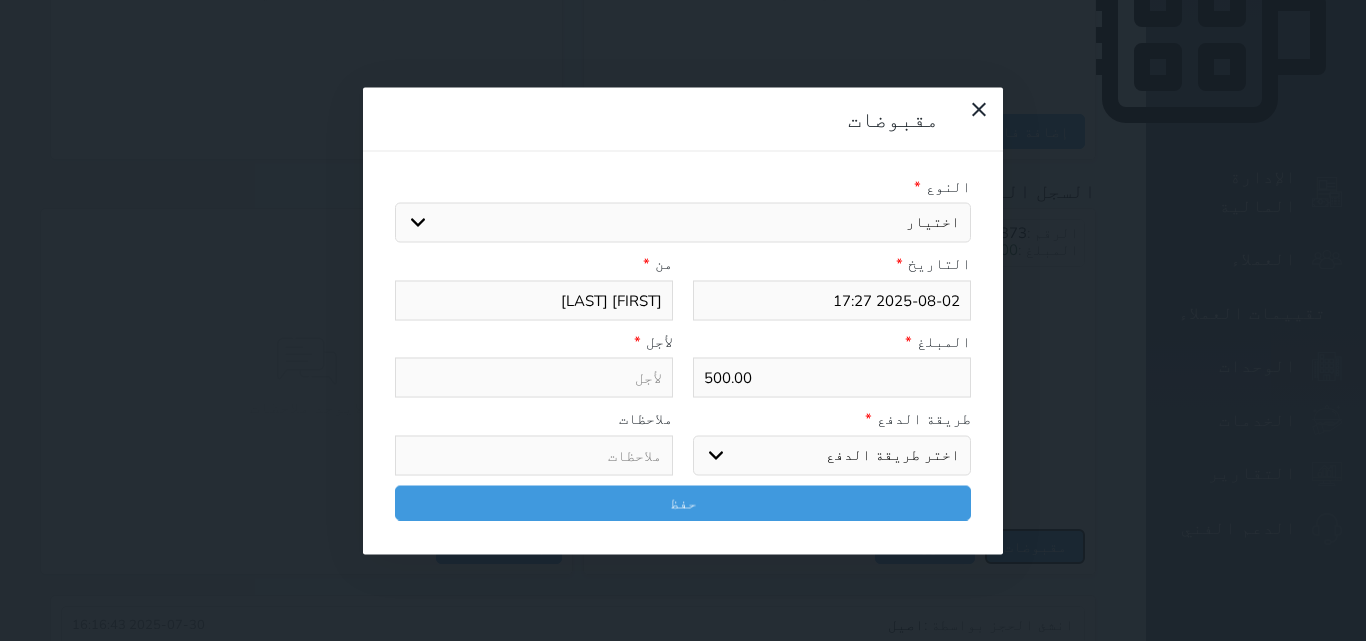 select 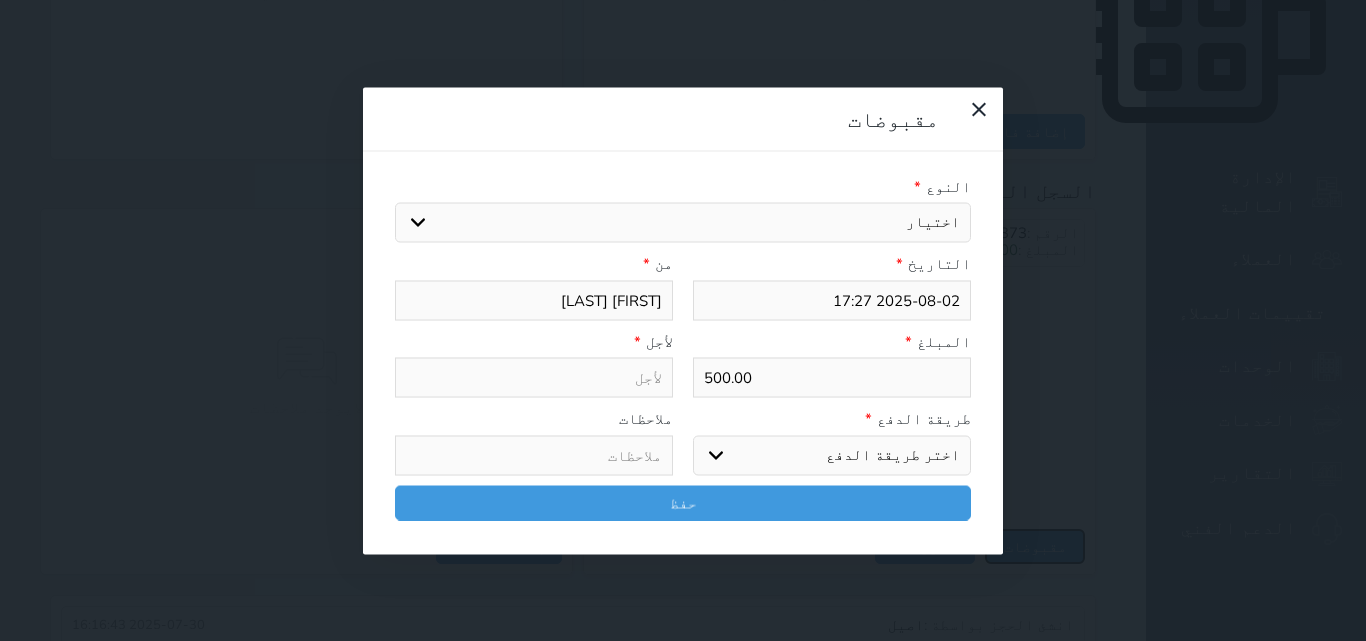 select 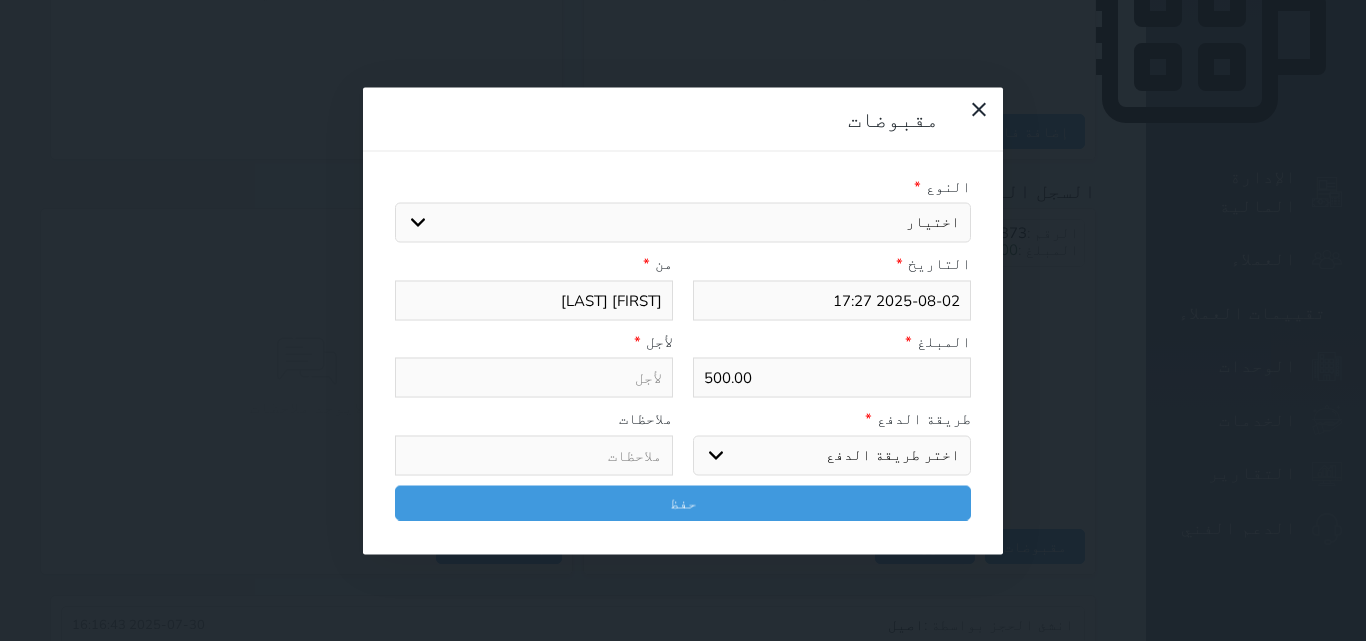 click on "اختيار   مقبوضات عامة قيمة إيجار فواتير تامين عربون لا ينطبق آخر مغسلة واي فاي - الإنترنت مواقف السيارات طعام الأغذية والمشروبات مشروبات المشروبات الباردة المشروبات الساخنة الإفطار غداء عشاء مخبز و كعك حمام سباحة الصالة الرياضية سبا و خدمات الجمال اختيار وإسقاط (خدمات النقل) ميني بار كابل - تلفزيون سرير إضافي تصفيف الشعر التسوق خدمات الجولات السياحية المنظمة خدمات الدليل السياحي" at bounding box center [683, 223] 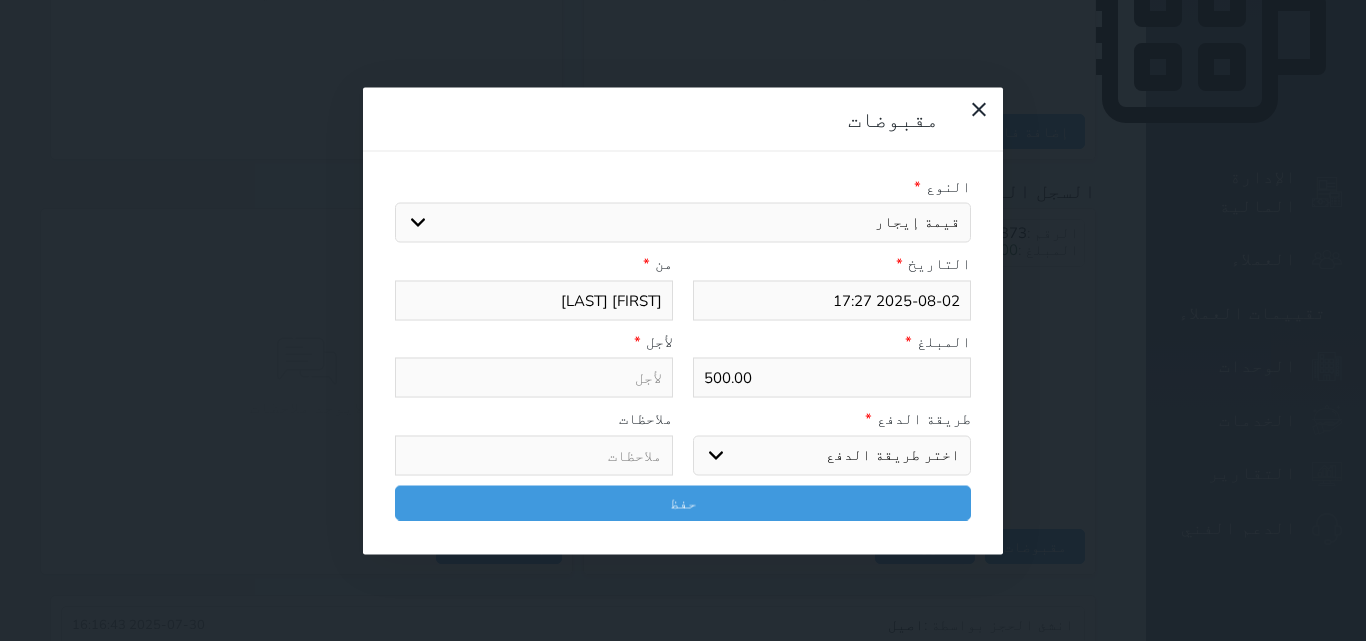 click on "اختيار   مقبوضات عامة قيمة إيجار فواتير تامين عربون لا ينطبق آخر مغسلة واي فاي - الإنترنت مواقف السيارات طعام الأغذية والمشروبات مشروبات المشروبات الباردة المشروبات الساخنة الإفطار غداء عشاء مخبز و كعك حمام سباحة الصالة الرياضية سبا و خدمات الجمال اختيار وإسقاط (خدمات النقل) ميني بار كابل - تلفزيون سرير إضافي تصفيف الشعر التسوق خدمات الجولات السياحية المنظمة خدمات الدليل السياحي" at bounding box center (683, 223) 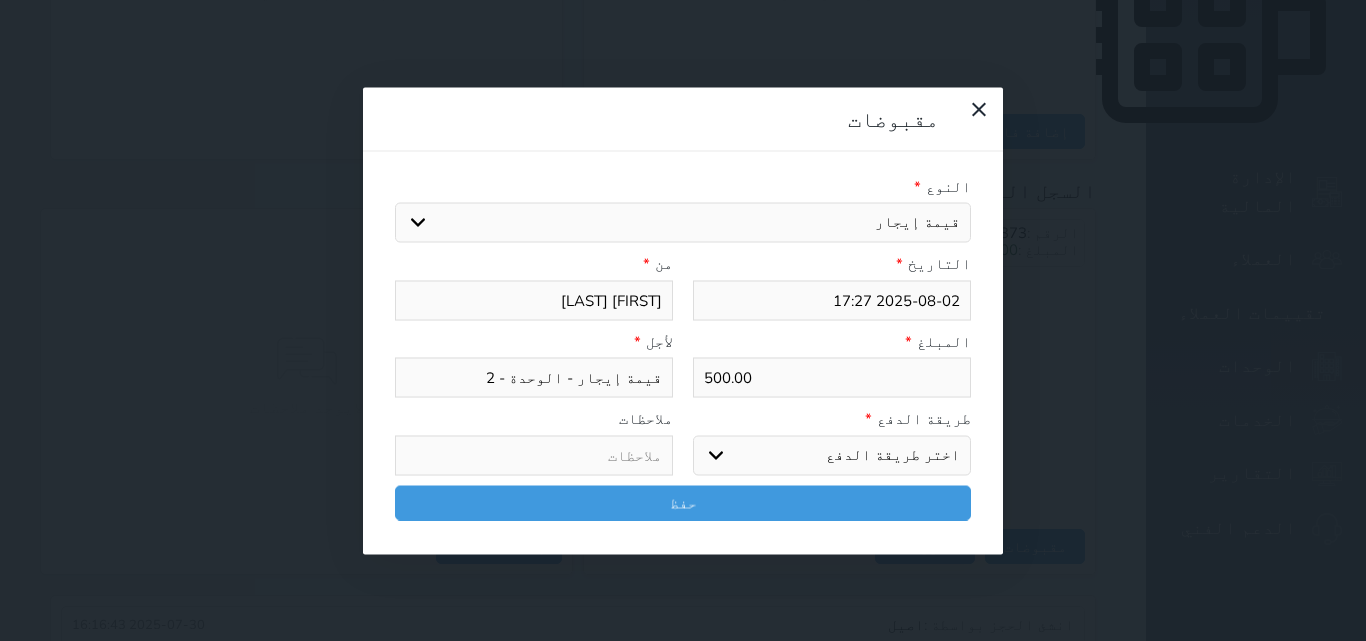 click on "500.00" at bounding box center [832, 378] 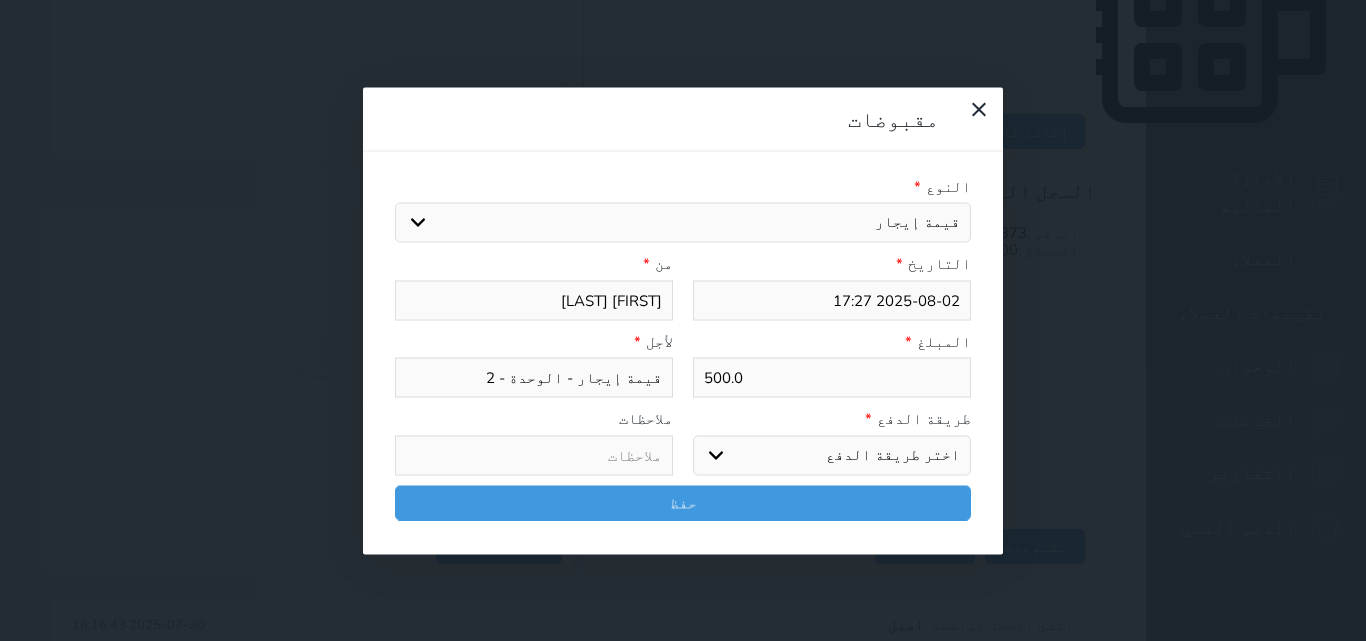 type on "500." 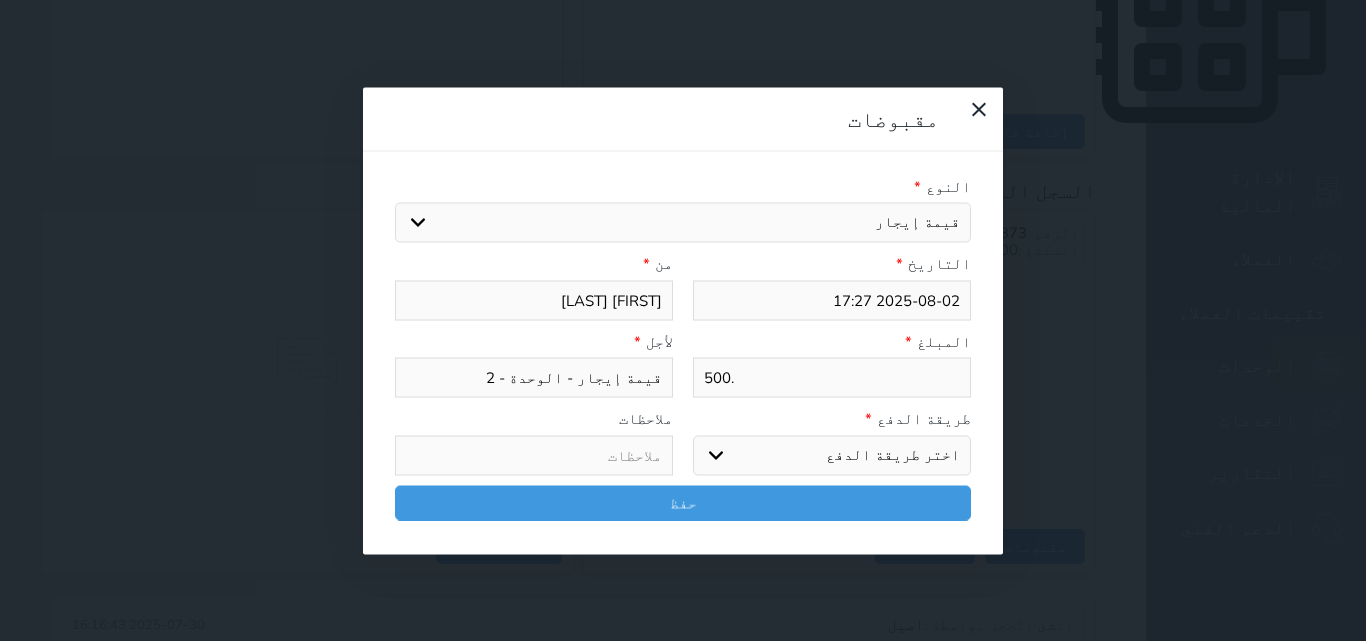 type on "500" 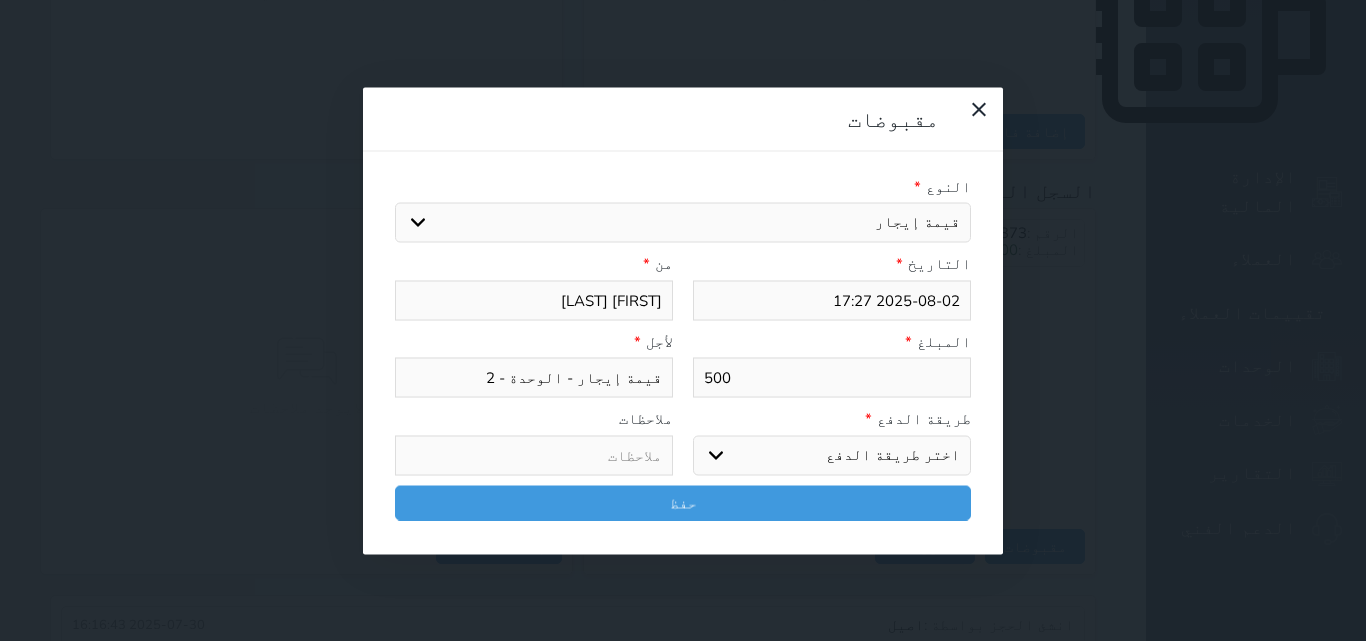 type on "500" 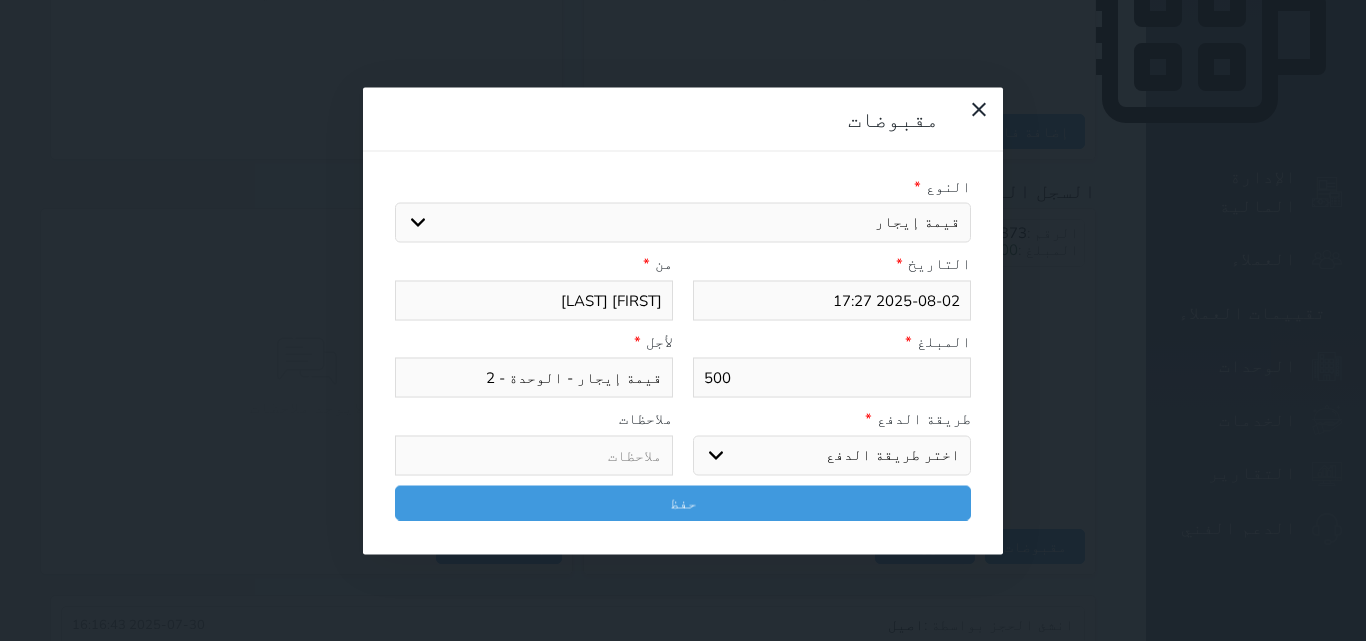 click on "اختر طريقة الدفع   دفع نقدى   تحويل بنكى   مدى   بطاقة ائتمان   آجل" at bounding box center [832, 455] 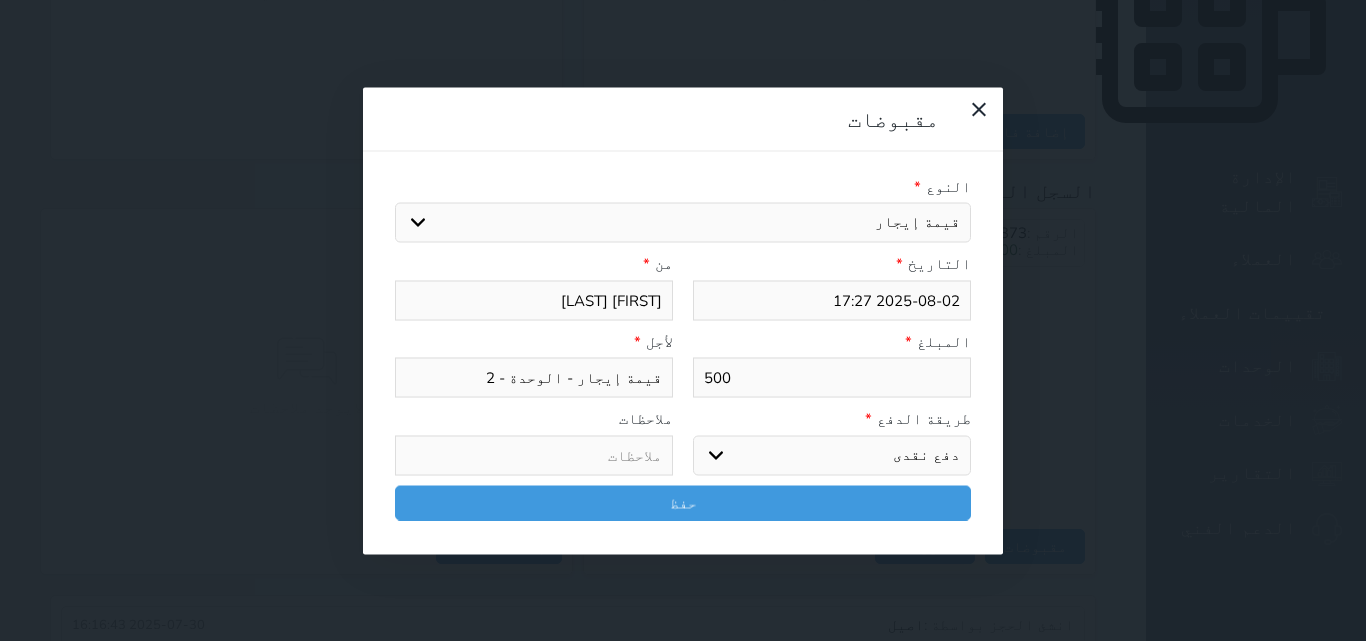 click on "اختر طريقة الدفع   دفع نقدى   تحويل بنكى   مدى   بطاقة ائتمان   آجل" at bounding box center [832, 455] 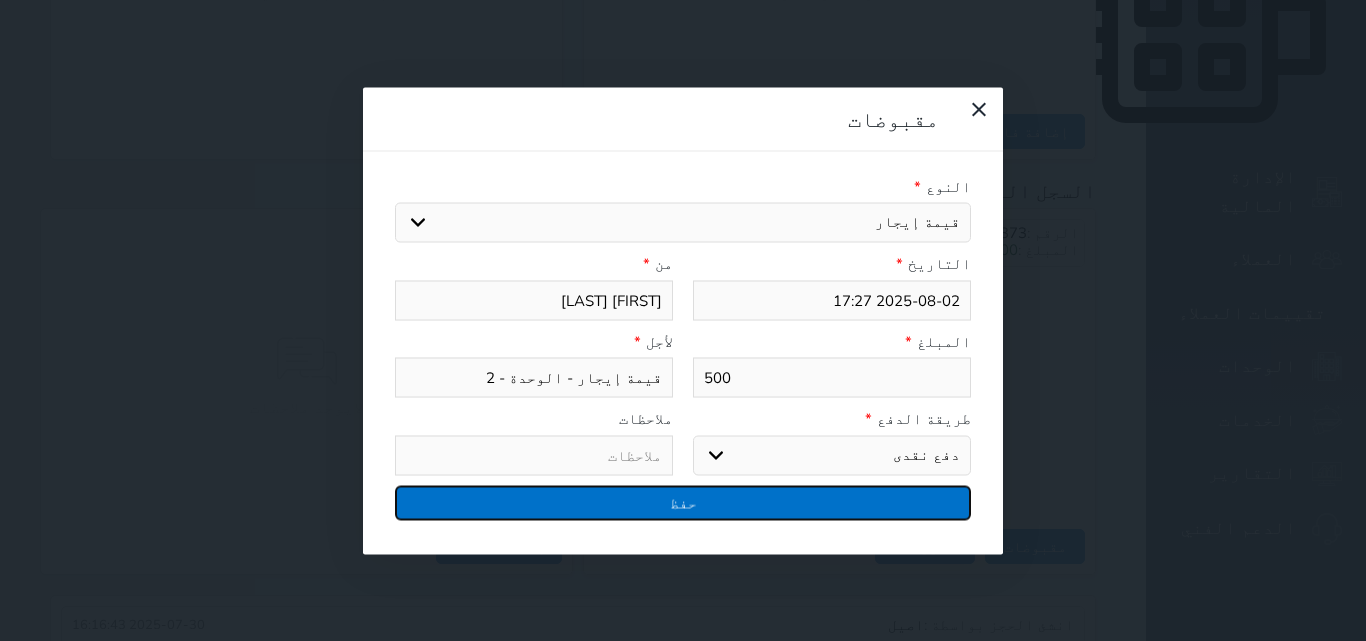 click on "حفظ" at bounding box center [683, 502] 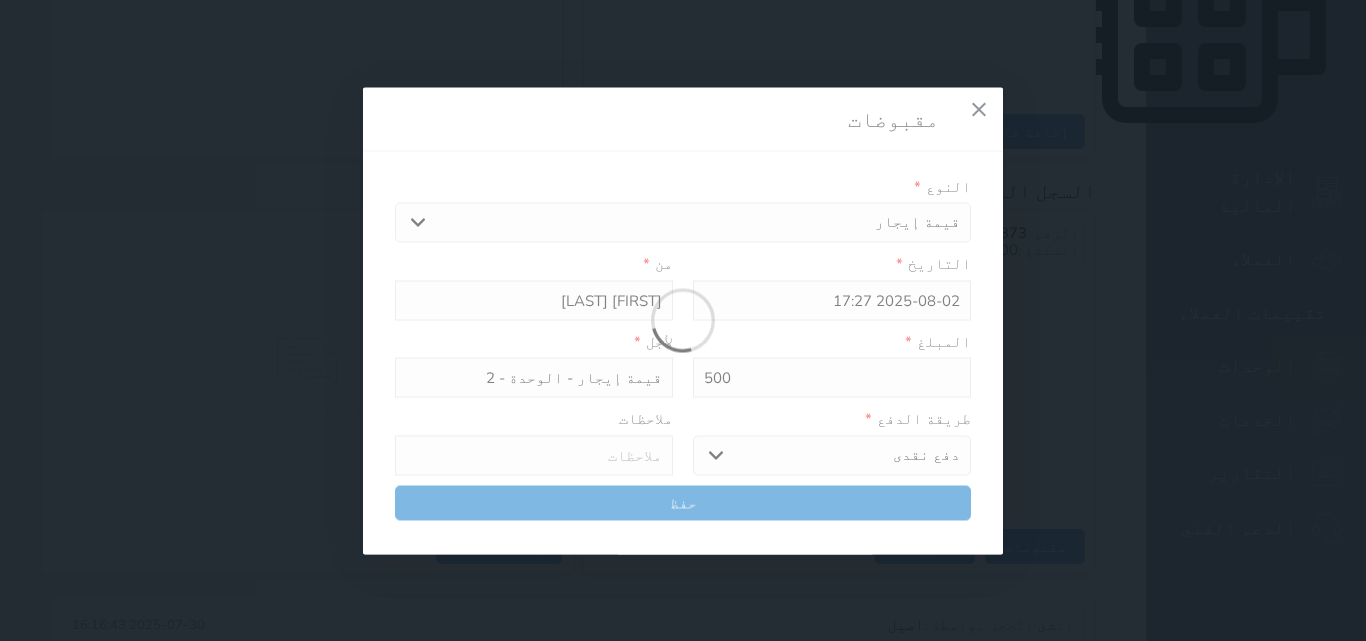 select 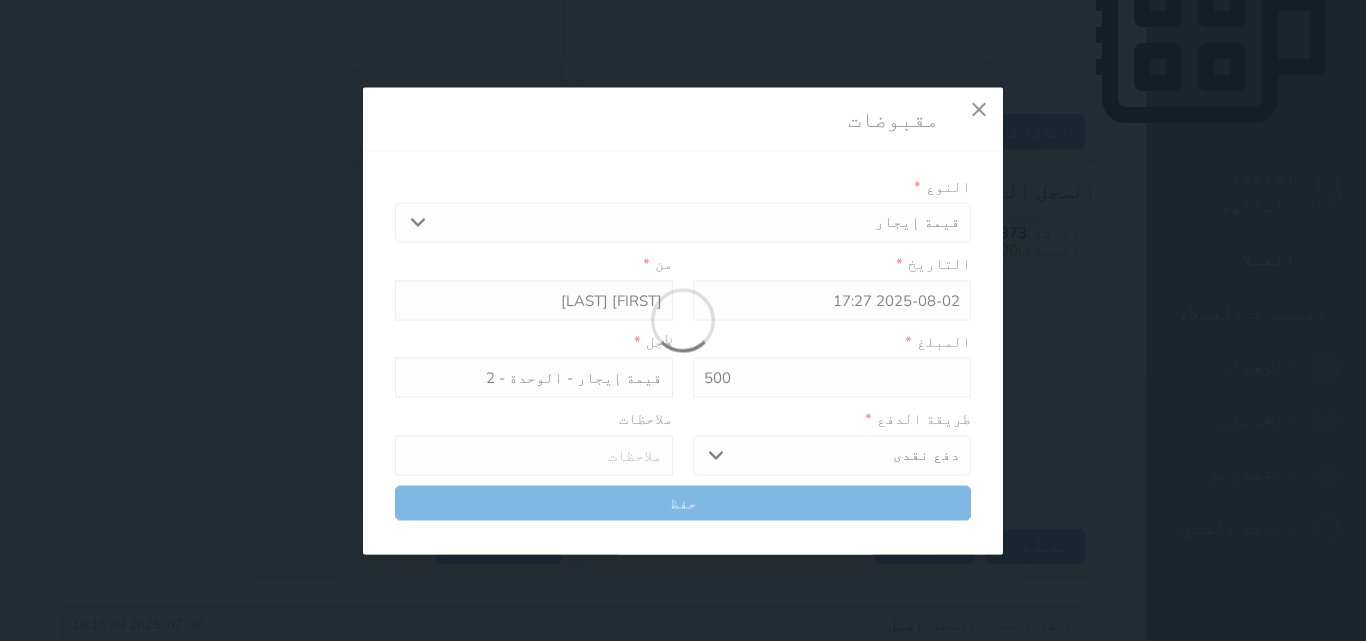 type 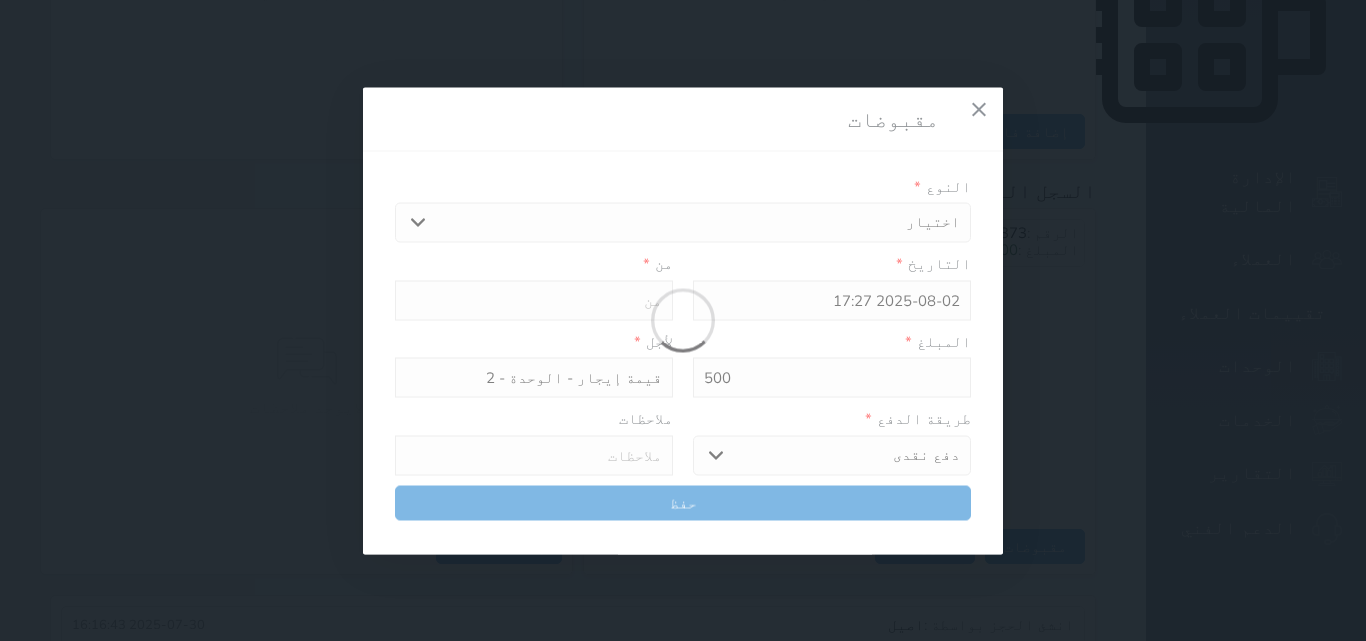 type on "0" 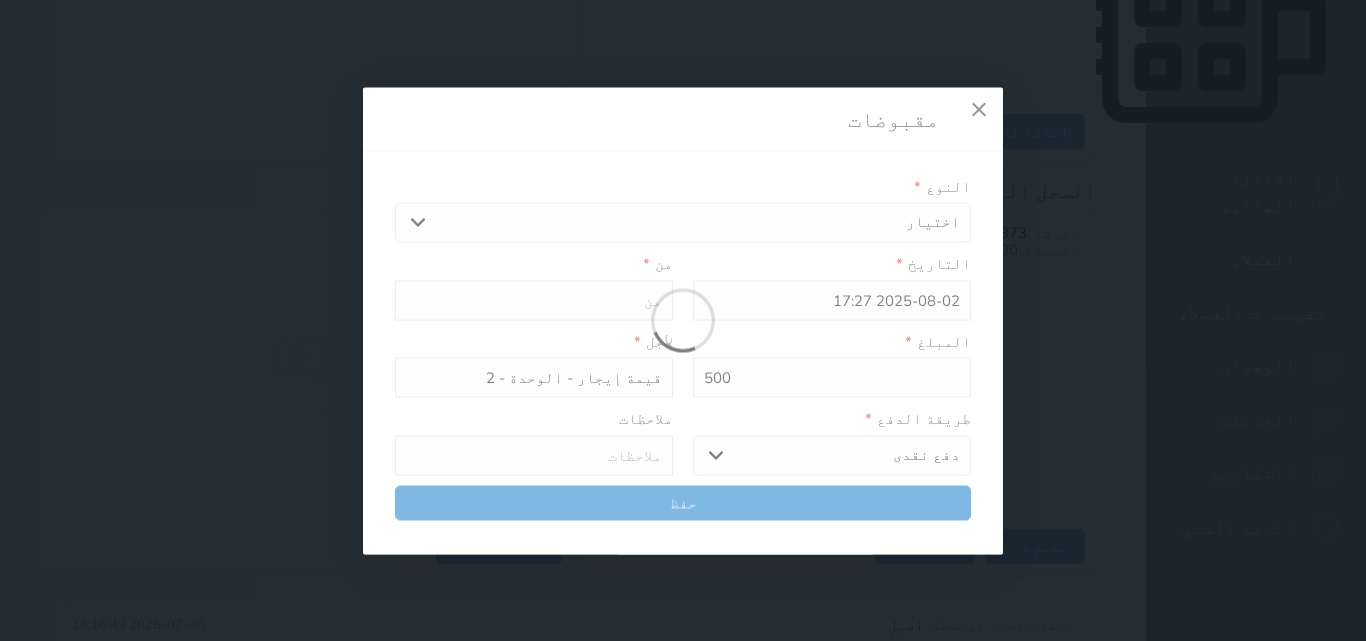 select 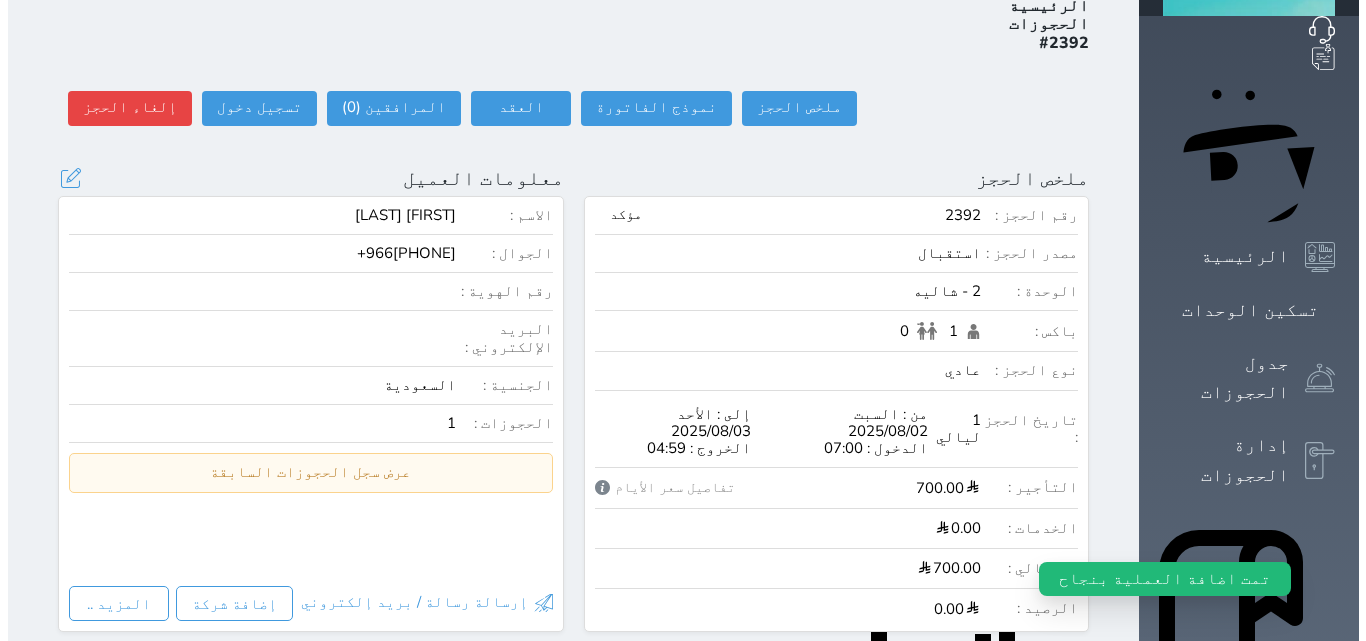 scroll, scrollTop: 0, scrollLeft: 0, axis: both 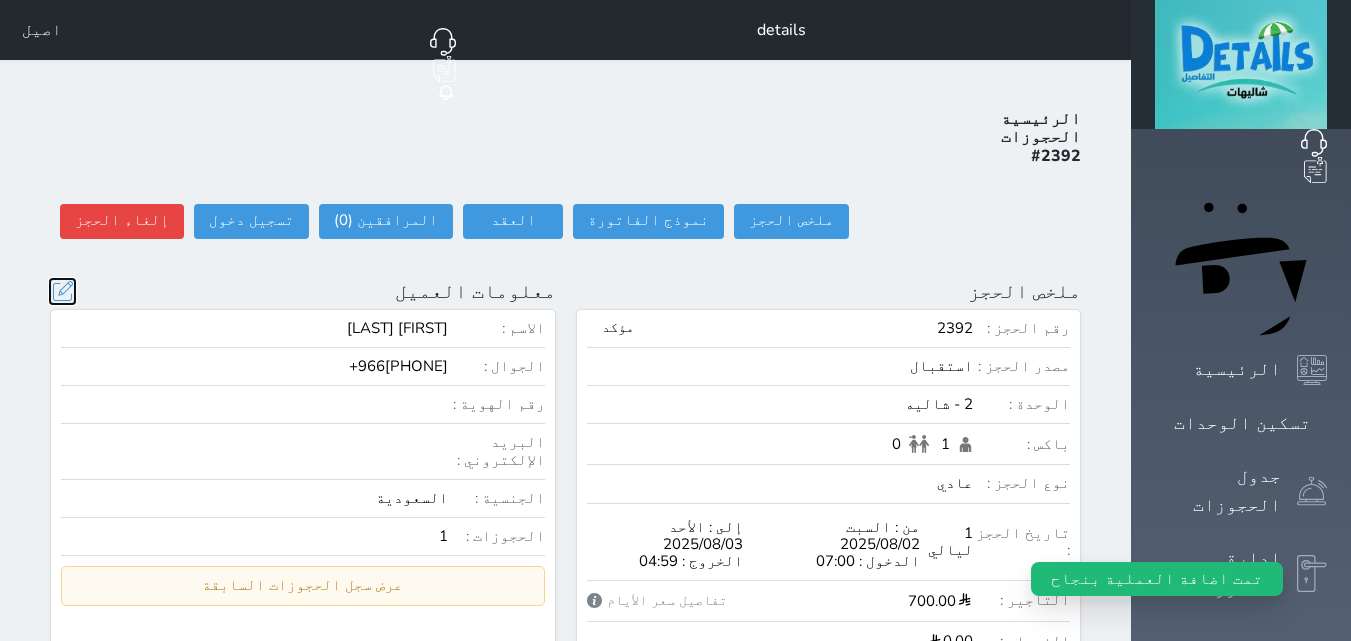 click at bounding box center [62, 291] 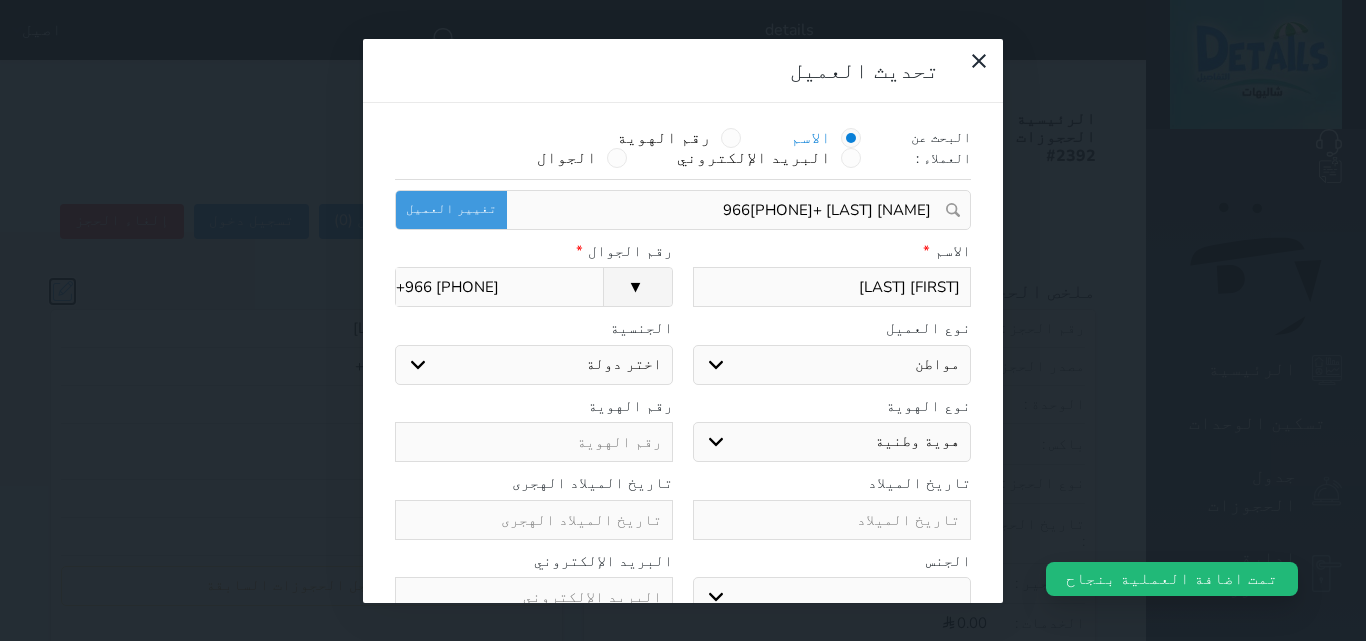 select 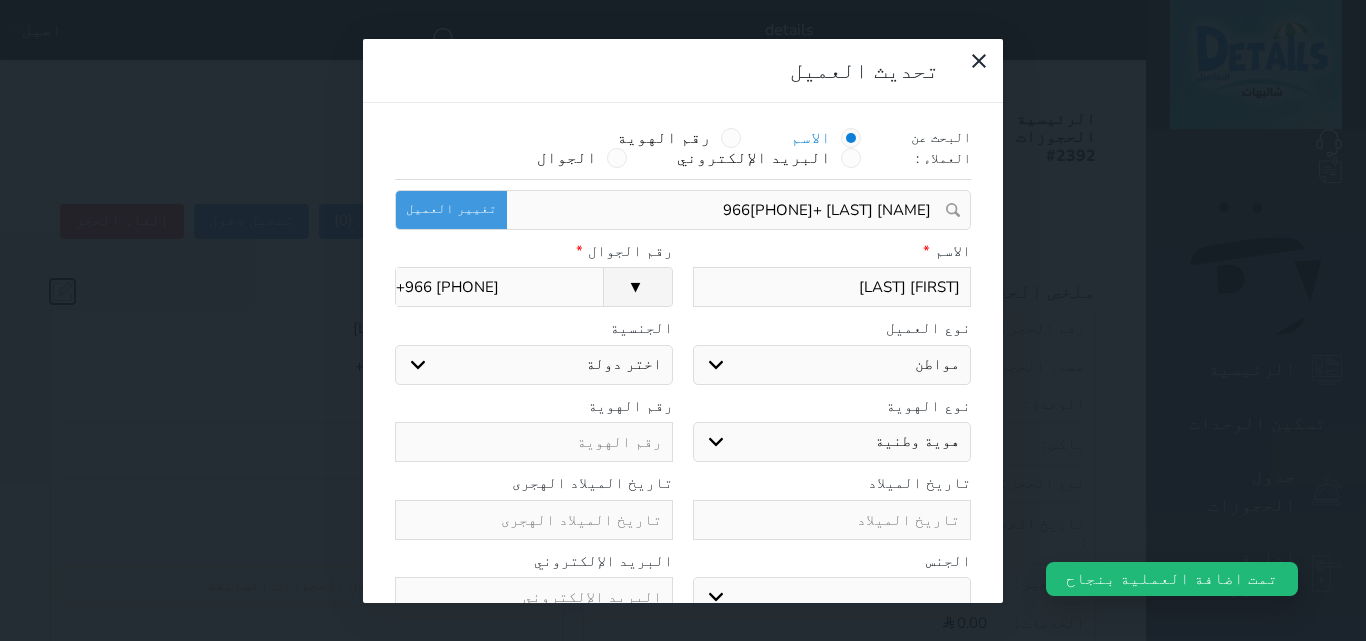 select on "113" 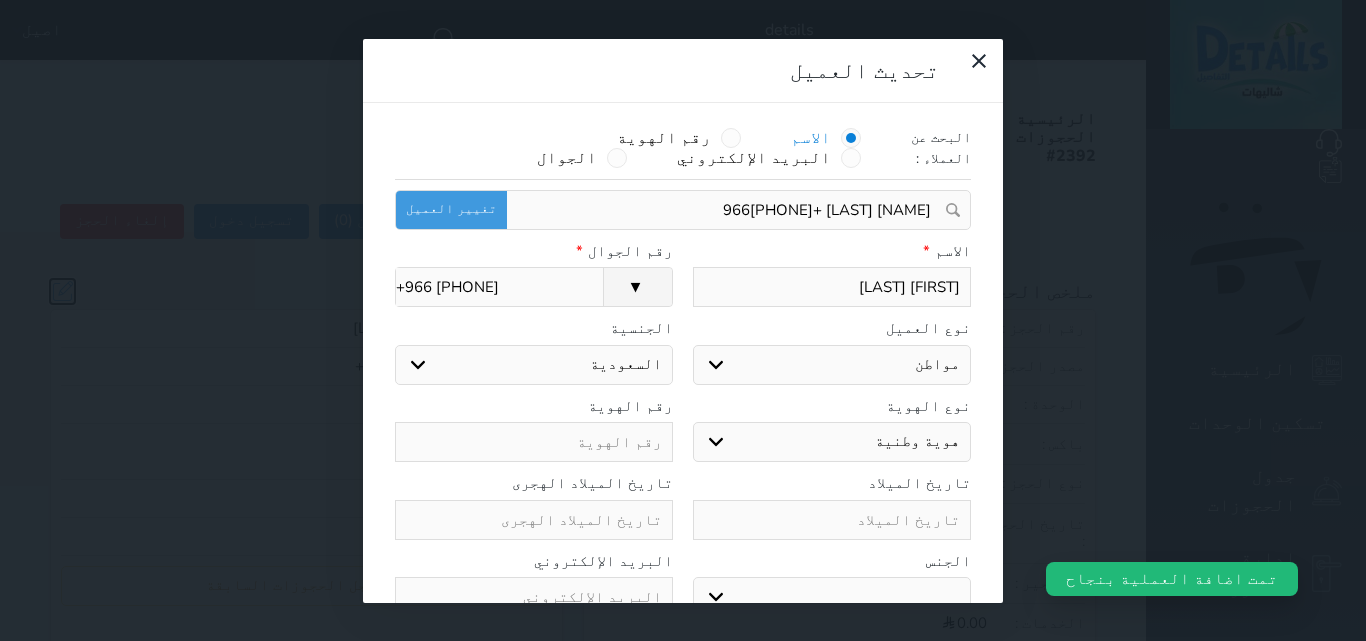 select 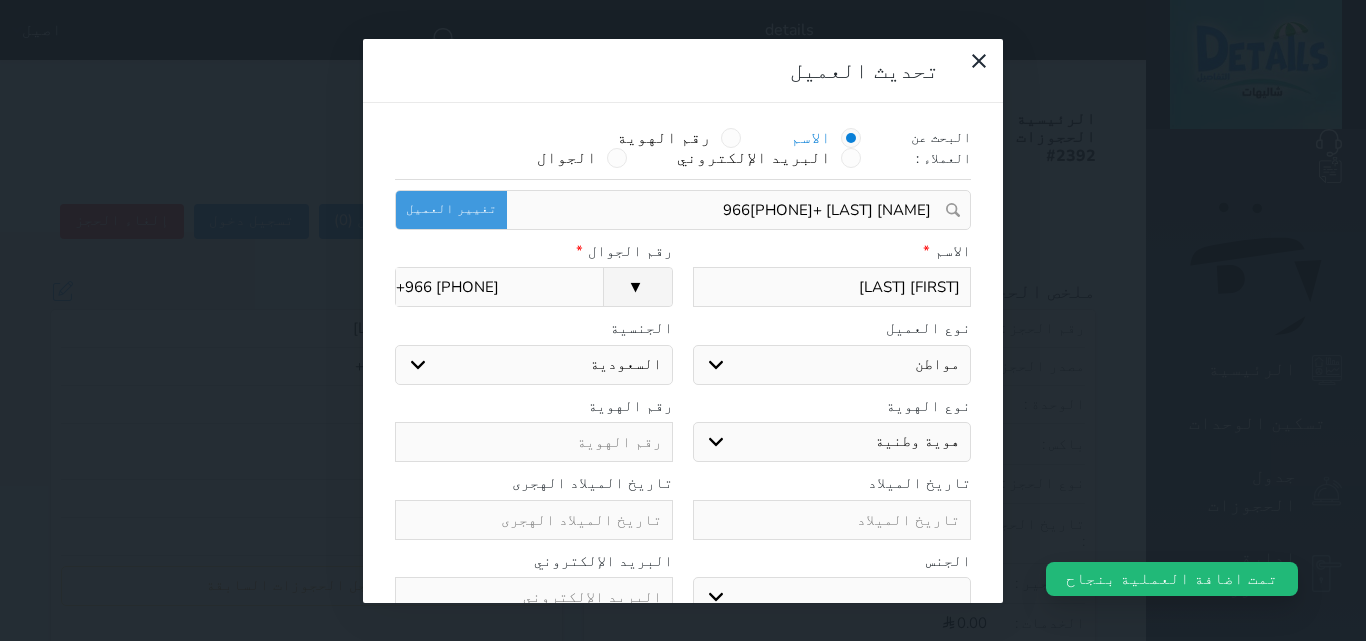 click at bounding box center (534, 442) 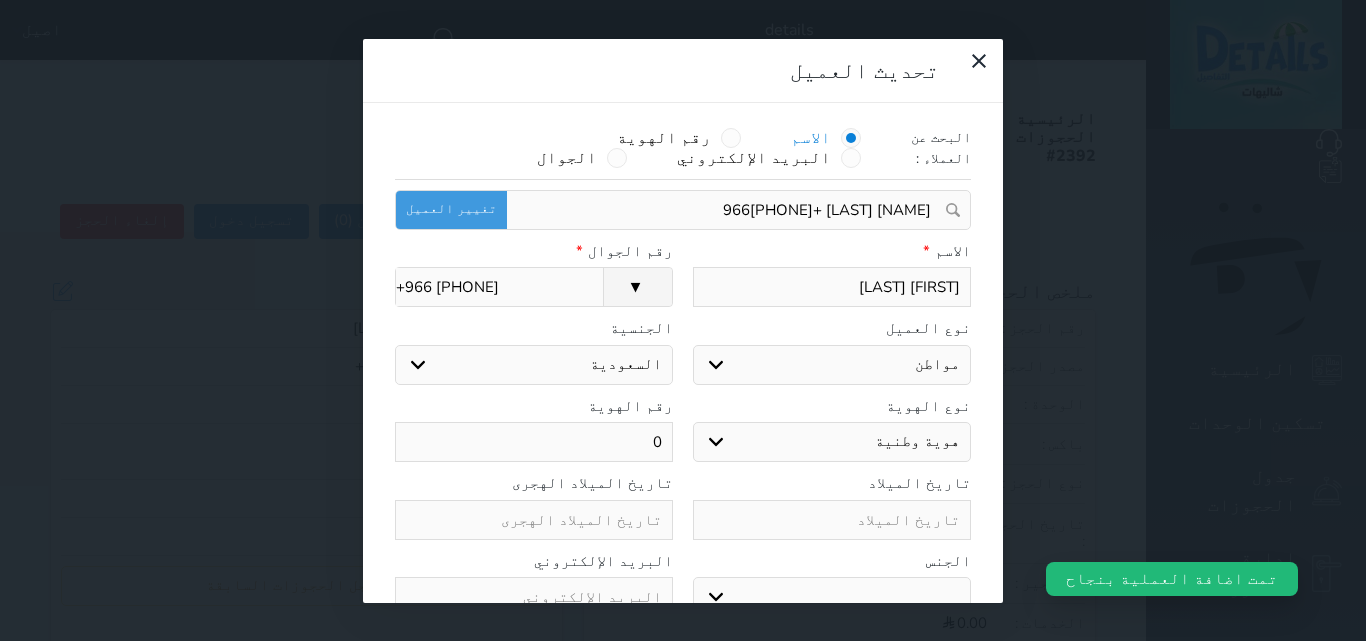 type on "00" 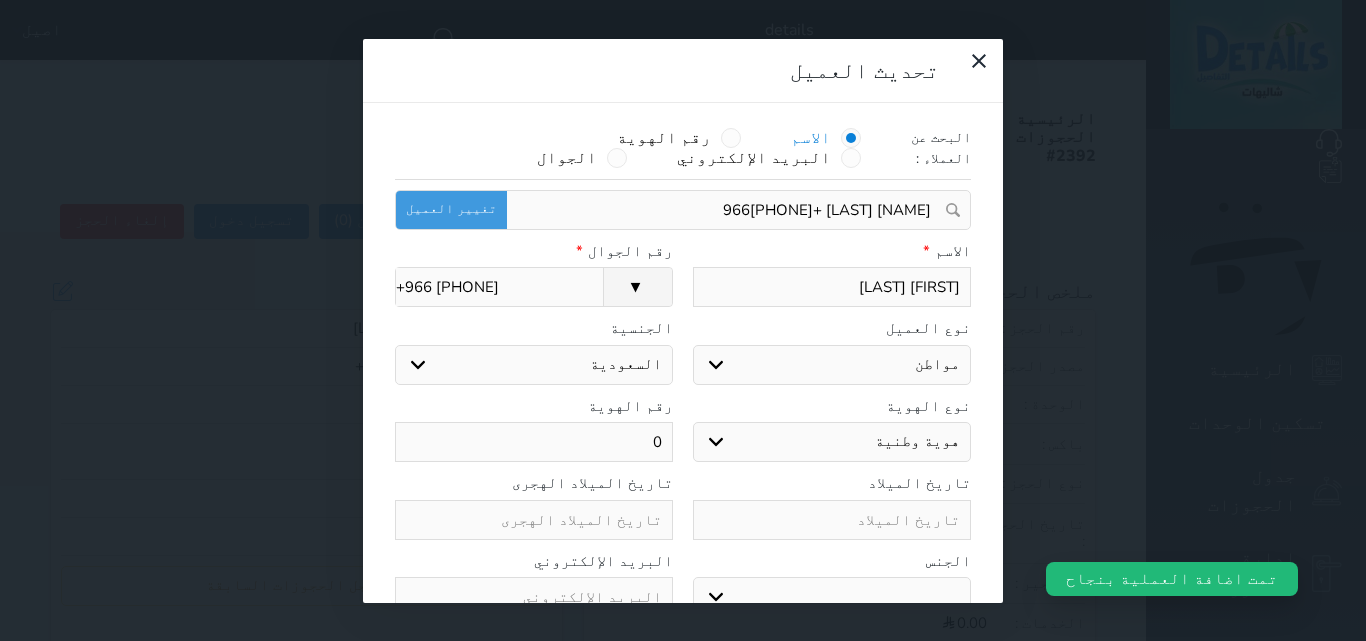 select 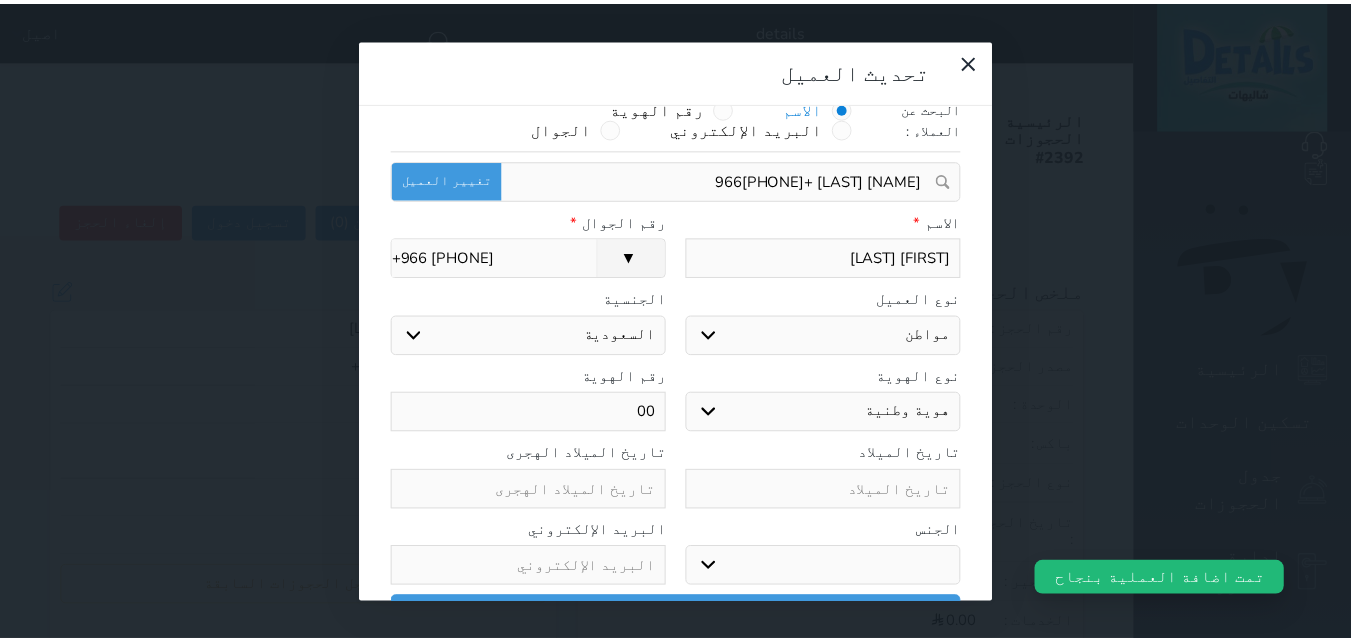 scroll, scrollTop: 45, scrollLeft: 0, axis: vertical 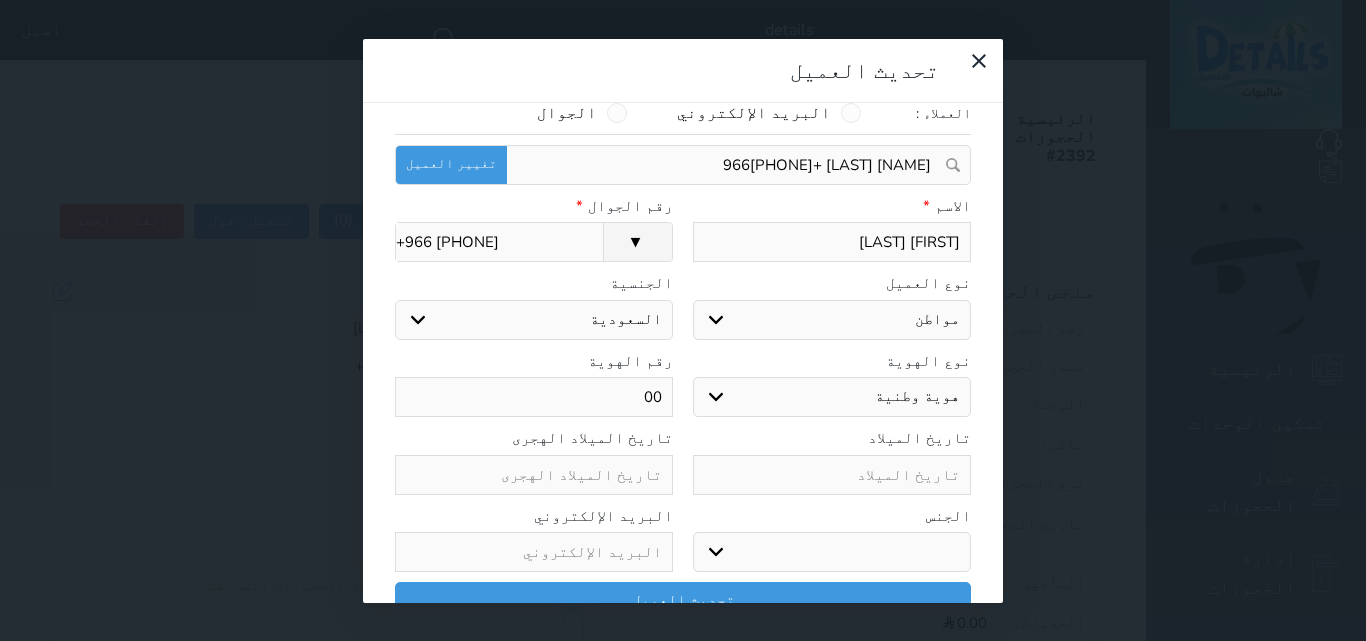 type on "00" 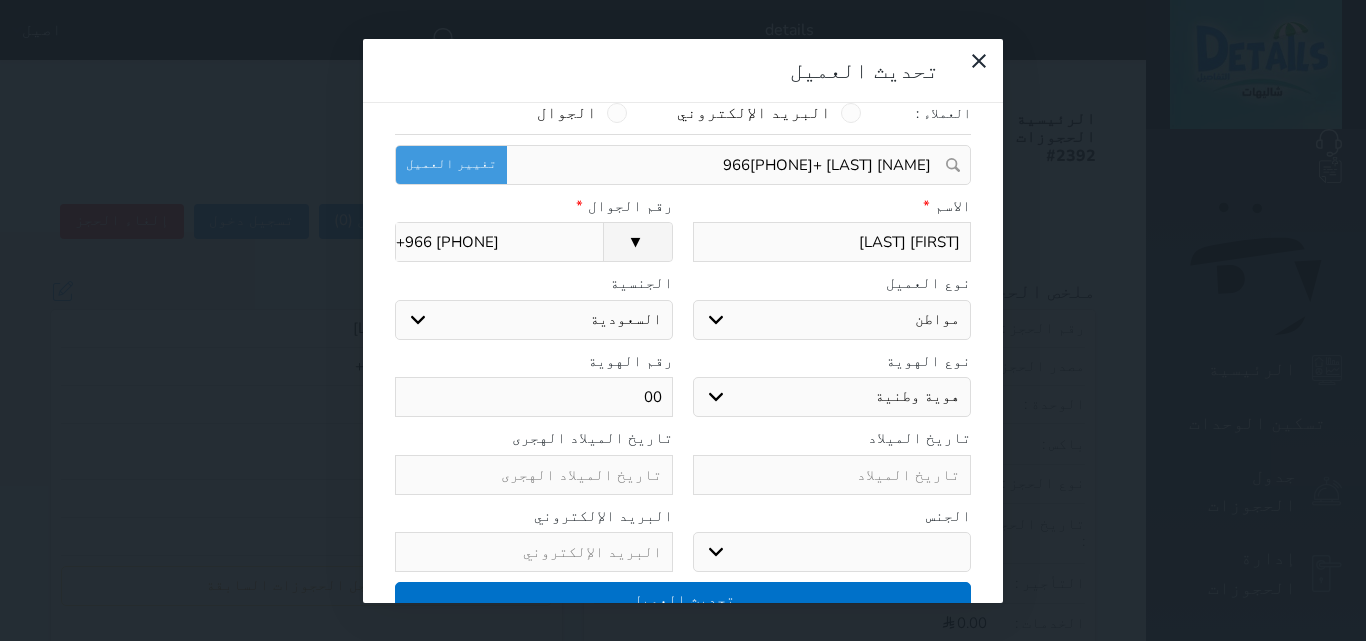 drag, startPoint x: 657, startPoint y: 567, endPoint x: 661, endPoint y: 551, distance: 16.492422 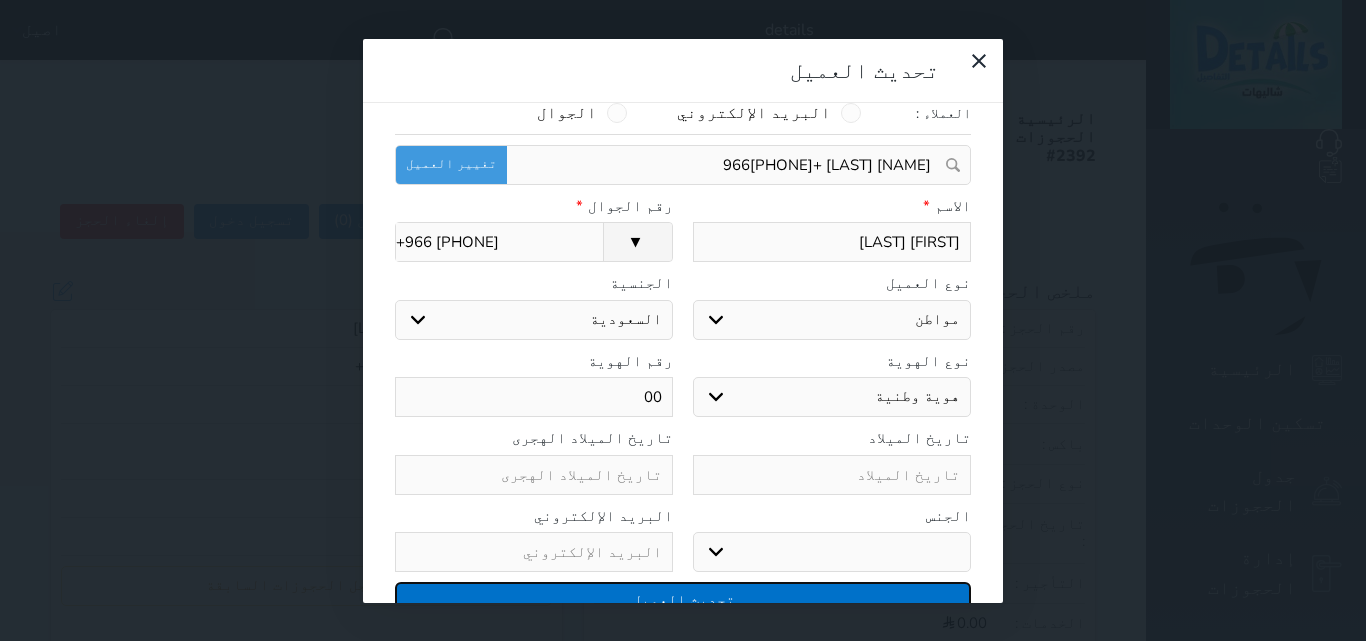 click on "تحديث العميل" at bounding box center [683, 599] 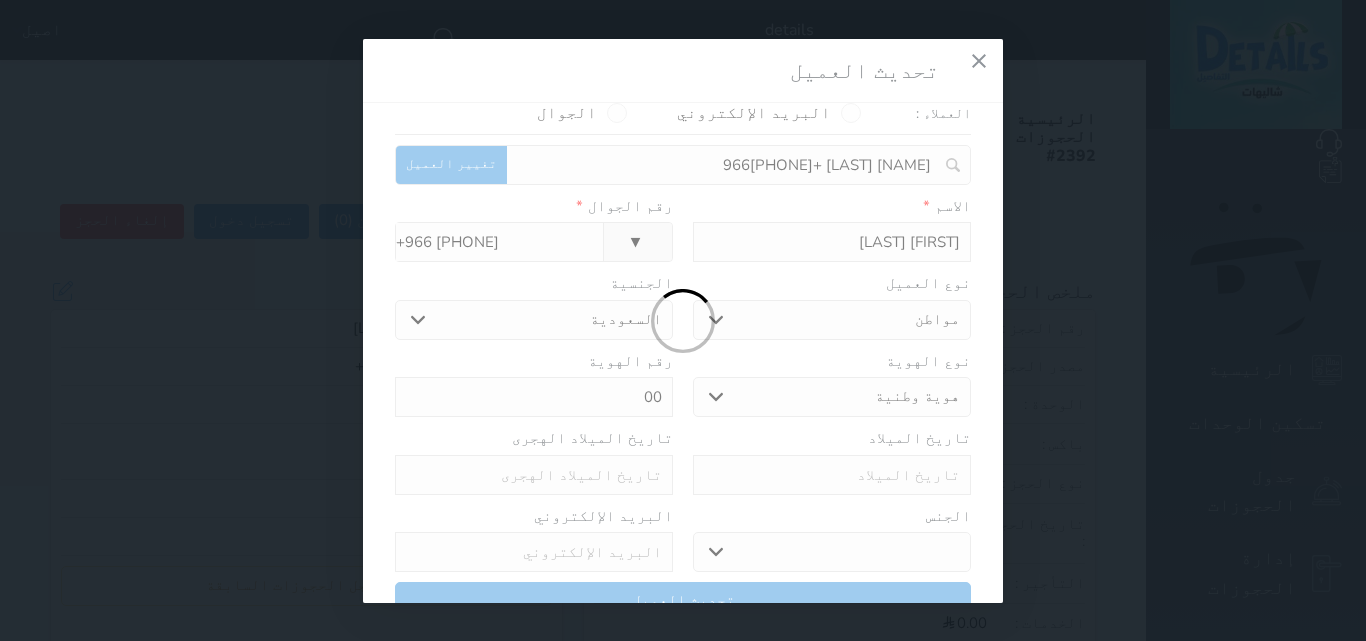 select 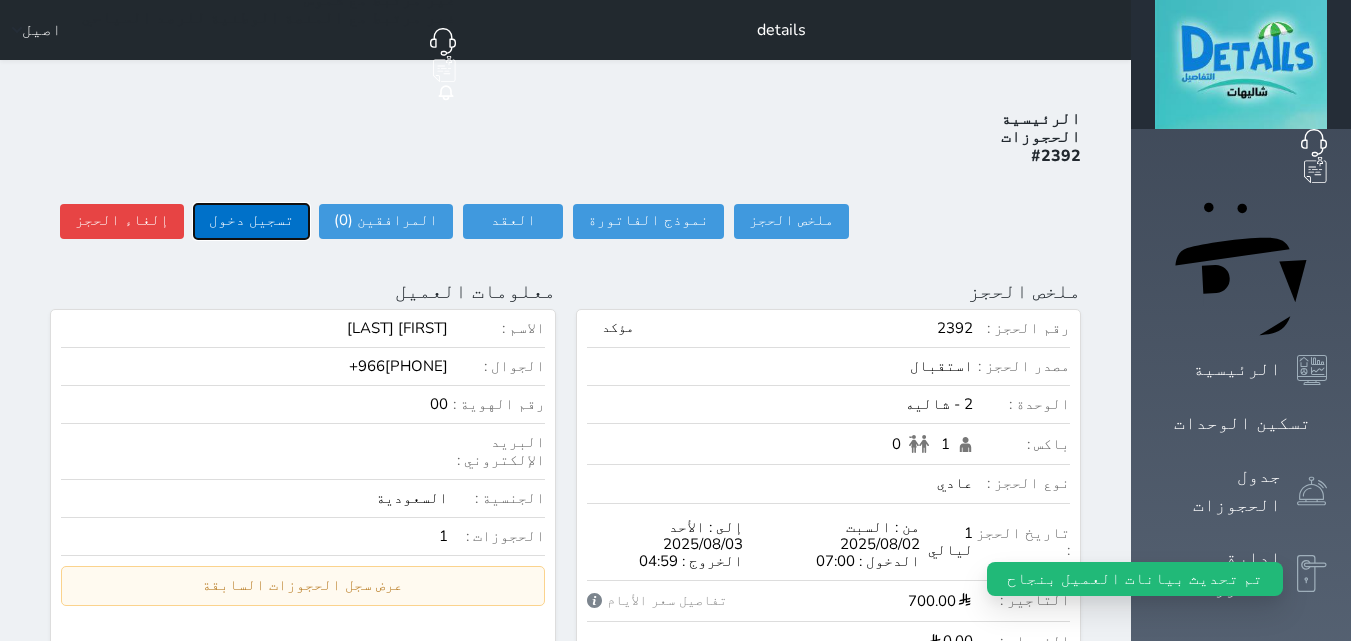 click on "تسجيل دخول" at bounding box center (251, 221) 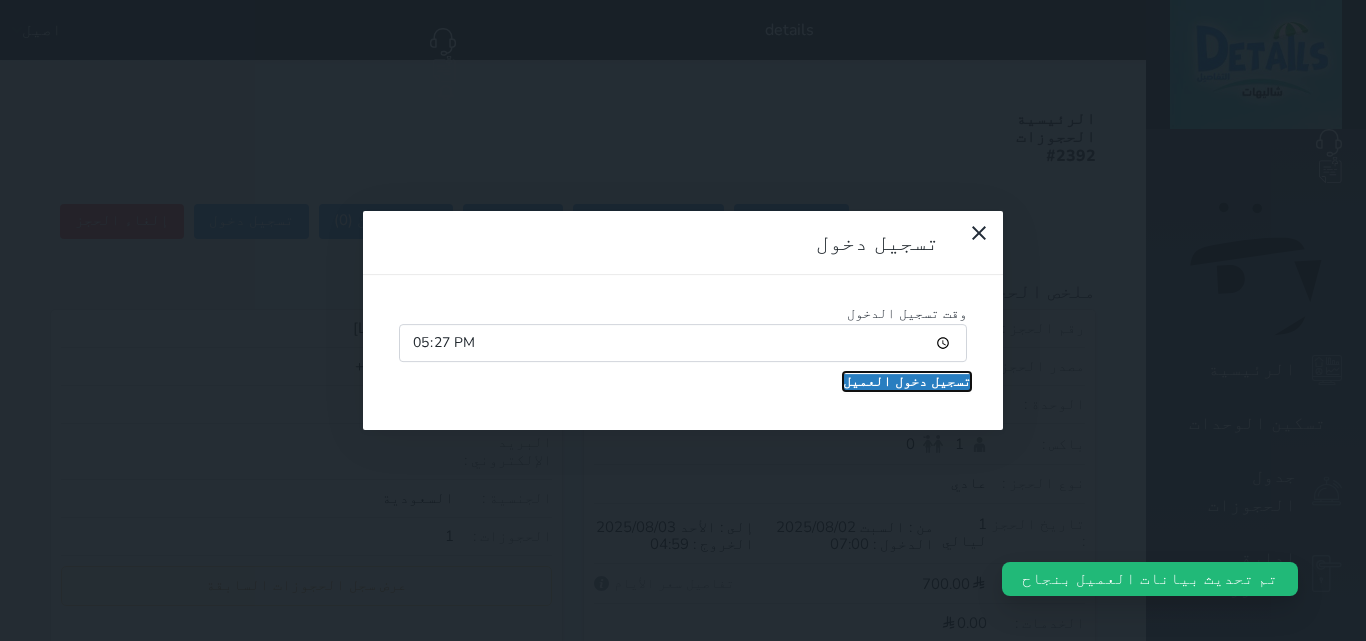 click on "تسجيل دخول العميل" at bounding box center (907, 382) 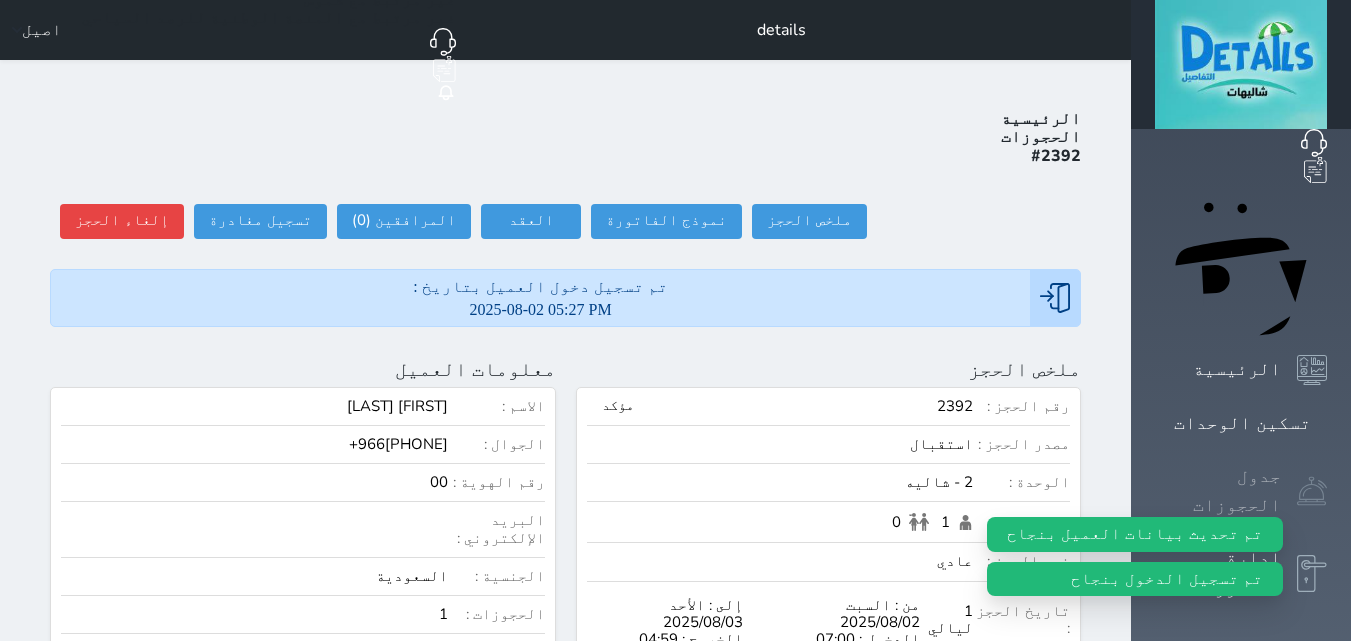click at bounding box center (1312, 491) 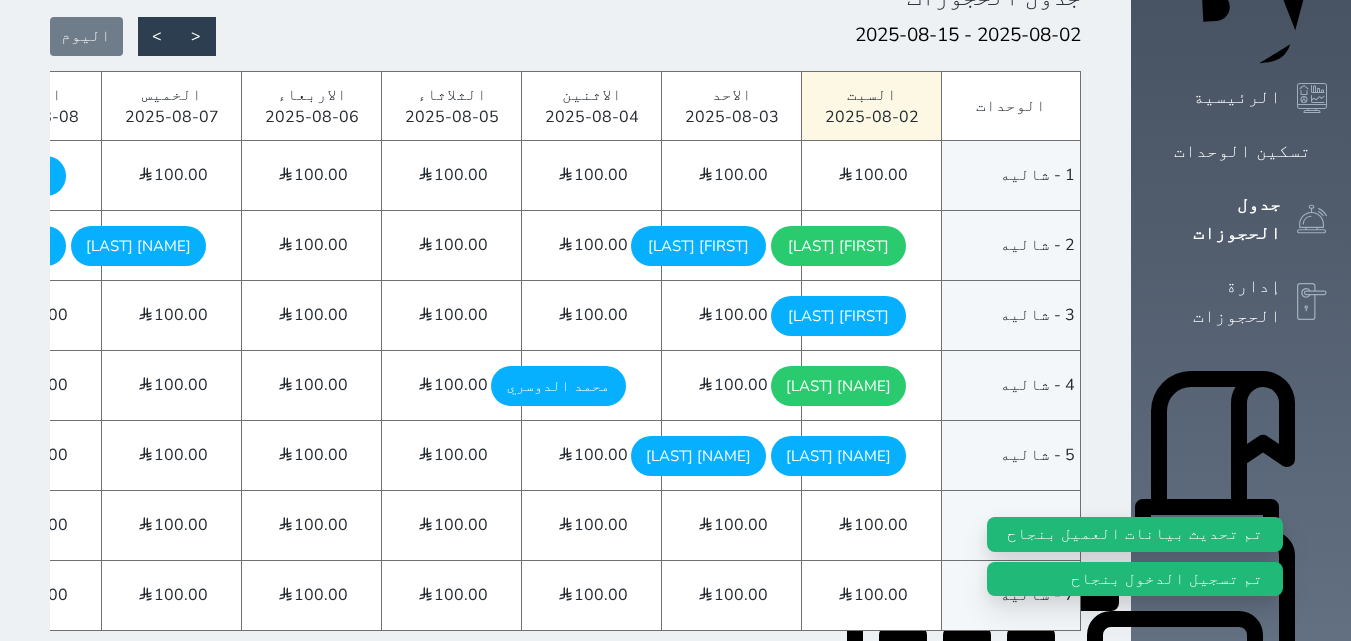 scroll, scrollTop: 300, scrollLeft: 0, axis: vertical 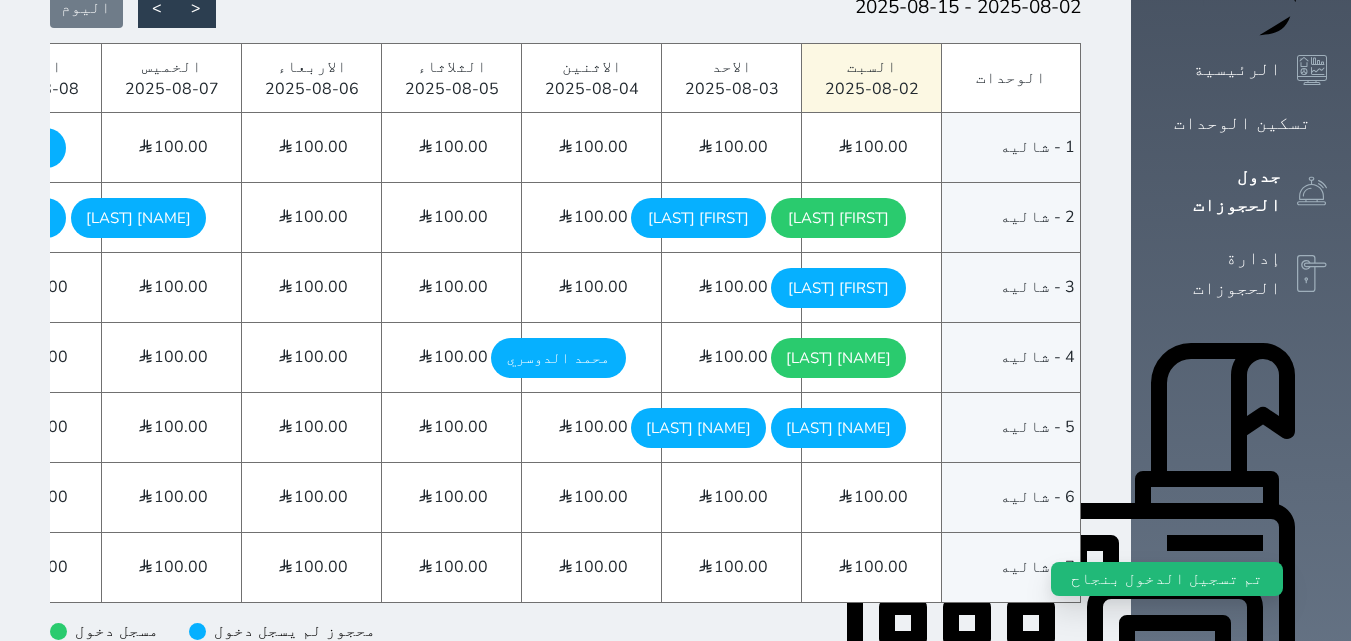 click on "محمد المهناء
السبت - 2025/08/02" at bounding box center [838, 428] 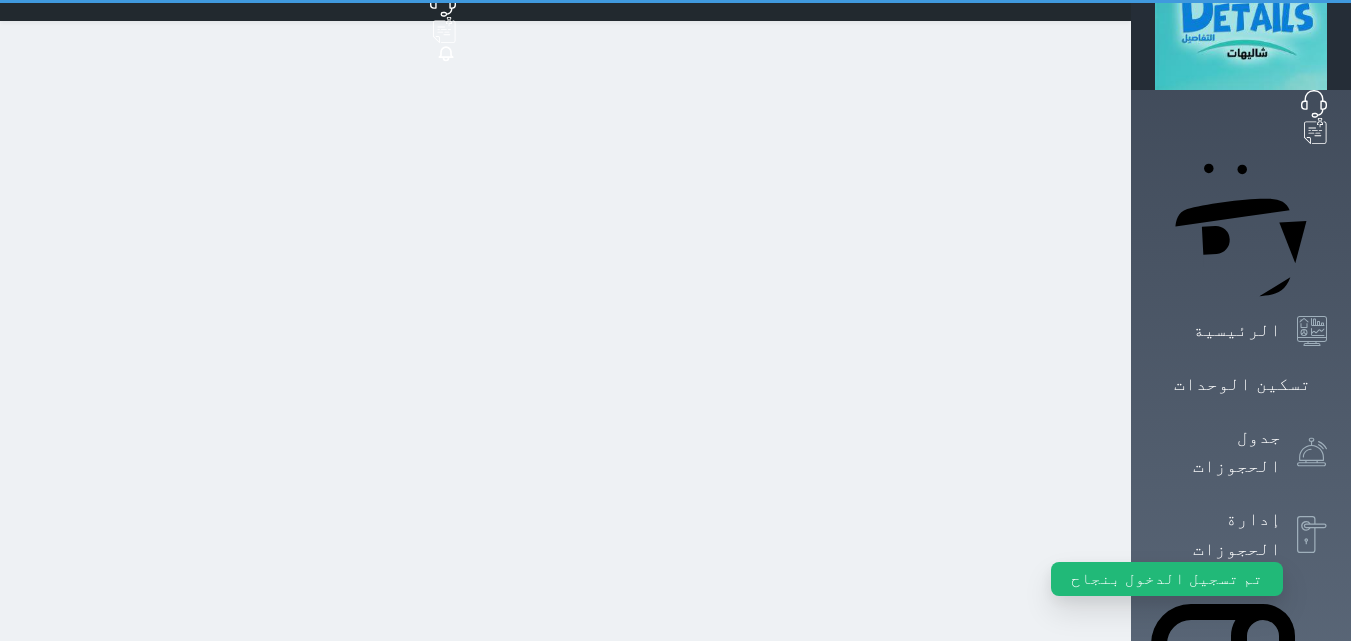 scroll, scrollTop: 0, scrollLeft: 0, axis: both 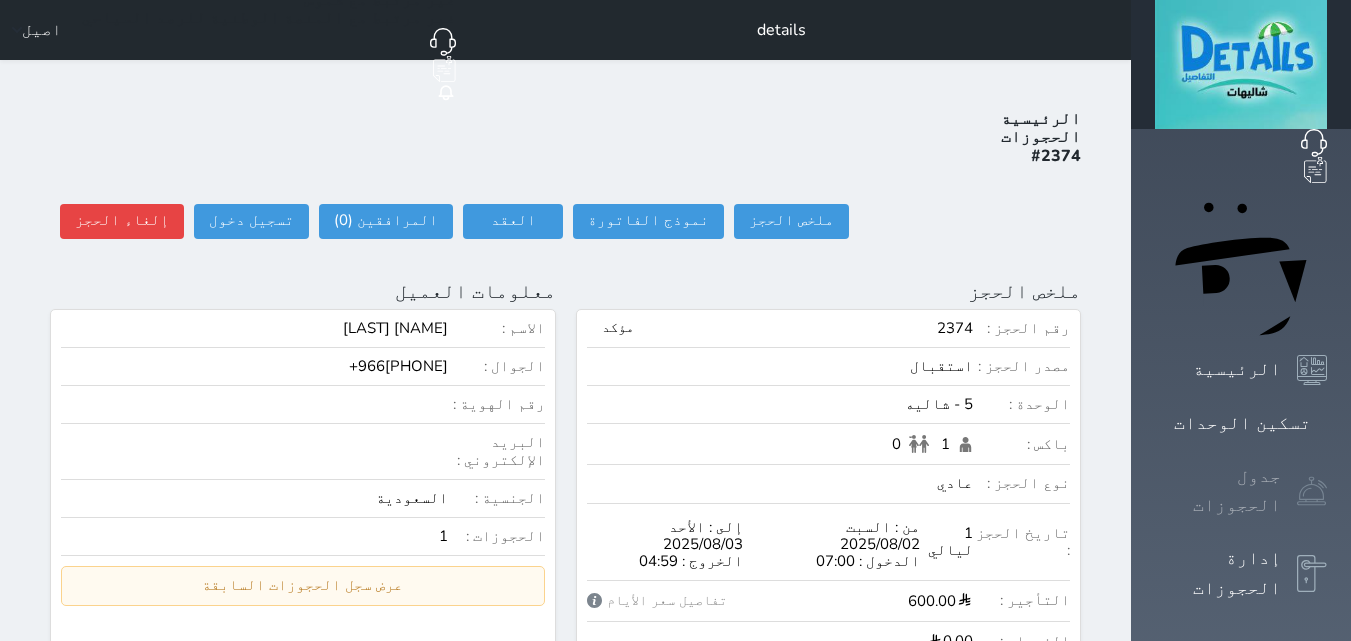 click on "جدول الحجوزات" at bounding box center (1218, 491) 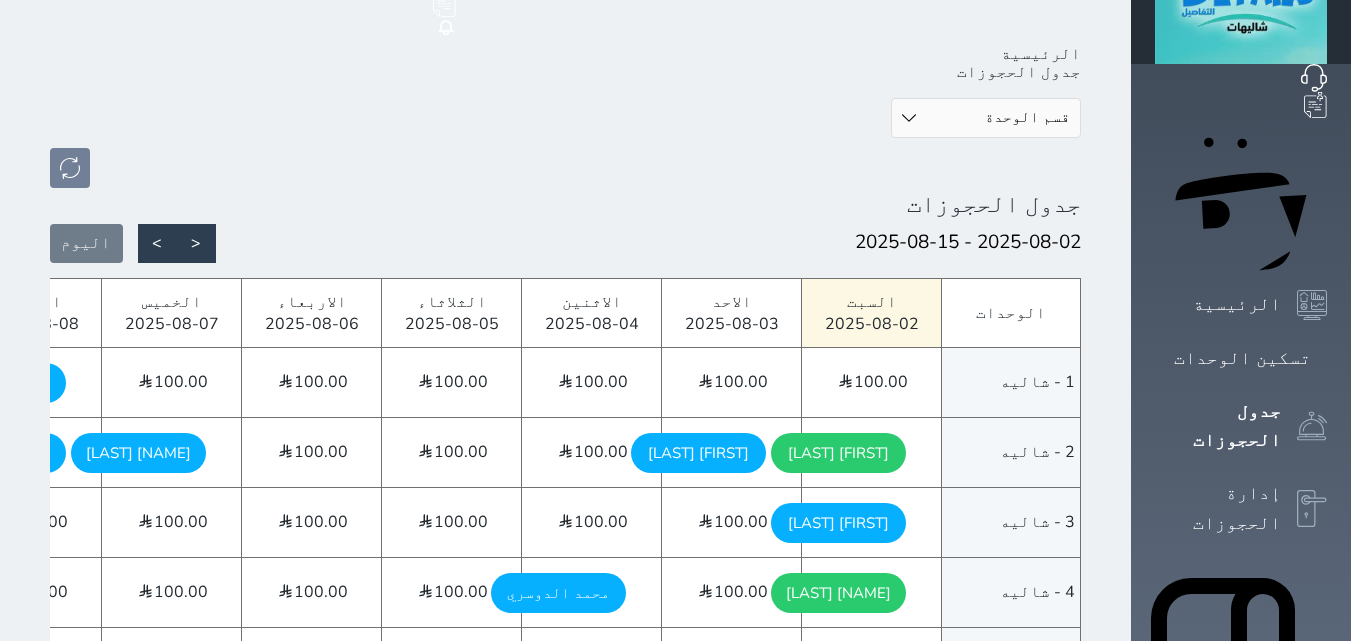 scroll, scrollTop: 100, scrollLeft: 0, axis: vertical 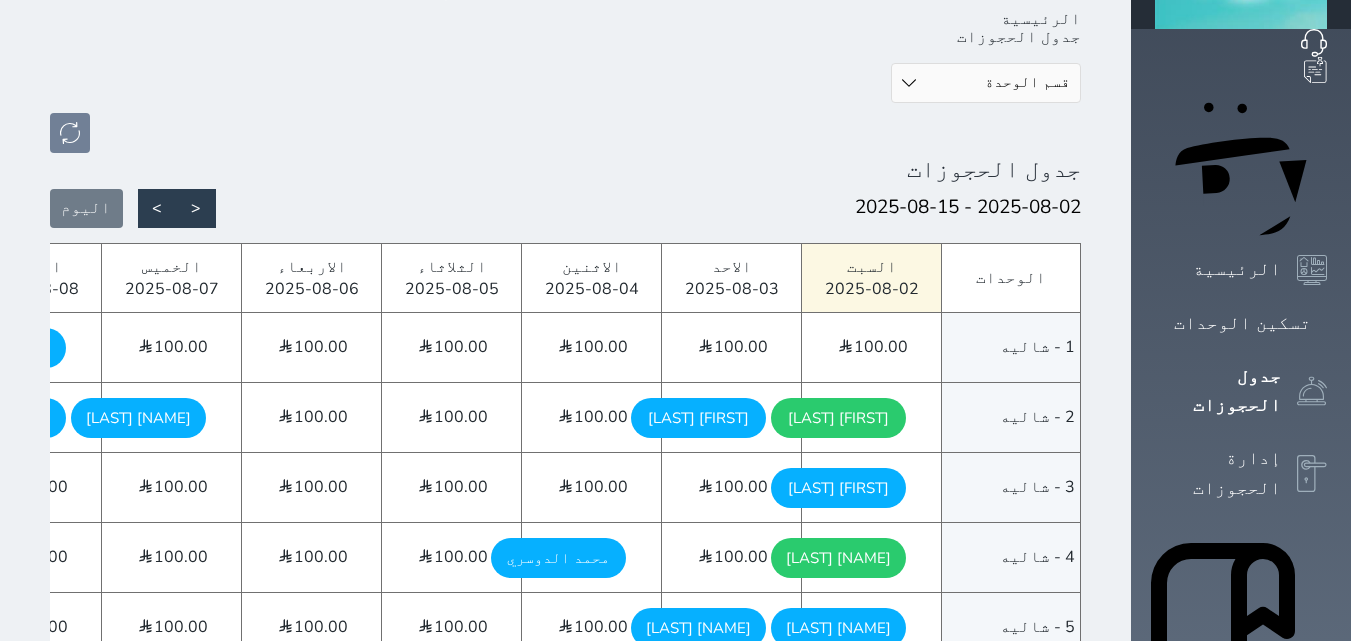click on "[FIRST] [LAST]" at bounding box center [838, 558] 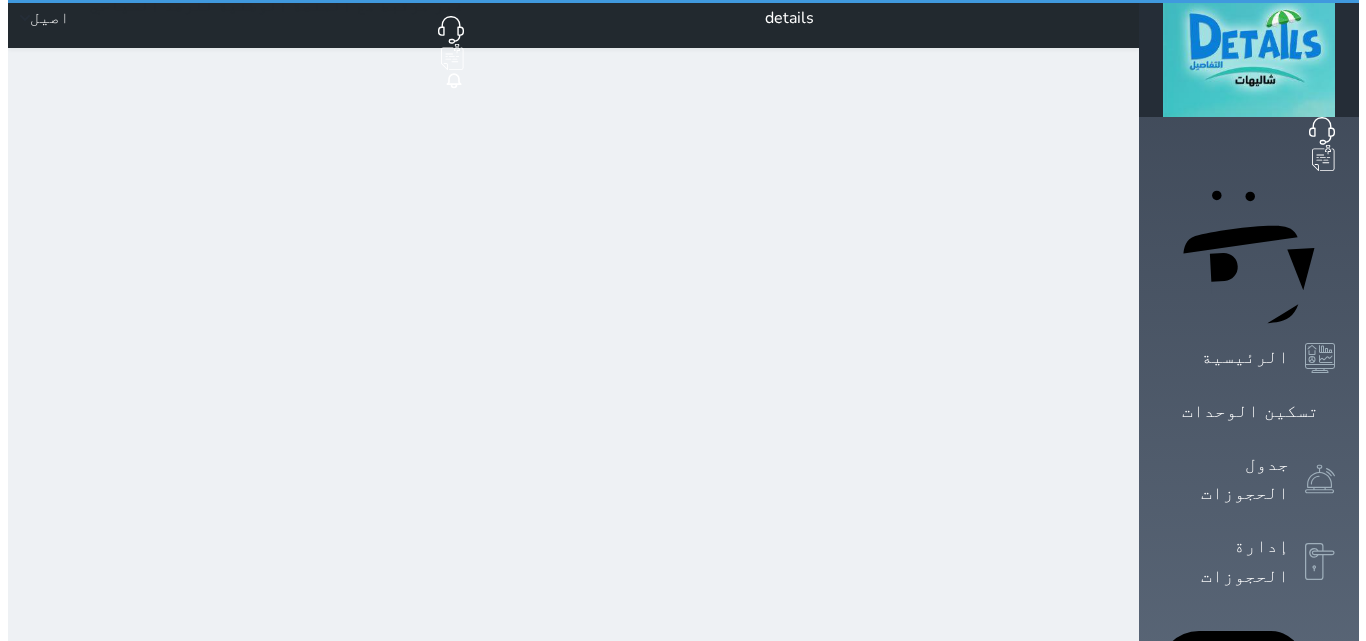 scroll, scrollTop: 0, scrollLeft: 0, axis: both 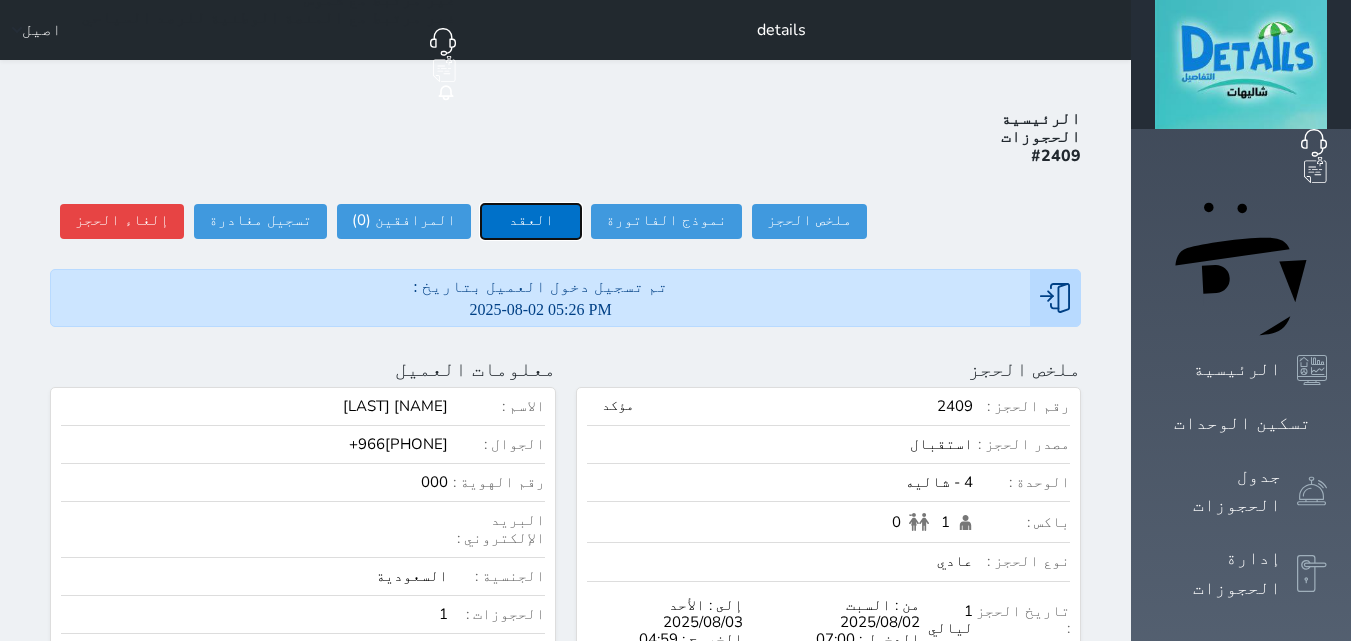click on "العقد" at bounding box center (531, 221) 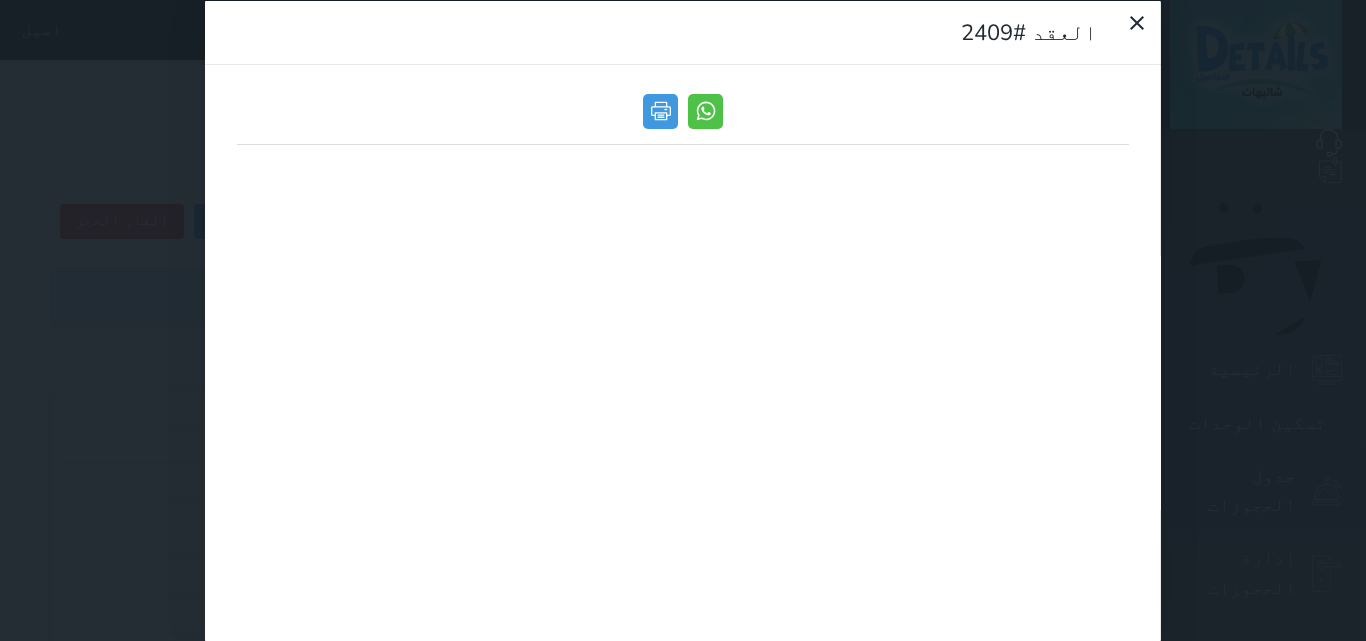 click at bounding box center (683, 116) 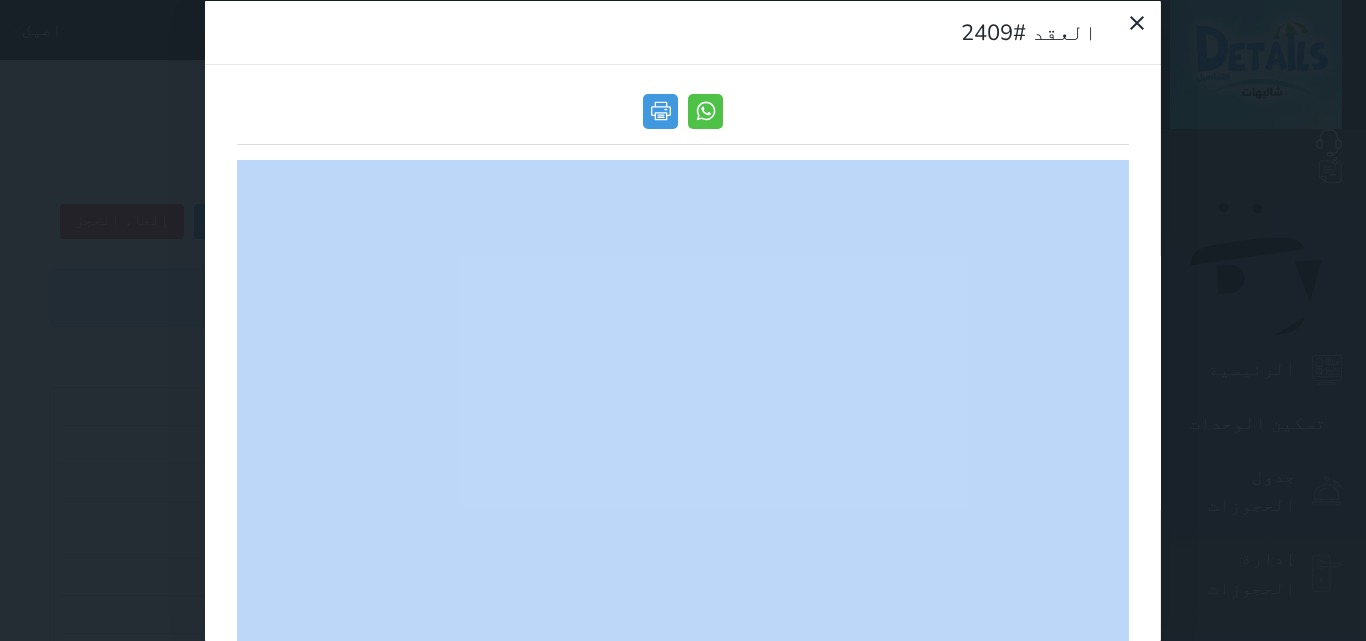 click at bounding box center [683, 116] 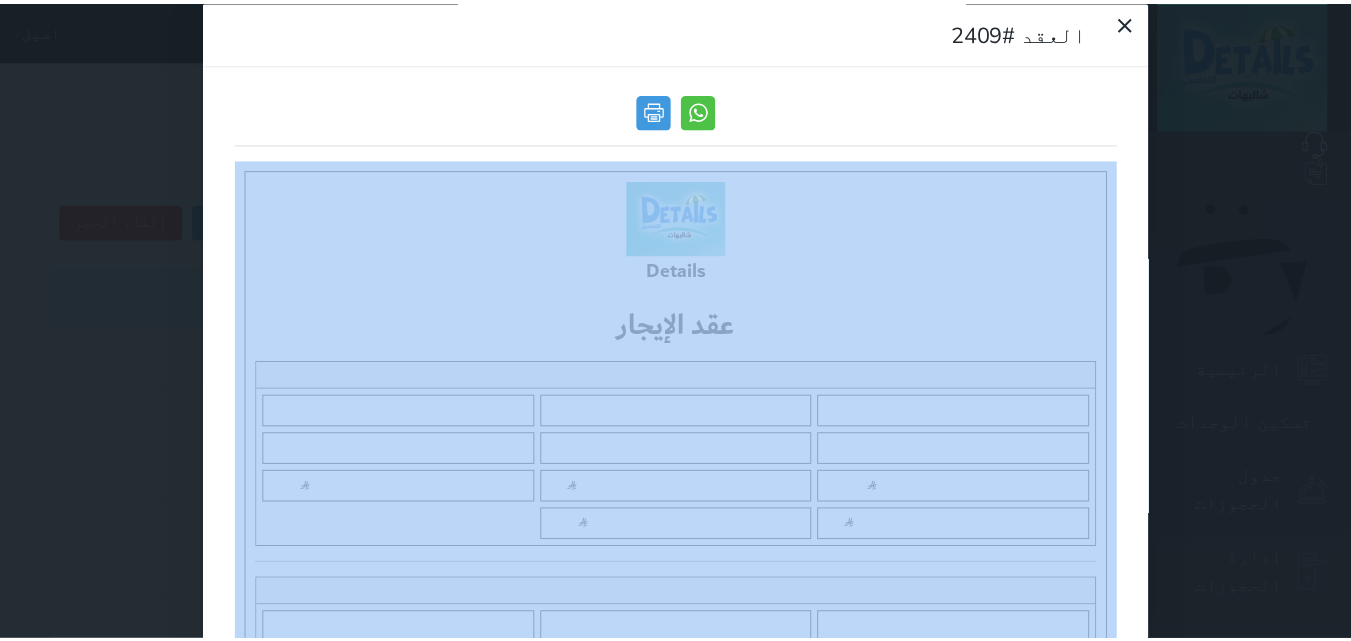 scroll, scrollTop: 0, scrollLeft: 0, axis: both 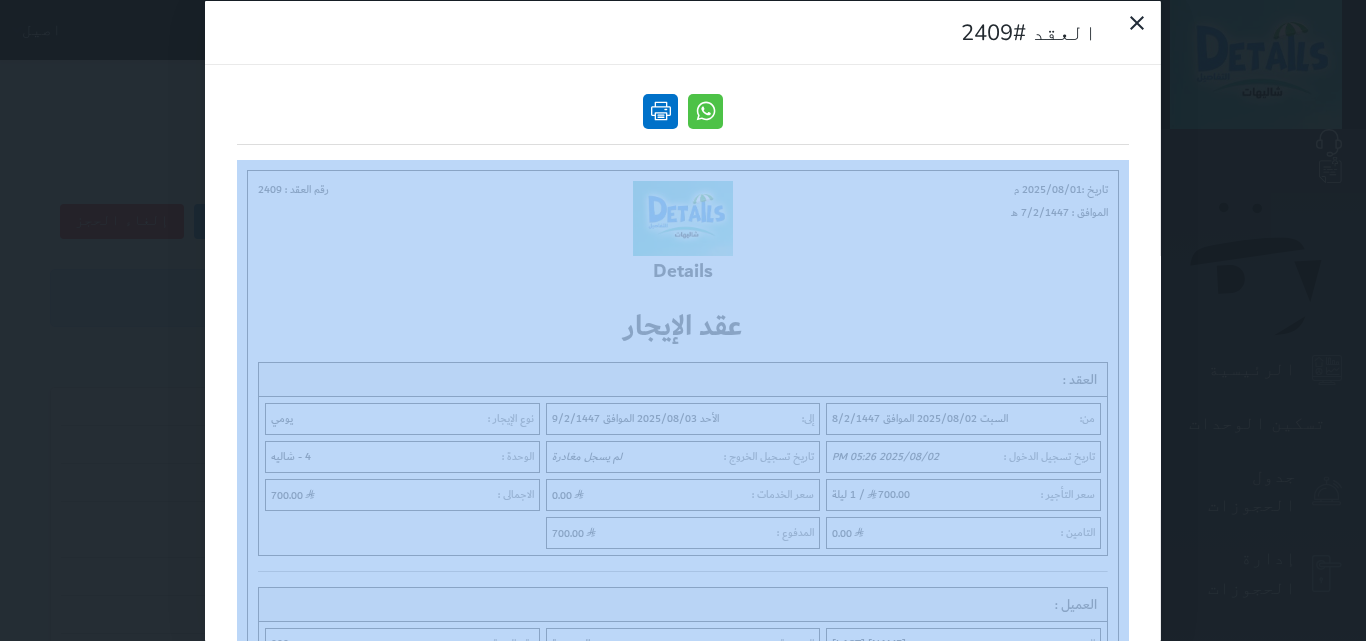click at bounding box center [660, 110] 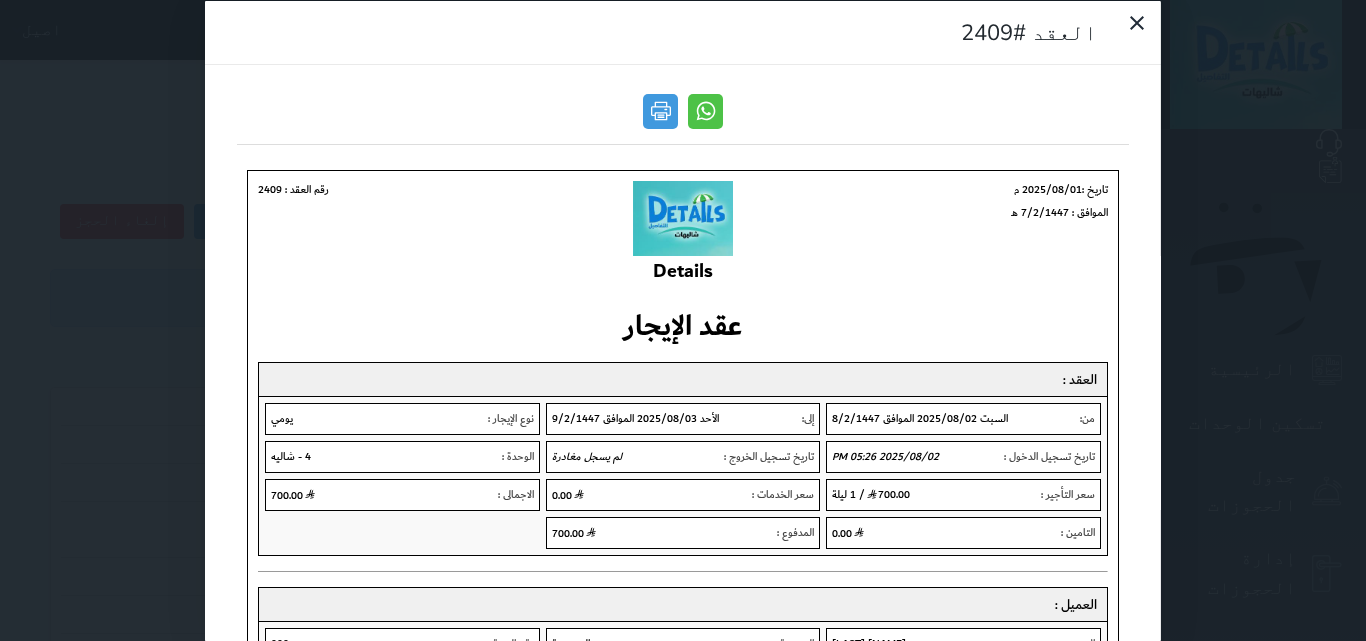 drag, startPoint x: 275, startPoint y: 44, endPoint x: 231, endPoint y: 58, distance: 46.173584 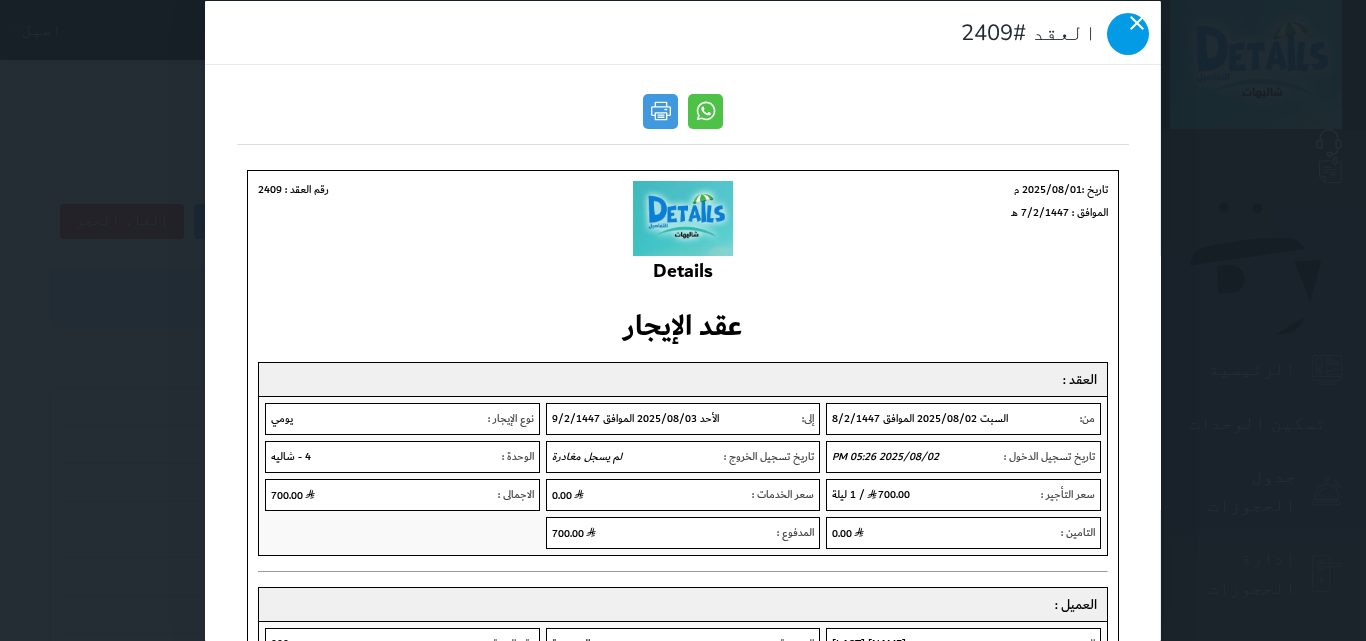drag, startPoint x: 231, startPoint y: 58, endPoint x: 263, endPoint y: 55, distance: 32.140316 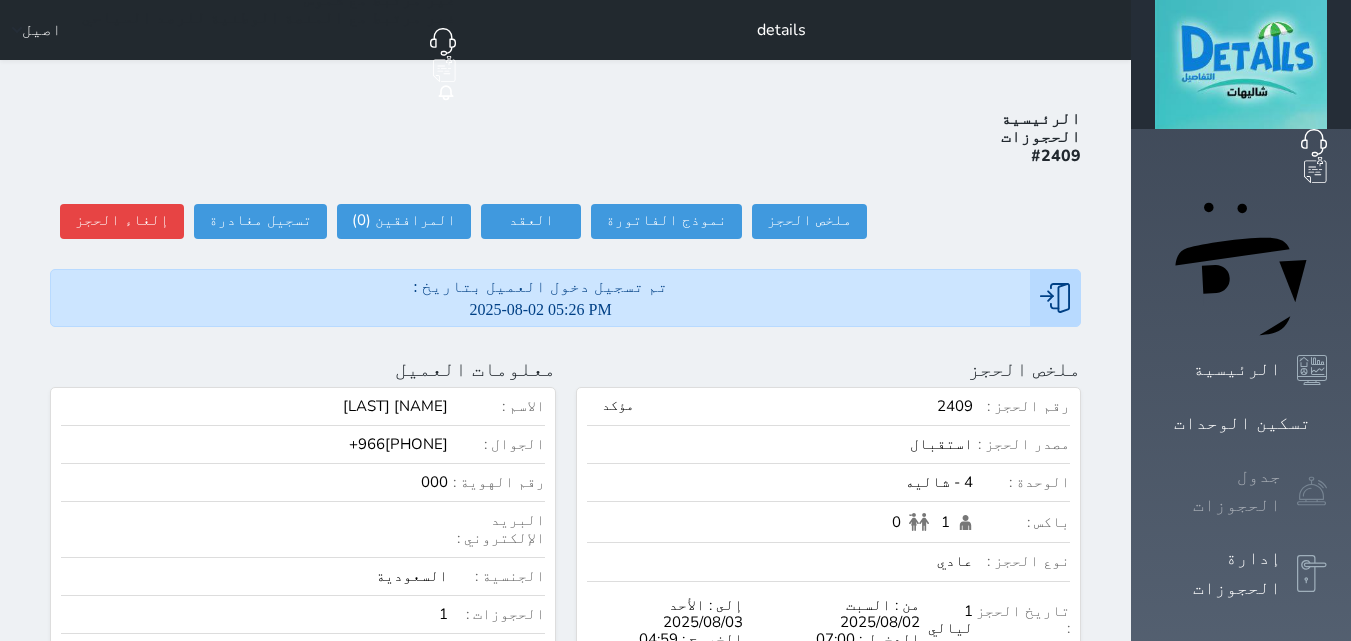 click at bounding box center (1312, 491) 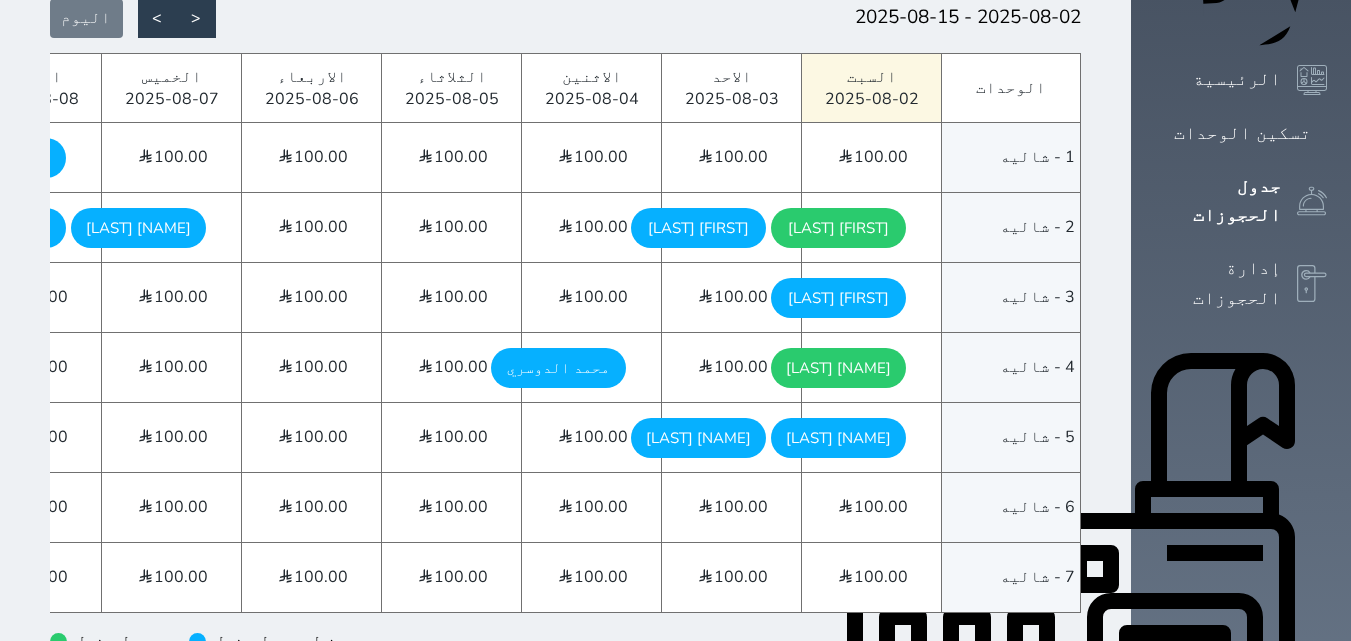 scroll, scrollTop: 300, scrollLeft: 0, axis: vertical 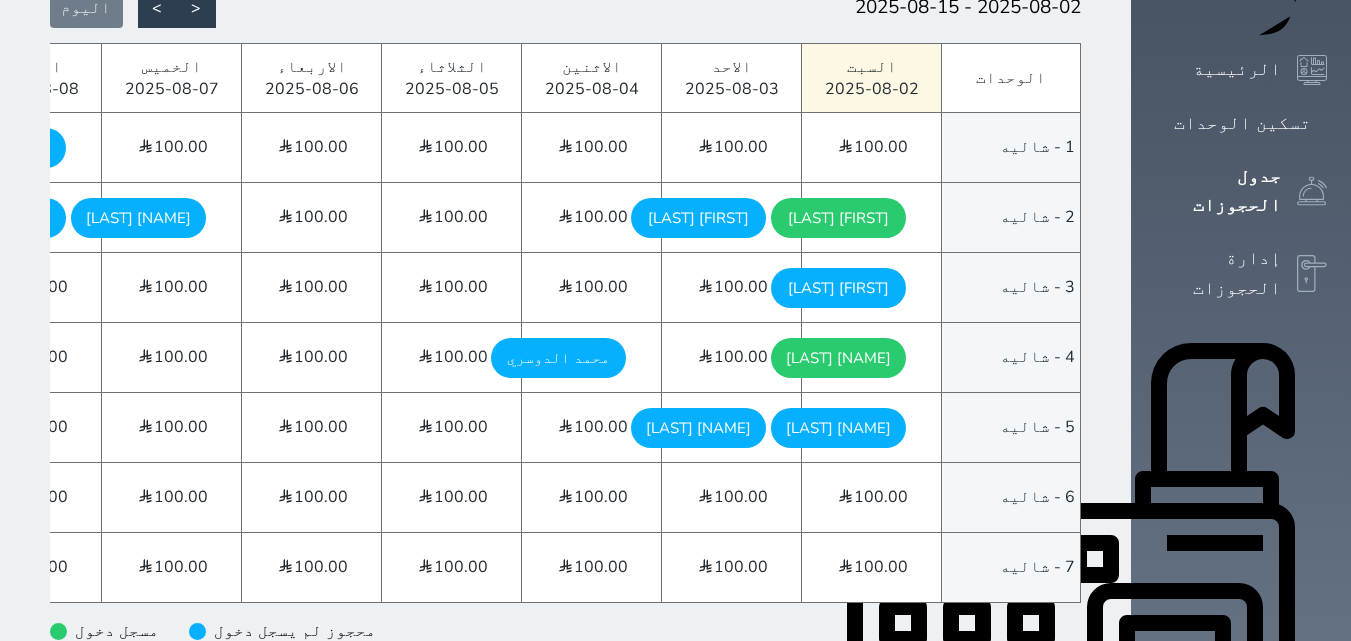 click on "محمد المهناء
السبت - 2025/08/02" at bounding box center (838, 428) 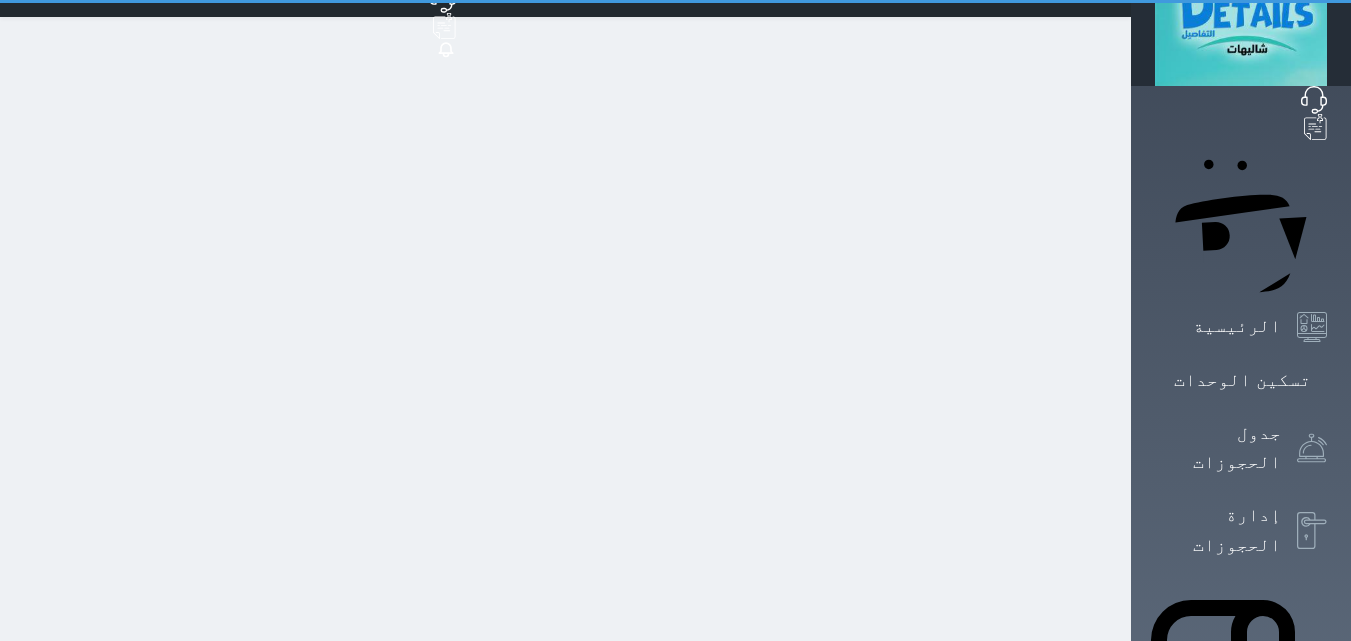 scroll, scrollTop: 0, scrollLeft: 0, axis: both 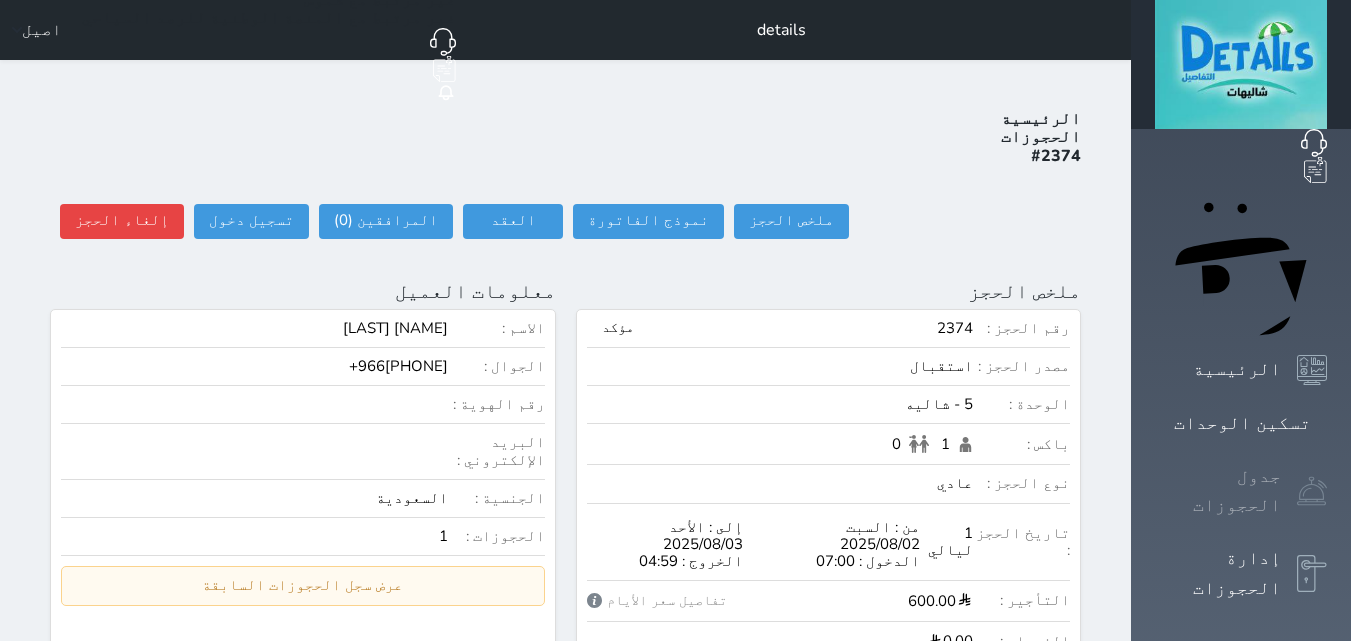 click 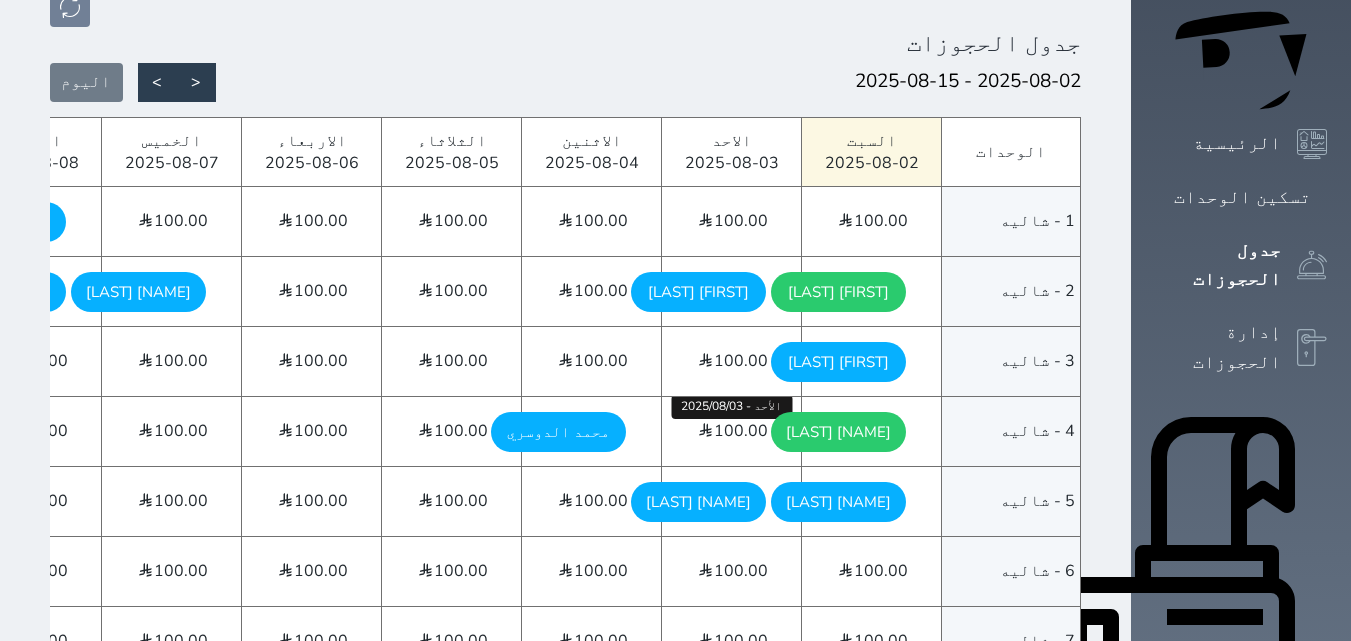 scroll, scrollTop: 400, scrollLeft: 0, axis: vertical 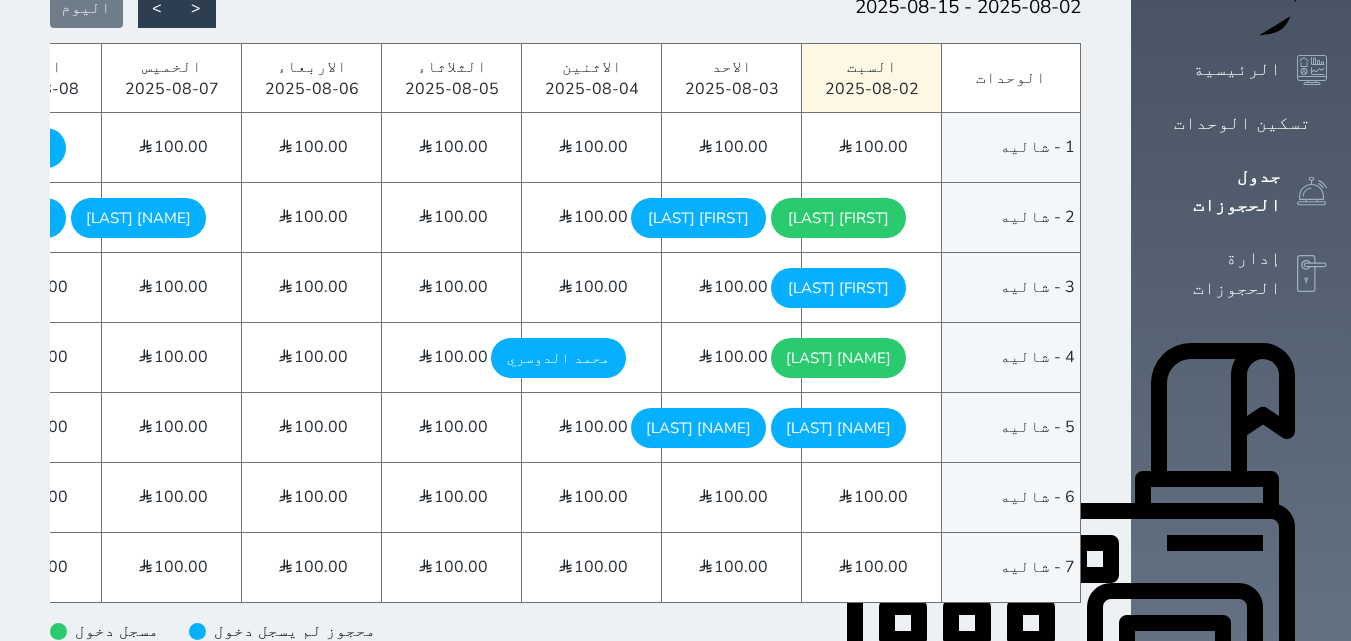 click on "سعود العثمان
السبت - 2025/08/02" at bounding box center (838, 288) 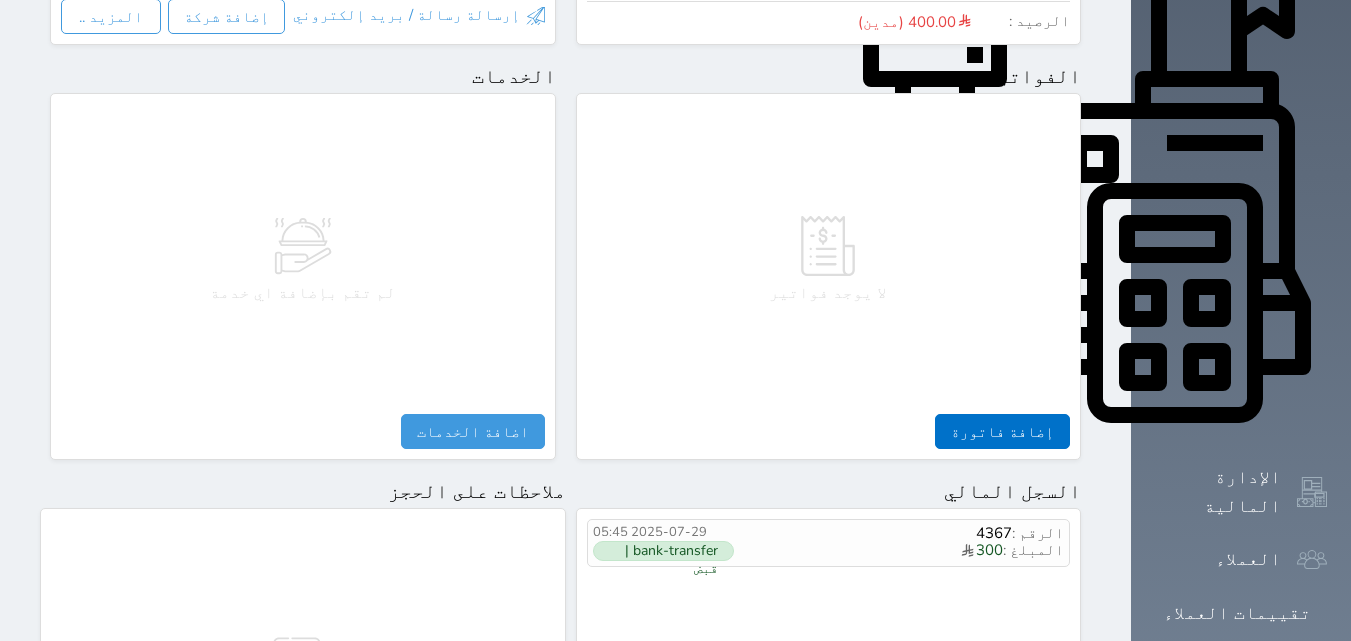 scroll, scrollTop: 1006, scrollLeft: 0, axis: vertical 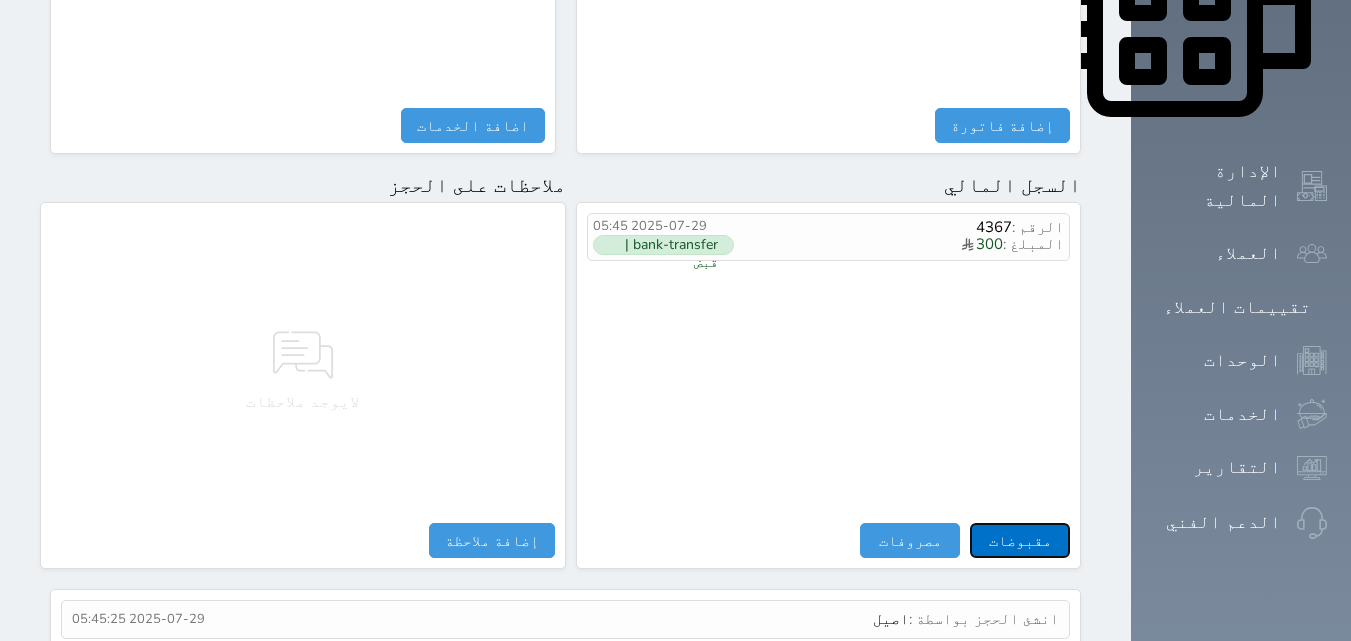 click on "مقبوضات" at bounding box center [1020, 540] 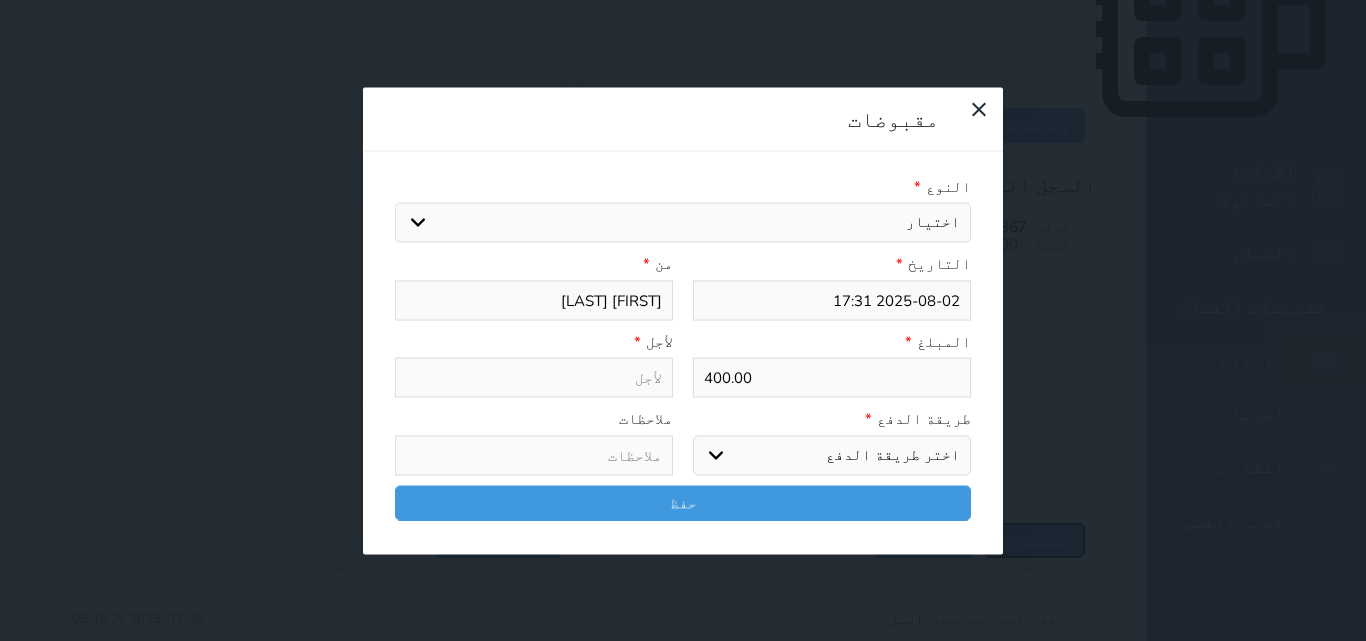 select 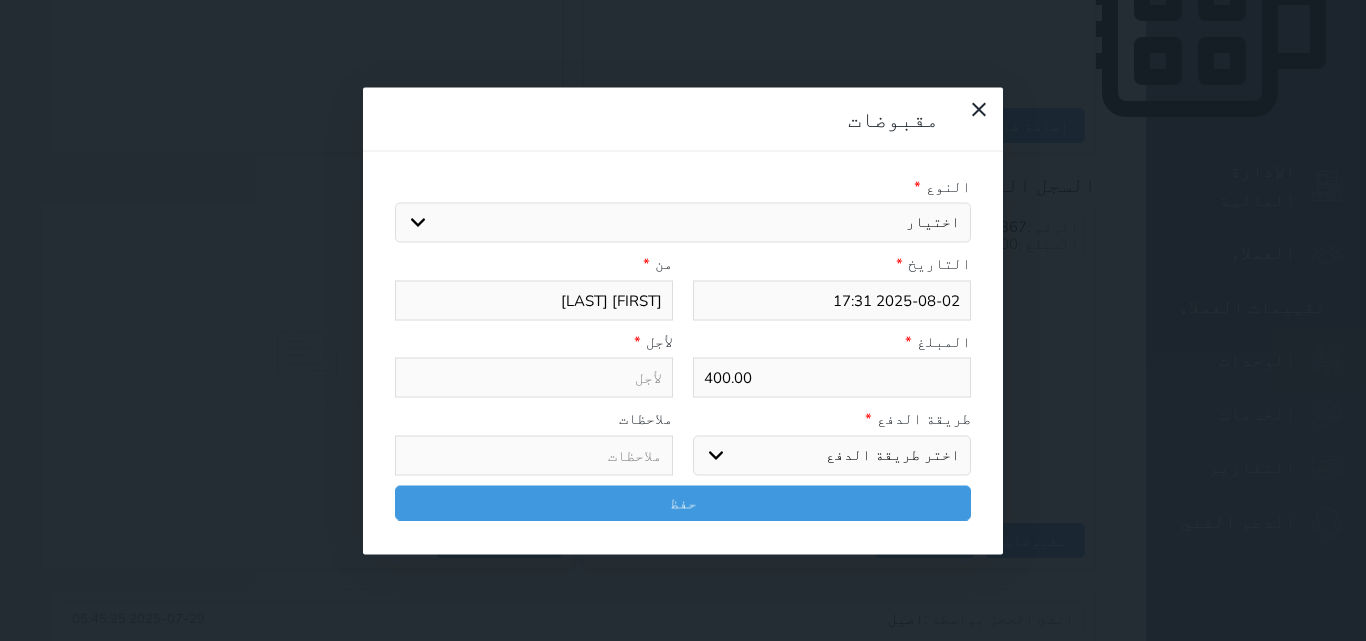drag, startPoint x: 947, startPoint y: 136, endPoint x: 951, endPoint y: 155, distance: 19.416489 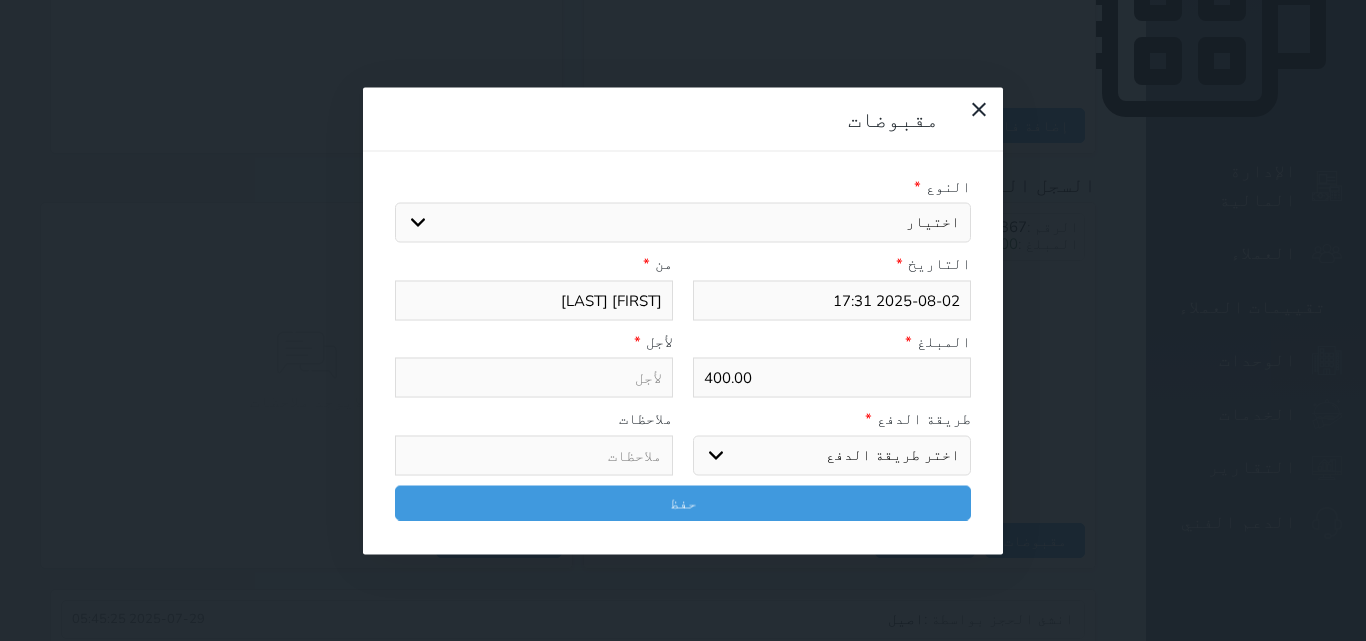click on "اختيار   مقبوضات عامة قيمة إيجار فواتير تامين عربون لا ينطبق آخر مغسلة واي فاي - الإنترنت مواقف السيارات طعام الأغذية والمشروبات مشروبات المشروبات الباردة المشروبات الساخنة الإفطار غداء عشاء مخبز و كعك حمام سباحة الصالة الرياضية سبا و خدمات الجمال اختيار وإسقاط (خدمات النقل) ميني بار كابل - تلفزيون سرير إضافي تصفيف الشعر التسوق خدمات الجولات السياحية المنظمة خدمات الدليل السياحي" at bounding box center [683, 223] 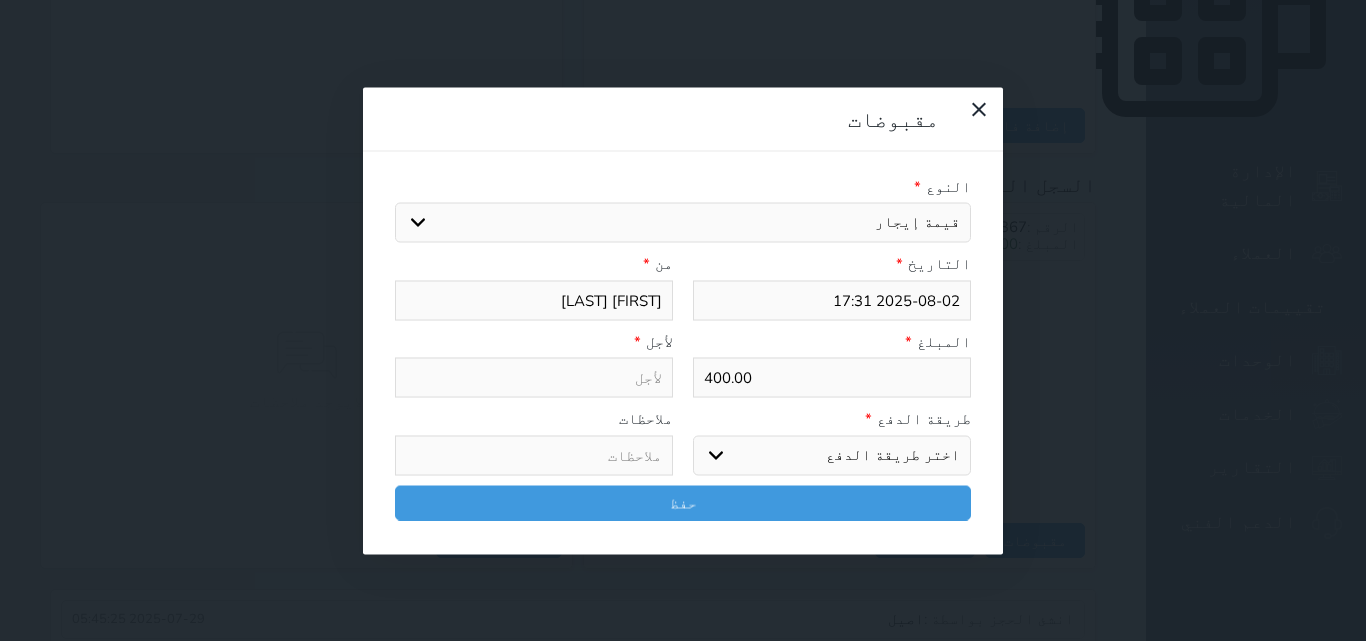 click on "اختيار   مقبوضات عامة قيمة إيجار فواتير تامين عربون لا ينطبق آخر مغسلة واي فاي - الإنترنت مواقف السيارات طعام الأغذية والمشروبات مشروبات المشروبات الباردة المشروبات الساخنة الإفطار غداء عشاء مخبز و كعك حمام سباحة الصالة الرياضية سبا و خدمات الجمال اختيار وإسقاط (خدمات النقل) ميني بار كابل - تلفزيون سرير إضافي تصفيف الشعر التسوق خدمات الجولات السياحية المنظمة خدمات الدليل السياحي" at bounding box center [683, 223] 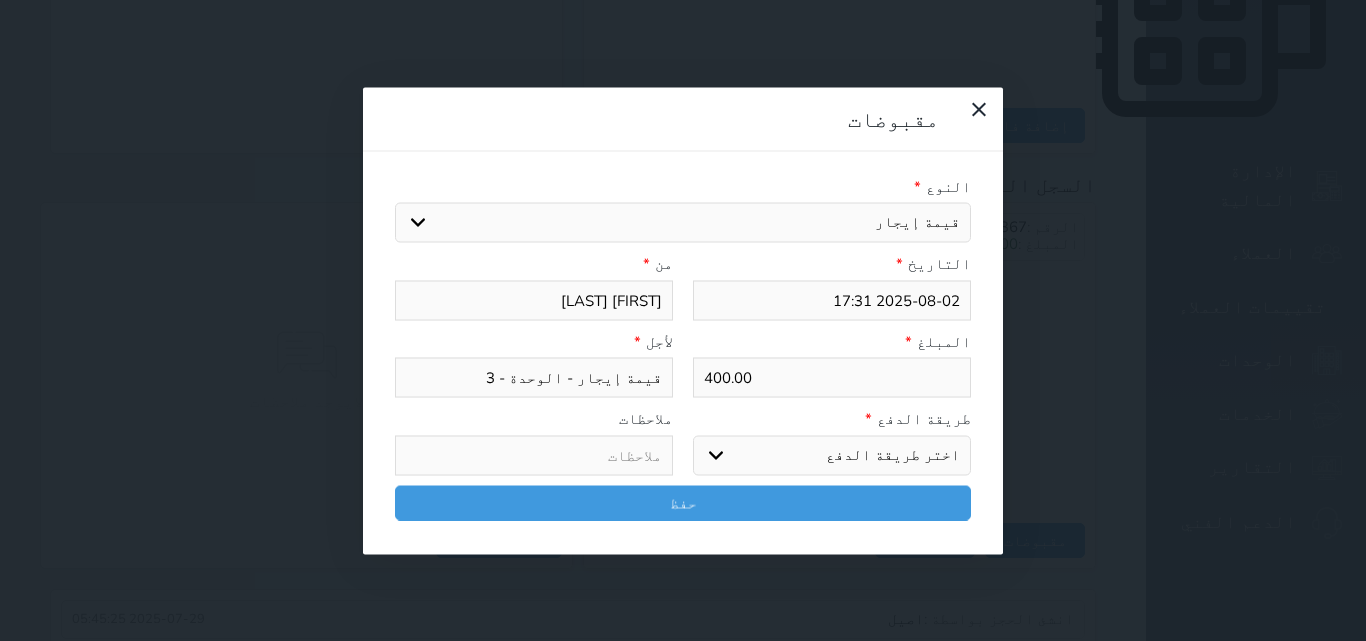 click on "اختر طريقة الدفع   دفع نقدى   تحويل بنكى   مدى   بطاقة ائتمان   آجل" at bounding box center (832, 455) 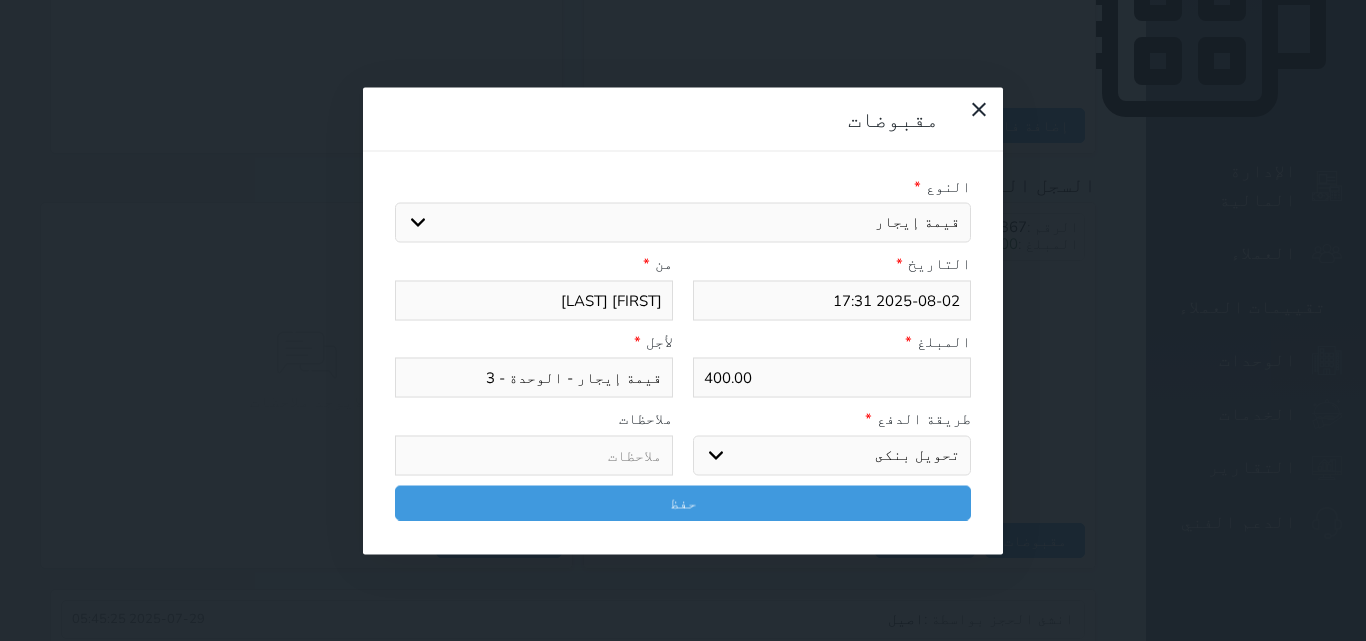 click on "اختر طريقة الدفع   دفع نقدى   تحويل بنكى   مدى   بطاقة ائتمان   آجل" at bounding box center (832, 455) 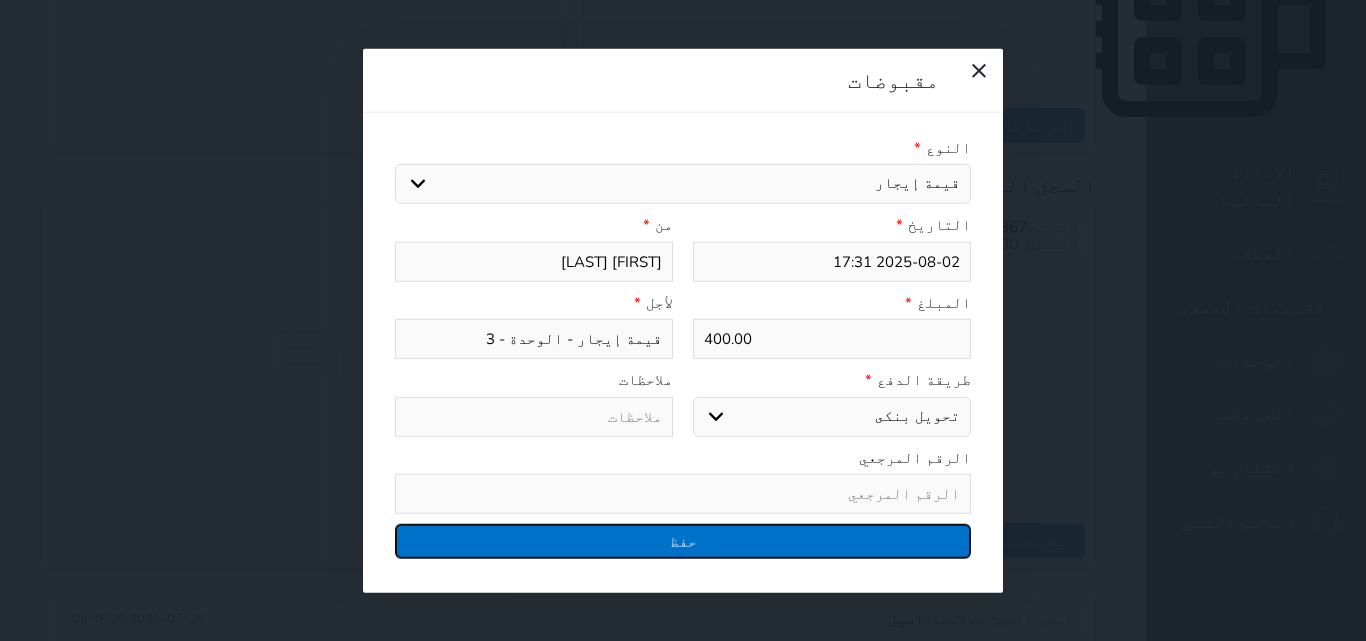 click on "حفظ" at bounding box center (683, 541) 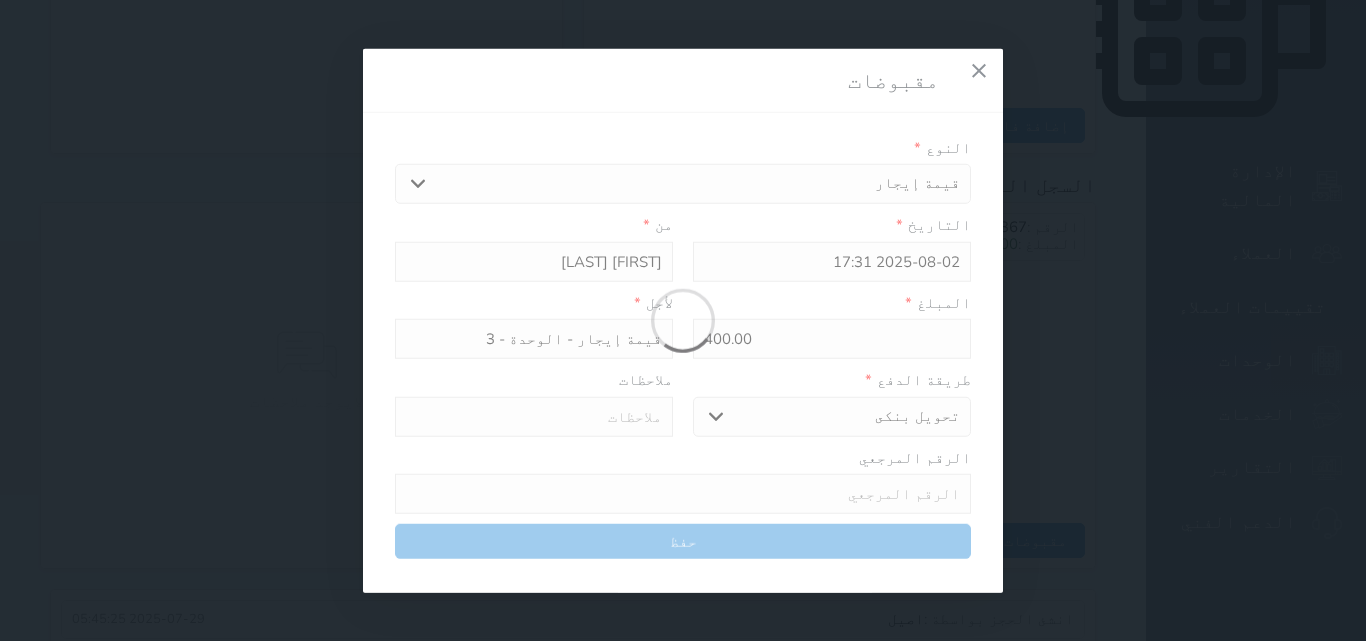 select 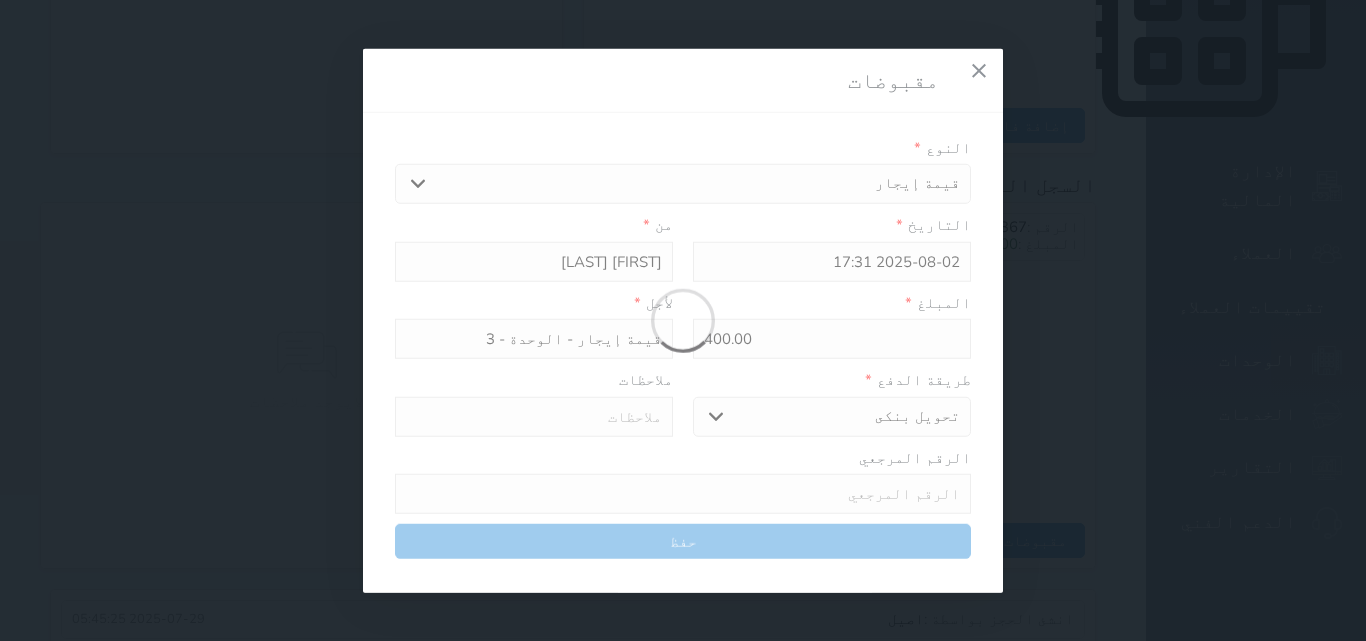 type 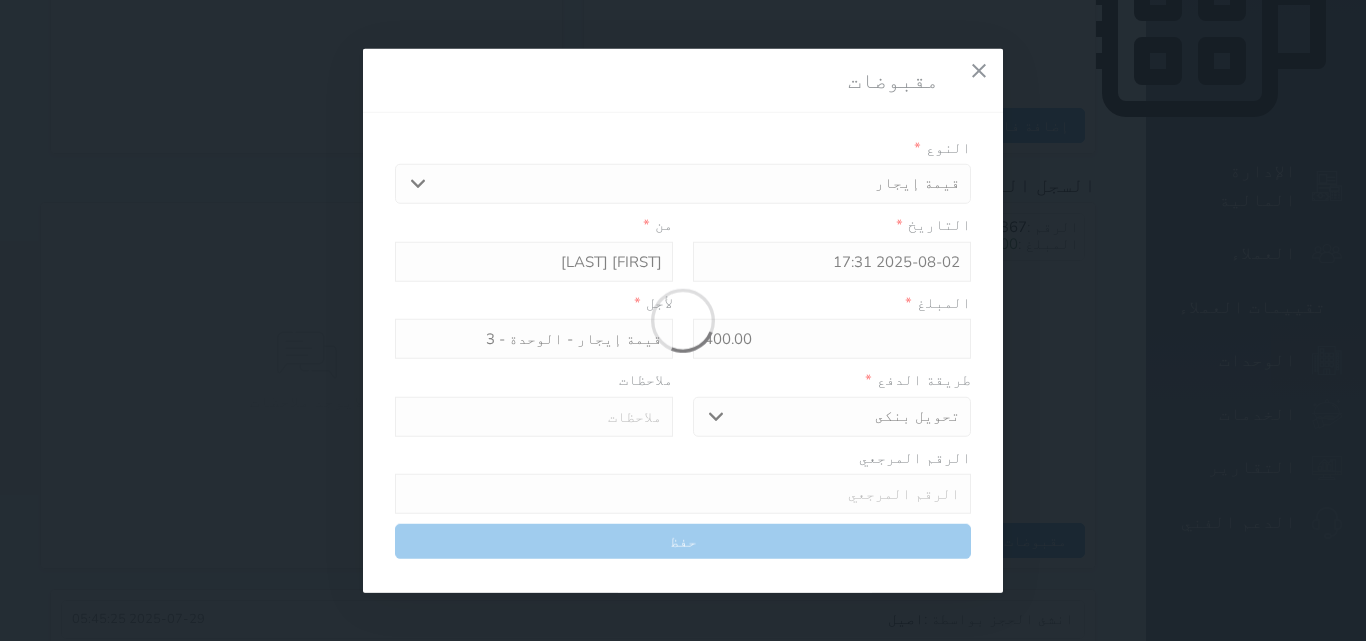 type on "0" 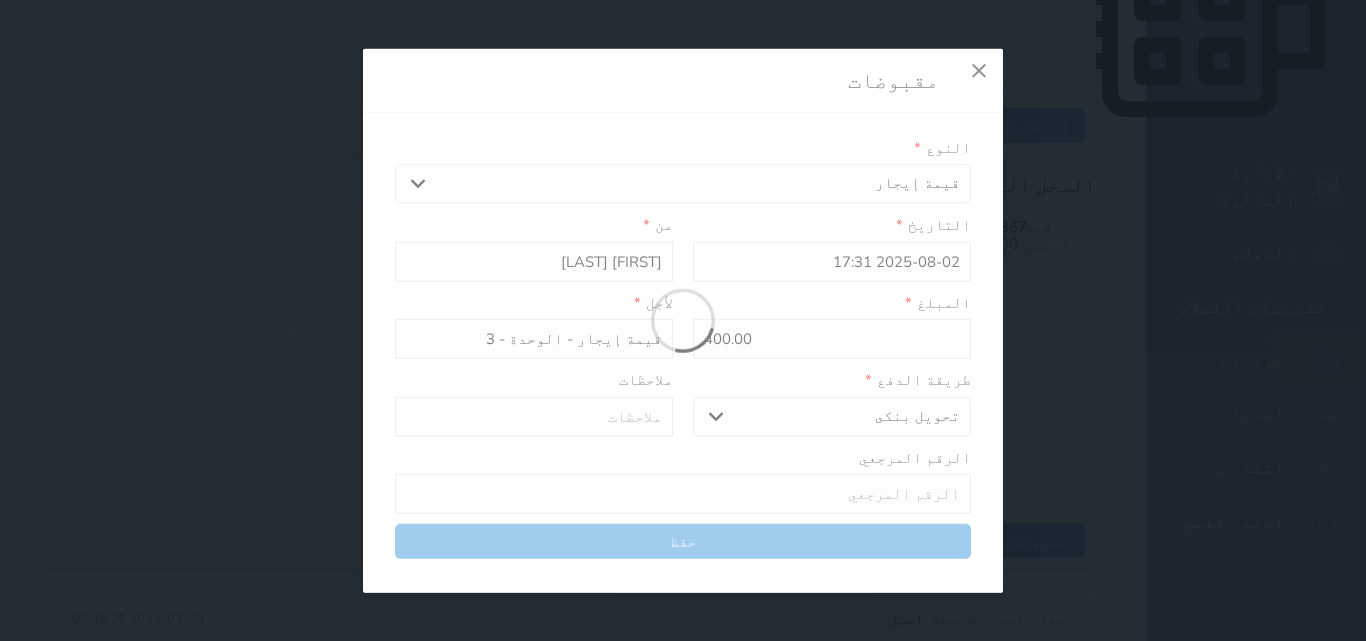 select 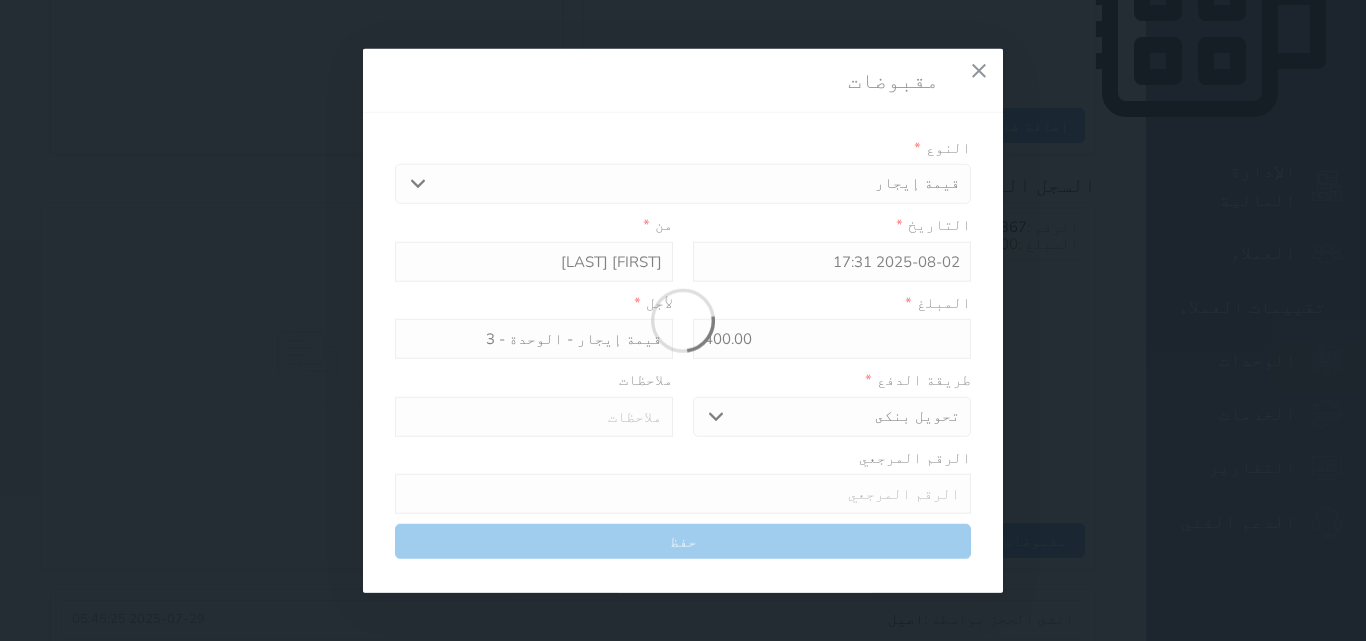 type on "0" 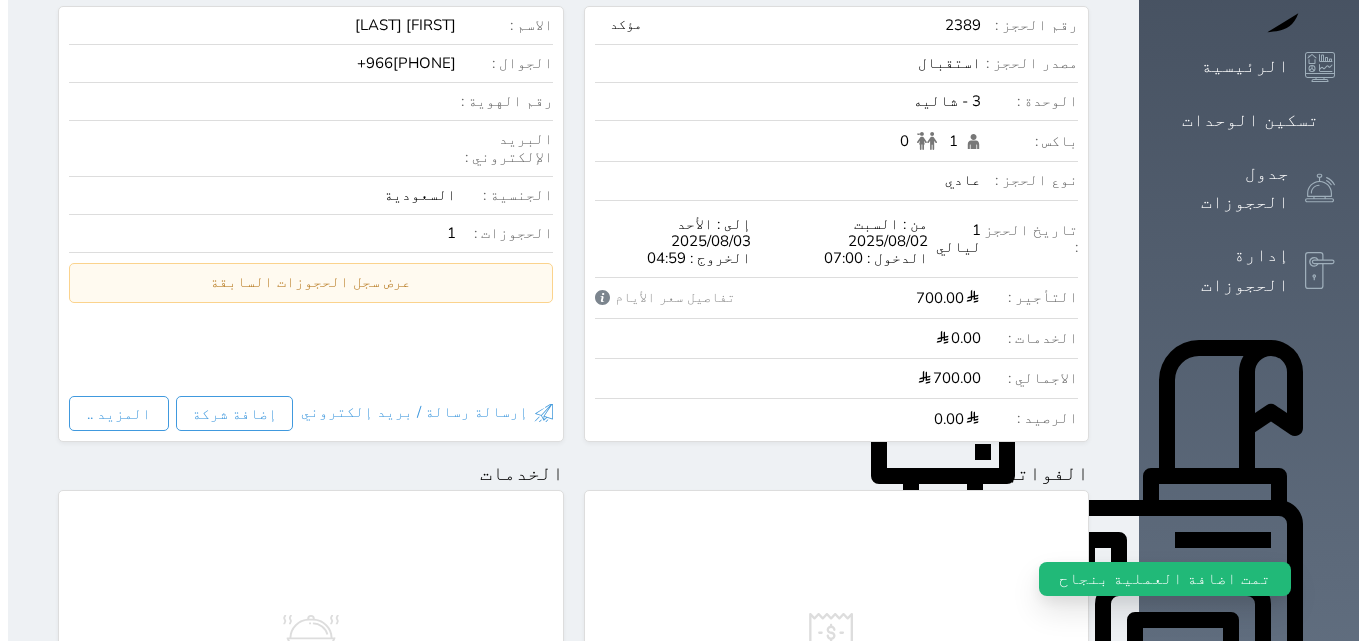 scroll, scrollTop: 6, scrollLeft: 0, axis: vertical 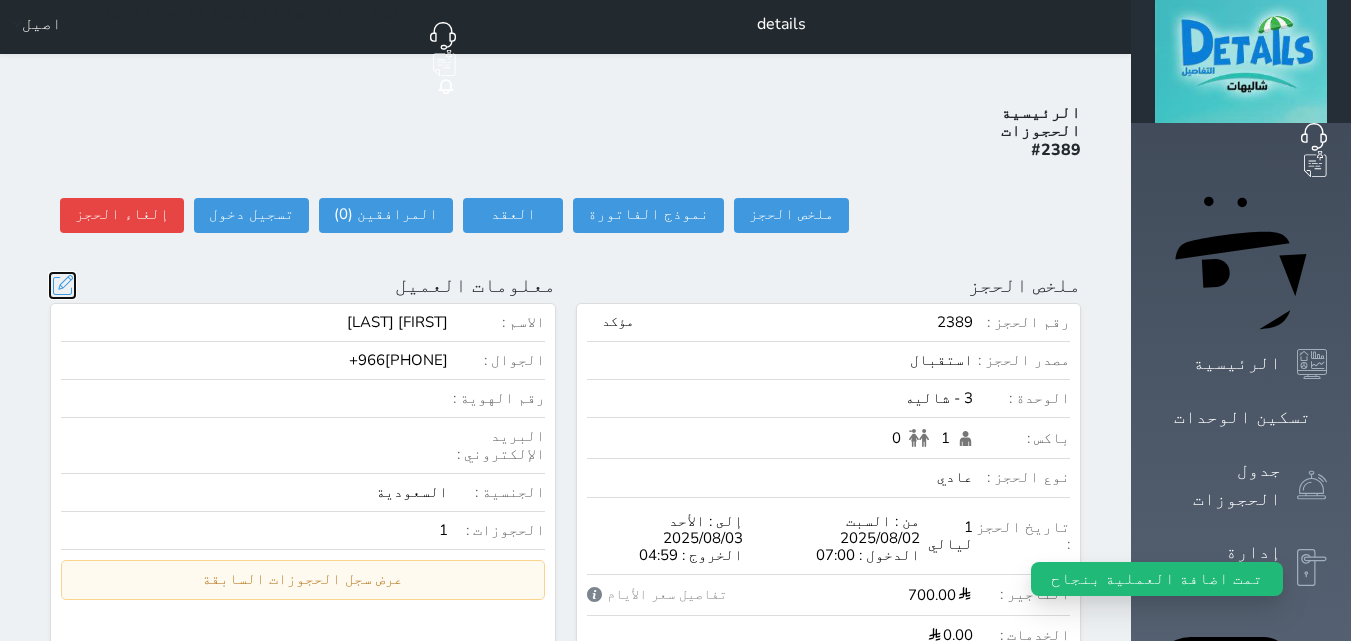 click at bounding box center (62, 285) 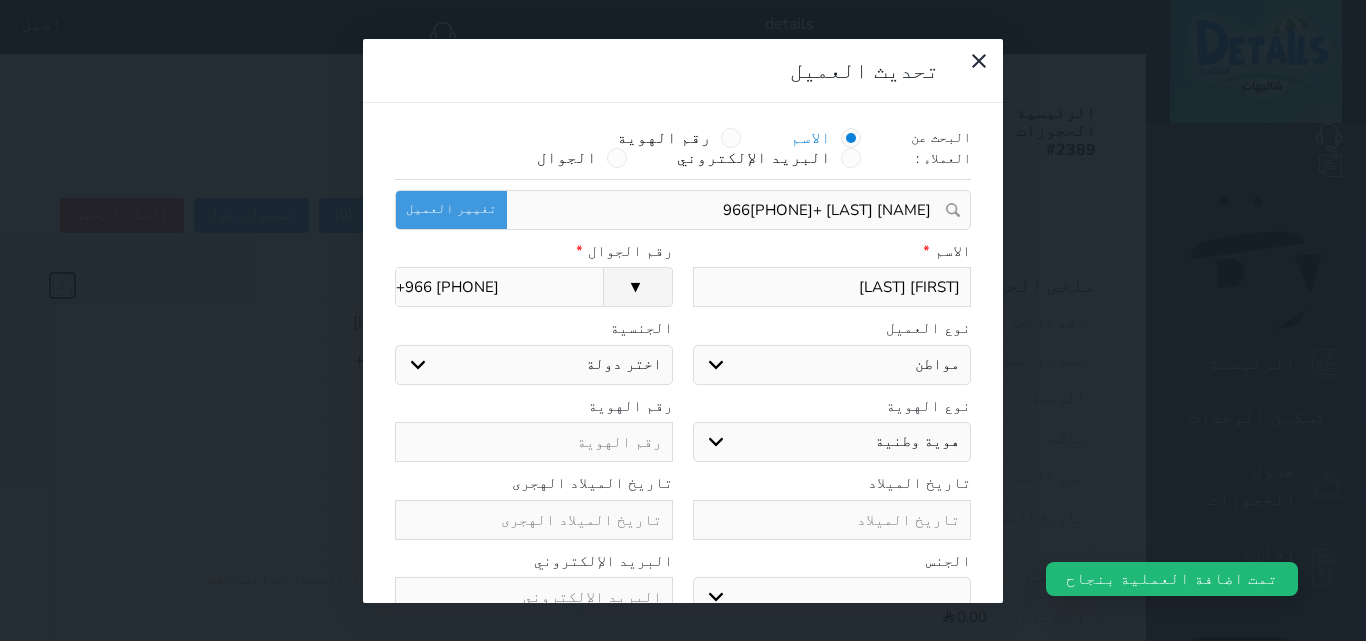 select 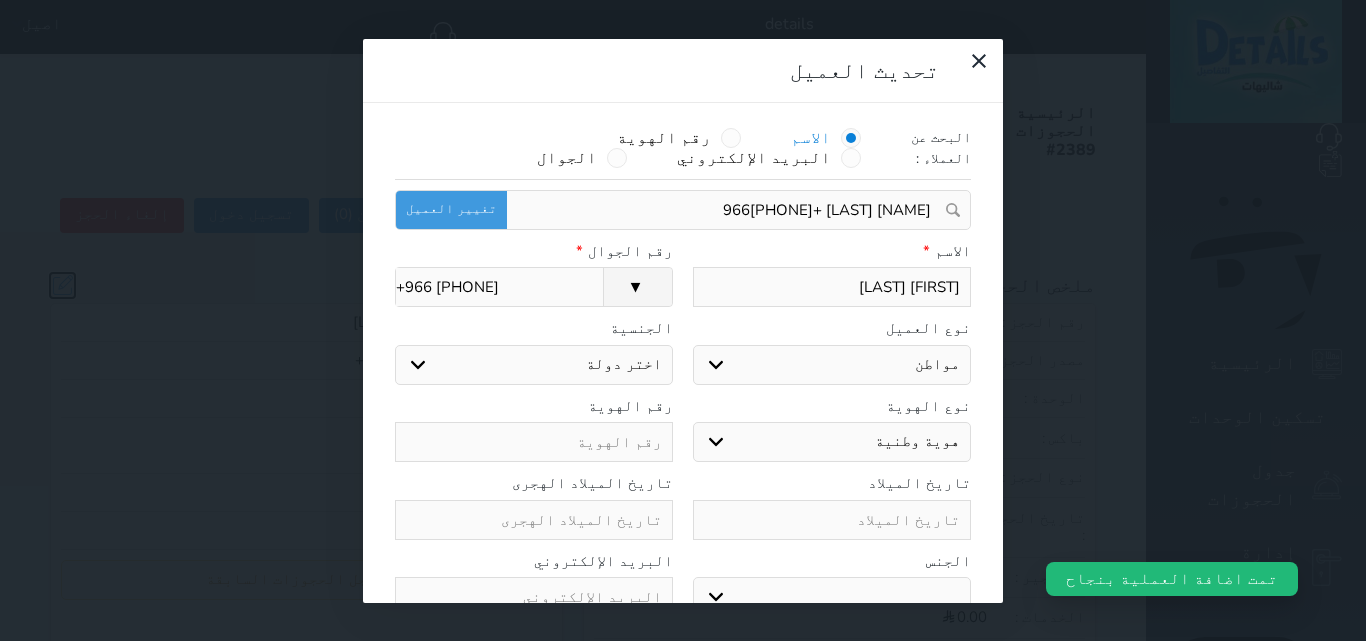 select 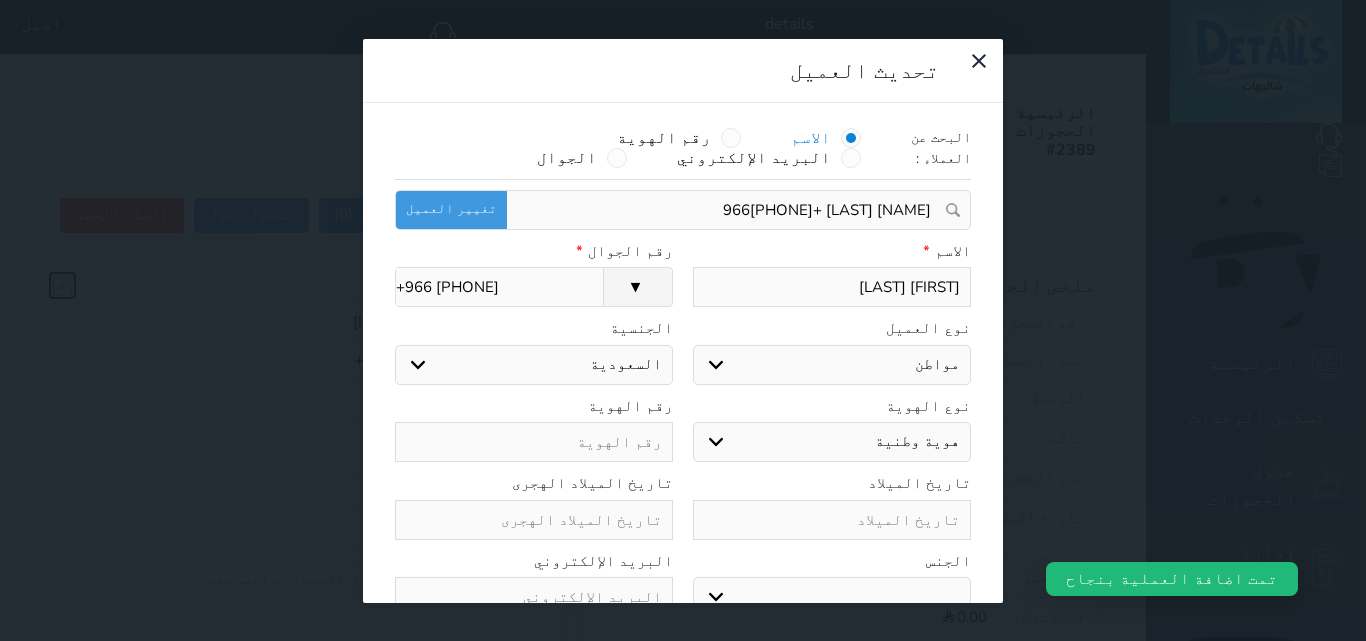 select 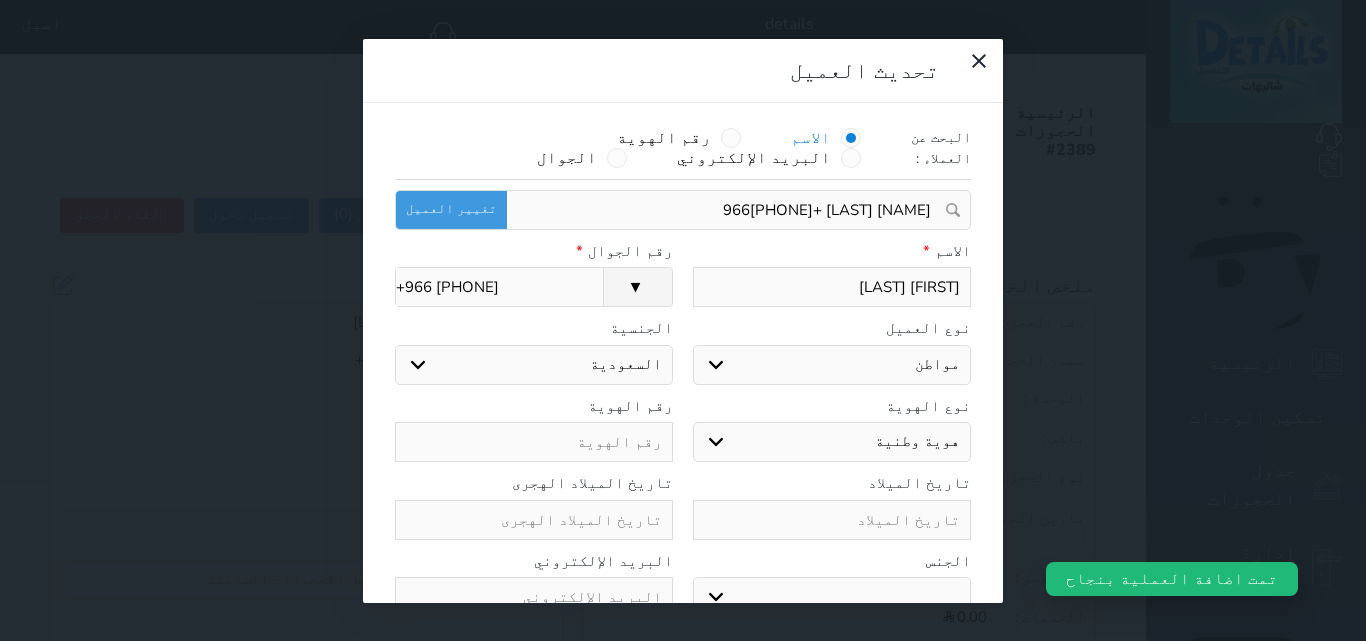click at bounding box center [534, 442] 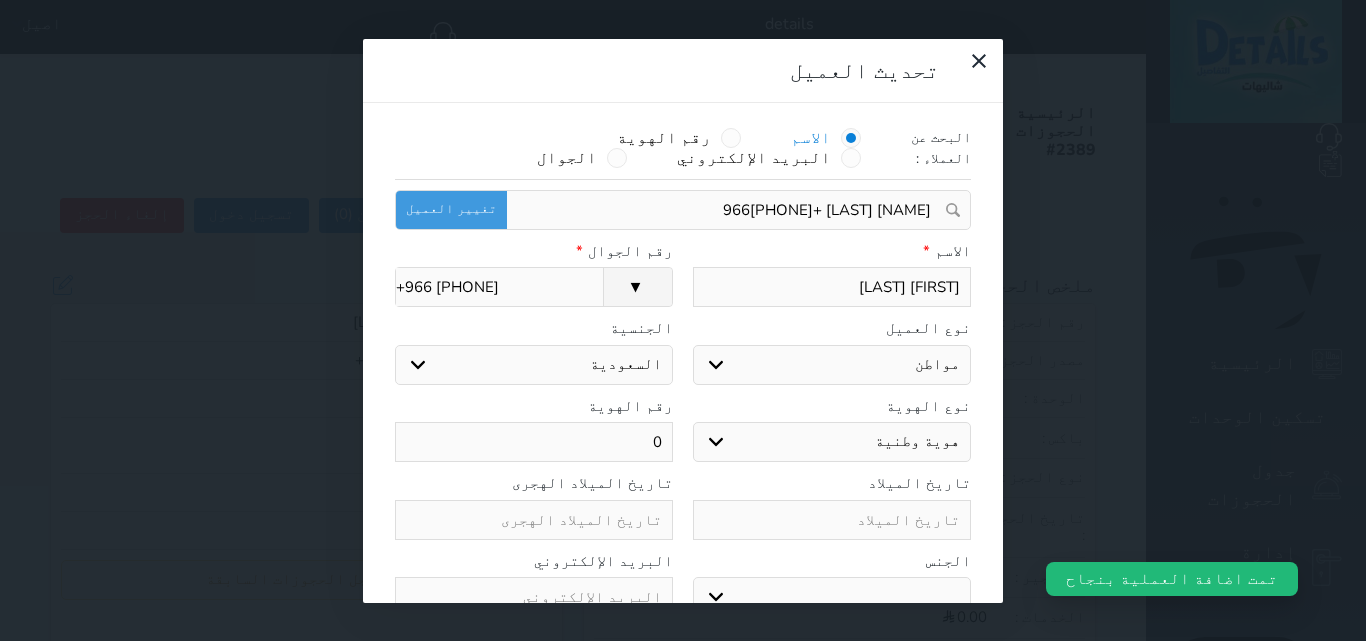 type on "00" 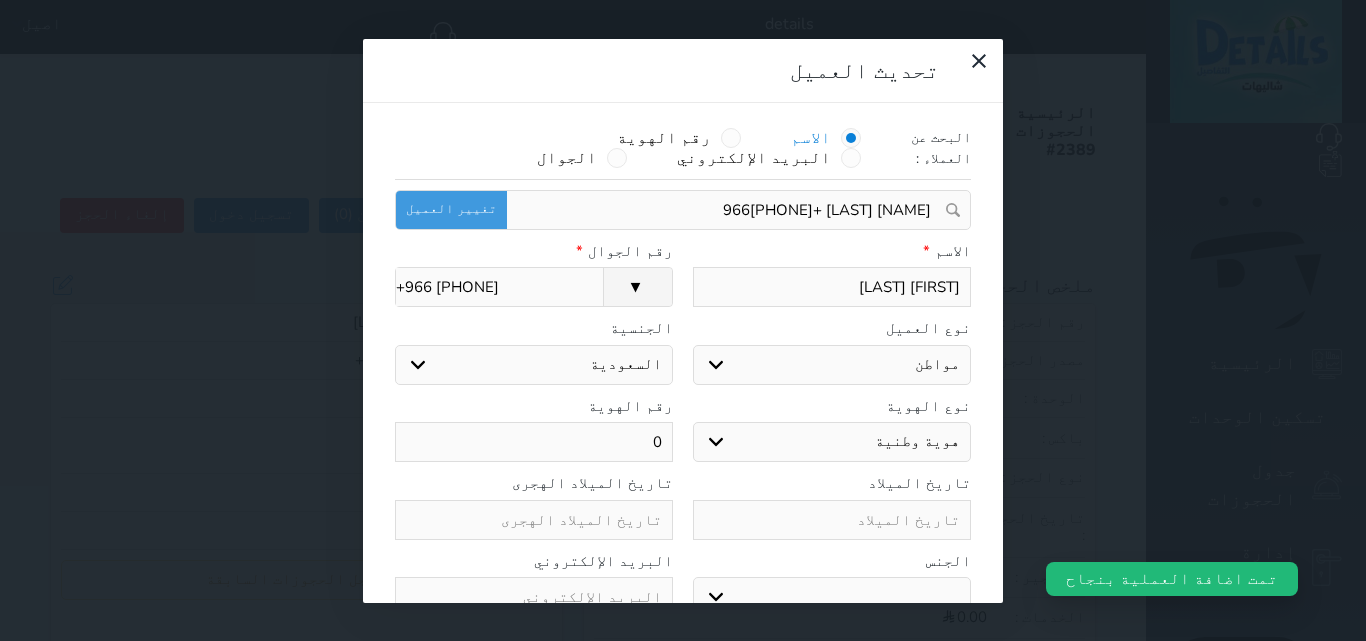 select 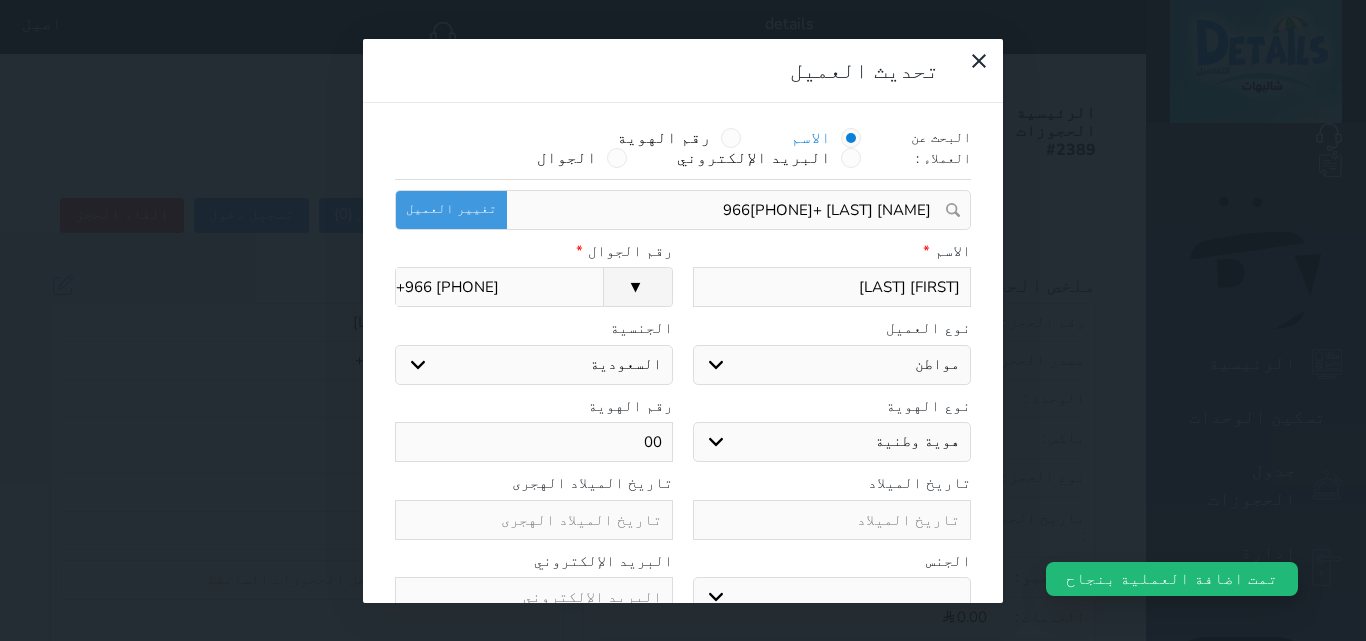 type on "000" 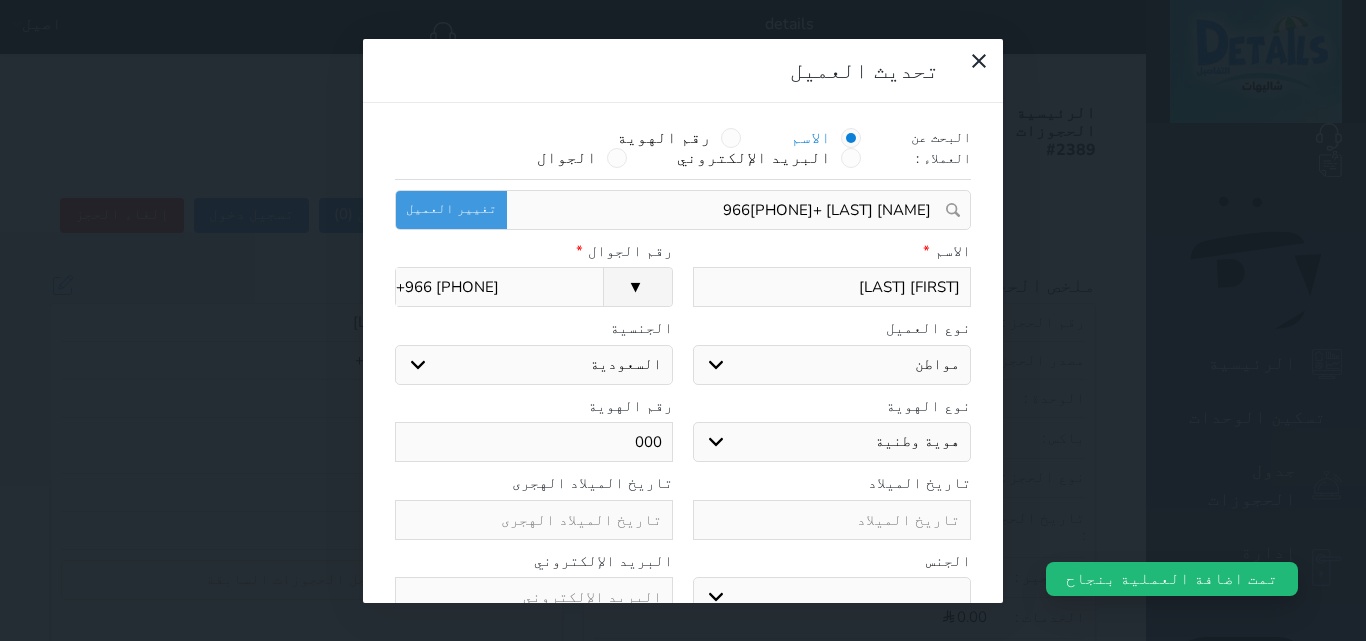 select 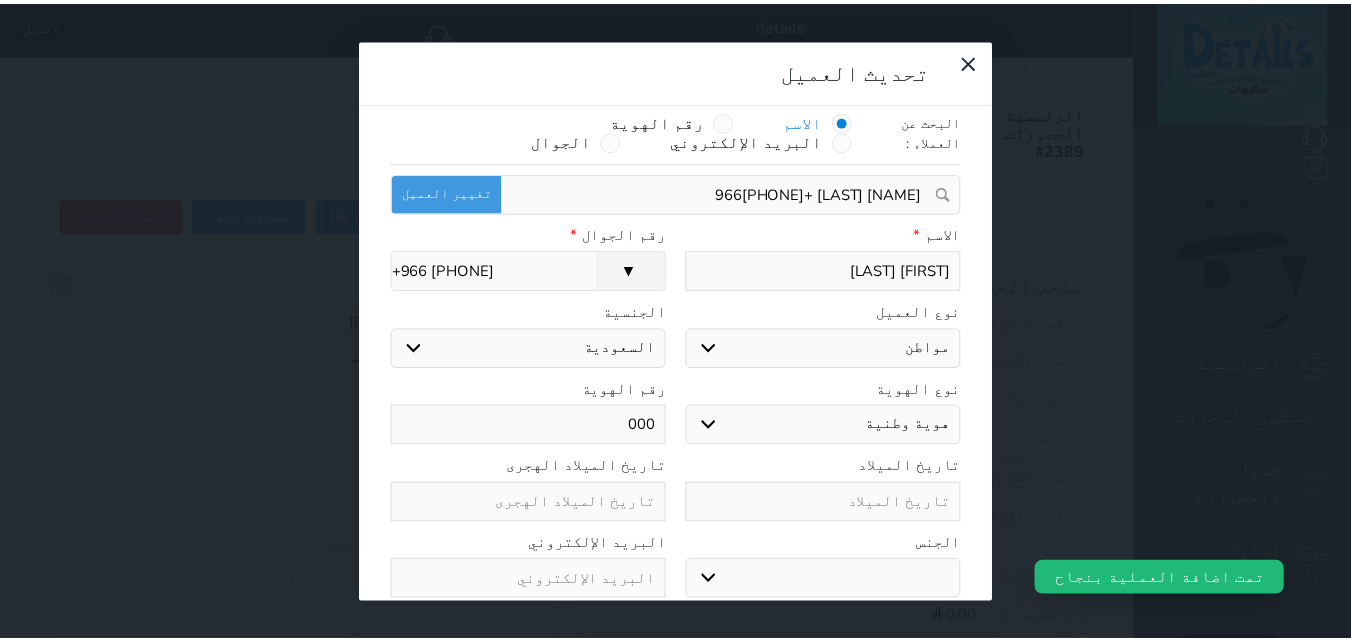 scroll, scrollTop: 45, scrollLeft: 0, axis: vertical 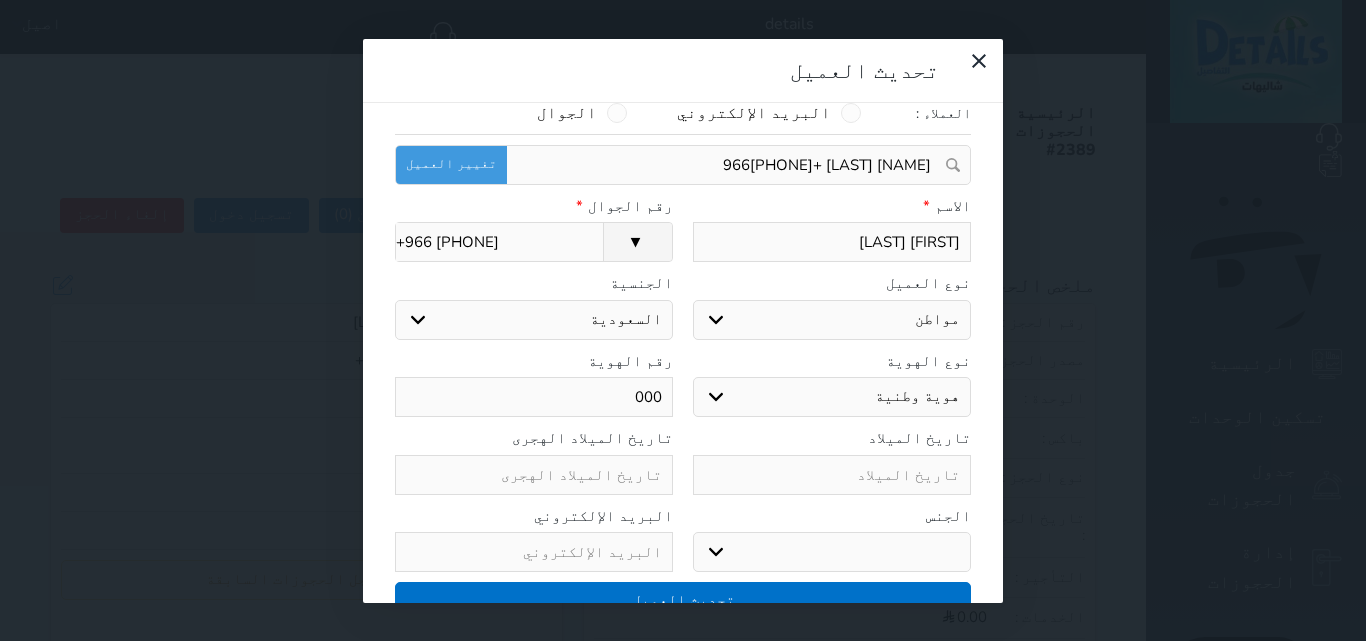 type on "000" 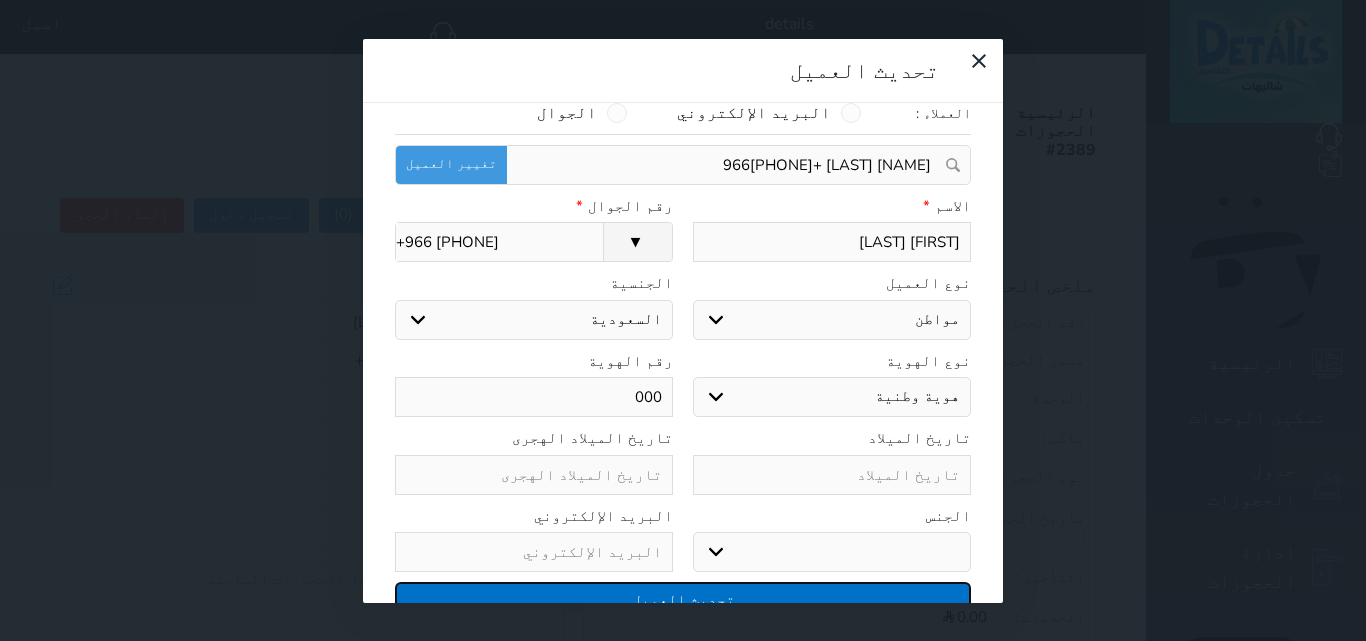 click on "تحديث العميل" at bounding box center (683, 599) 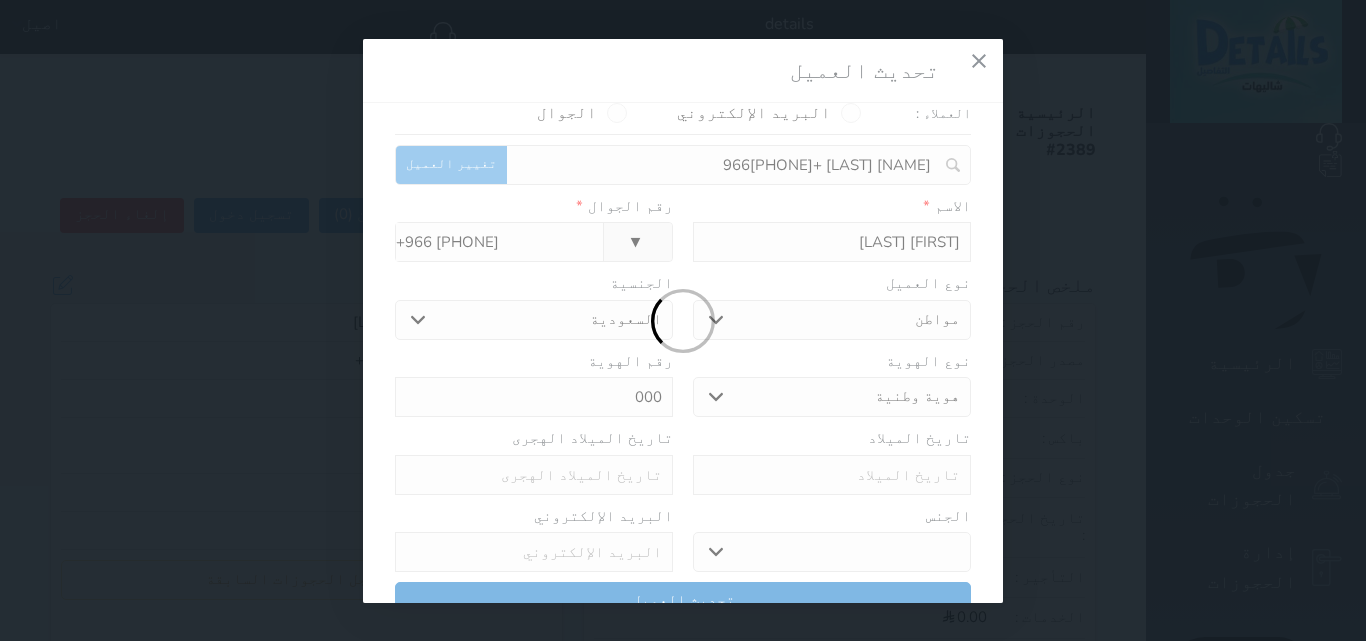select 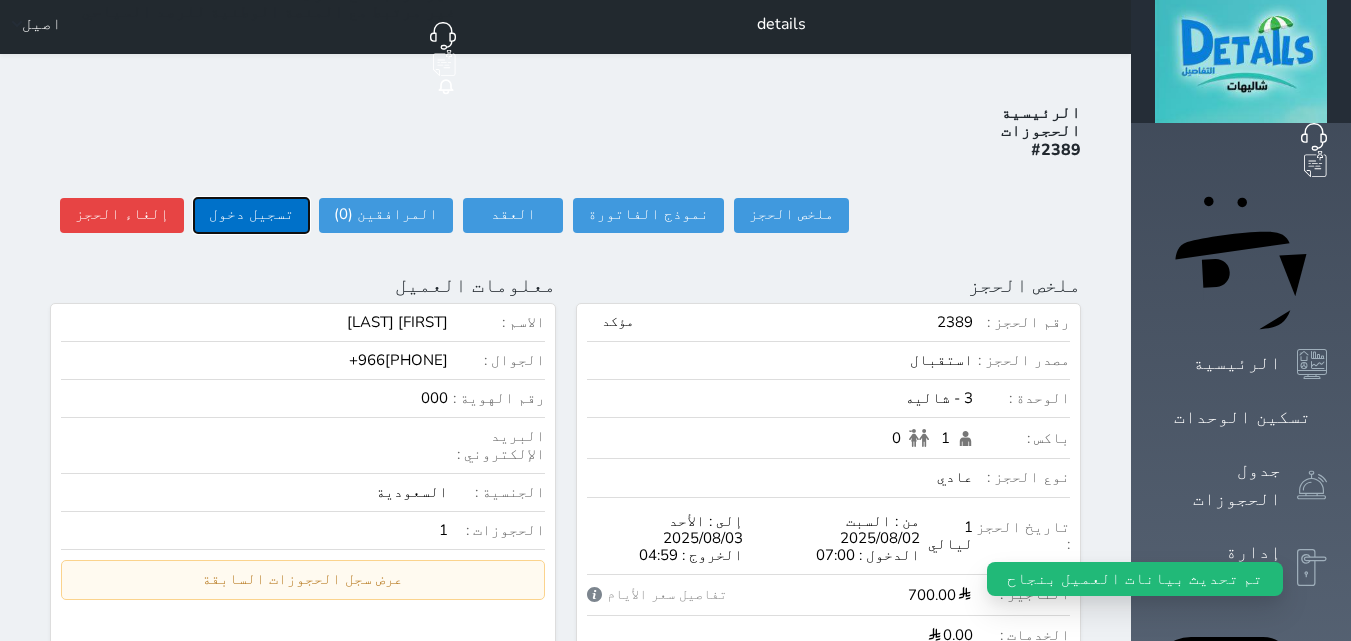 click on "تسجيل دخول" at bounding box center (251, 215) 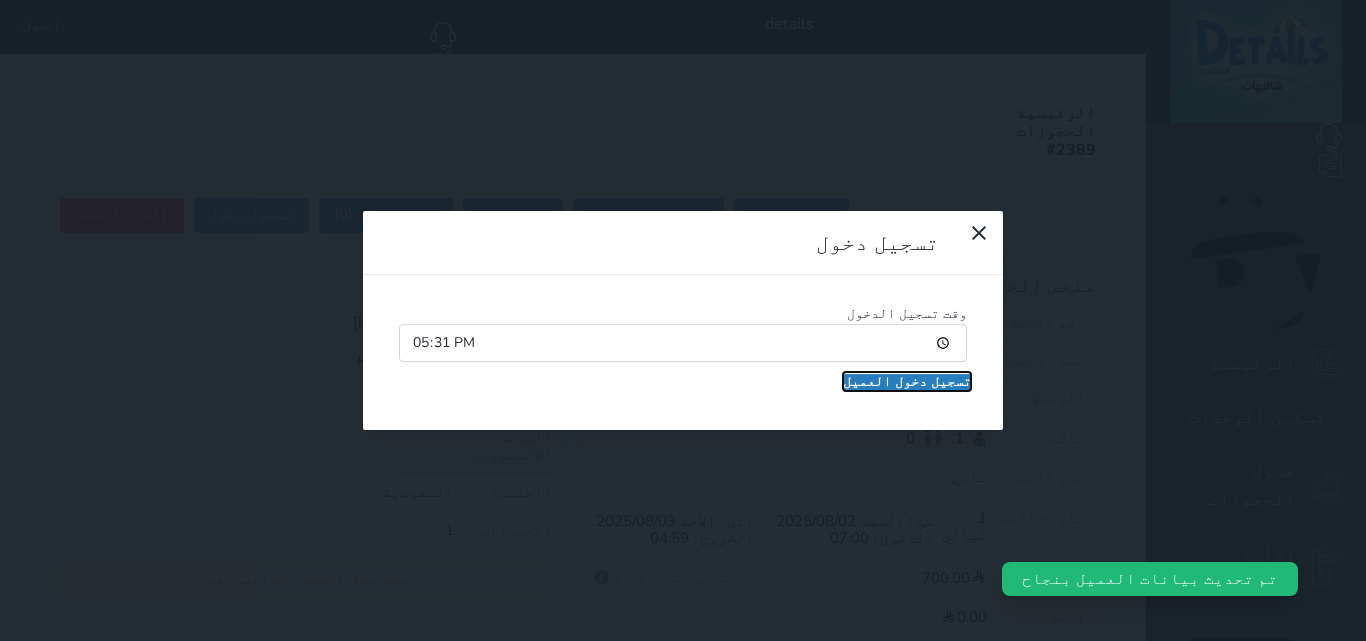 click on "تسجيل دخول العميل" at bounding box center (907, 382) 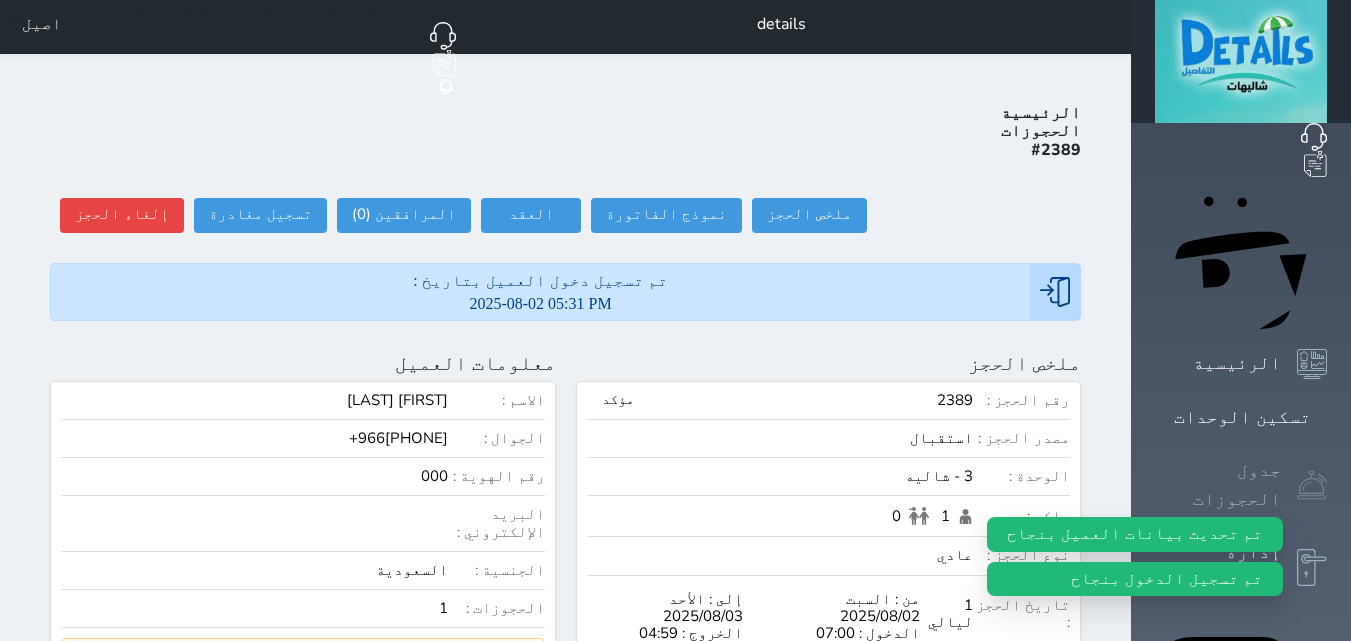 click at bounding box center (1312, 485) 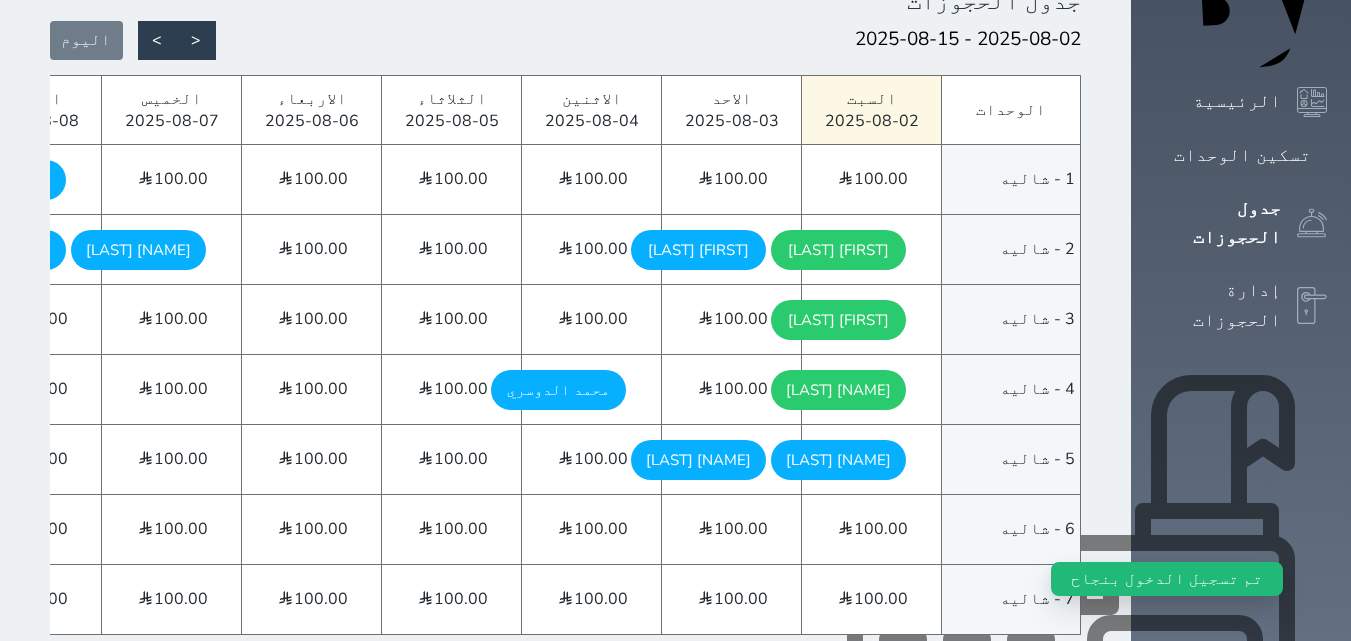 scroll, scrollTop: 300, scrollLeft: 0, axis: vertical 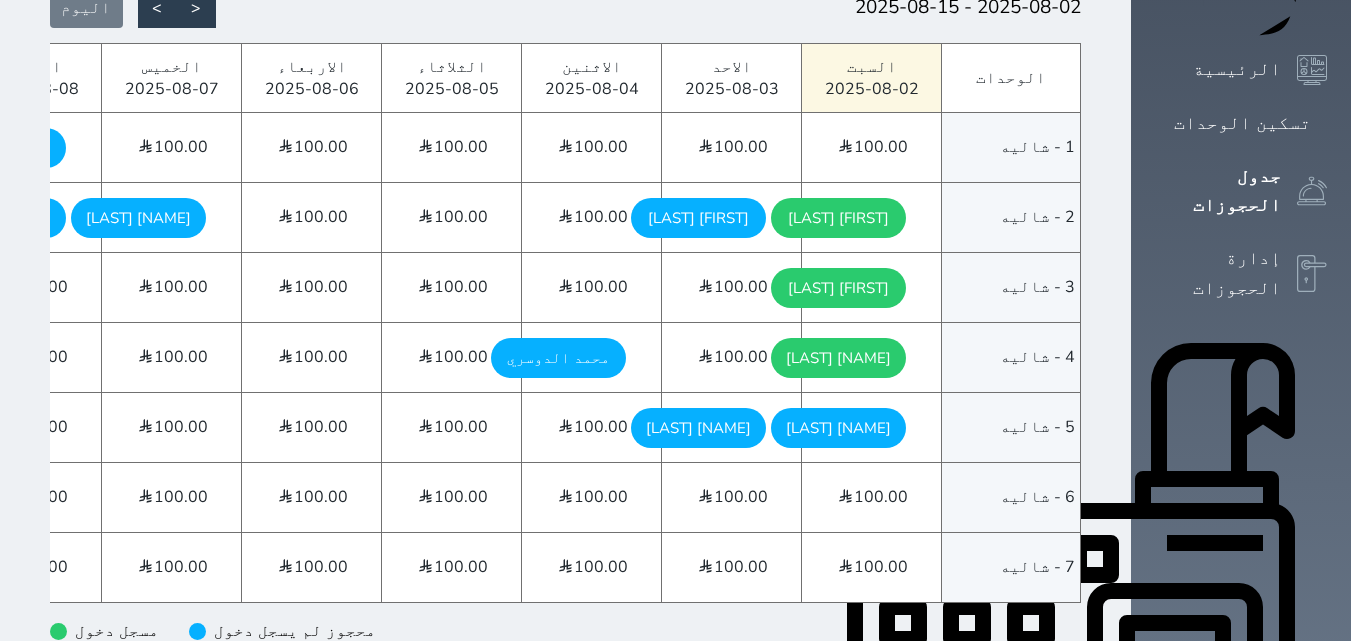 click on "محمد المهناء
السبت - 2025/08/02" at bounding box center [838, 428] 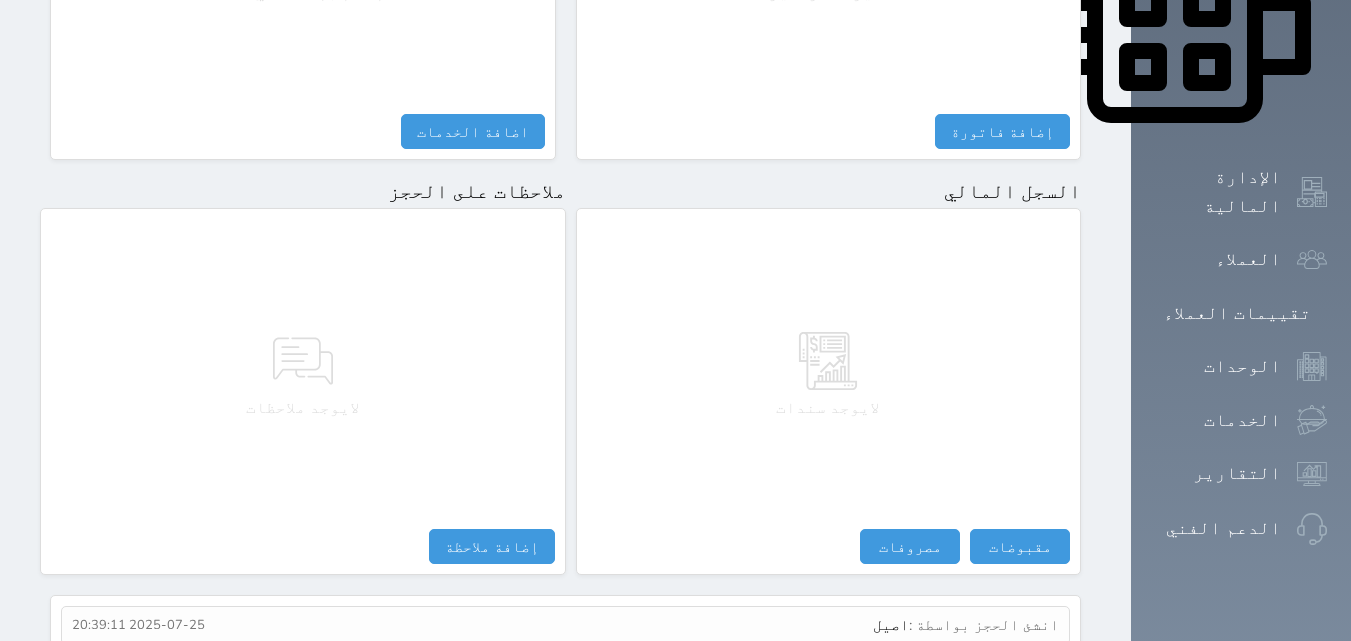 scroll, scrollTop: 1006, scrollLeft: 0, axis: vertical 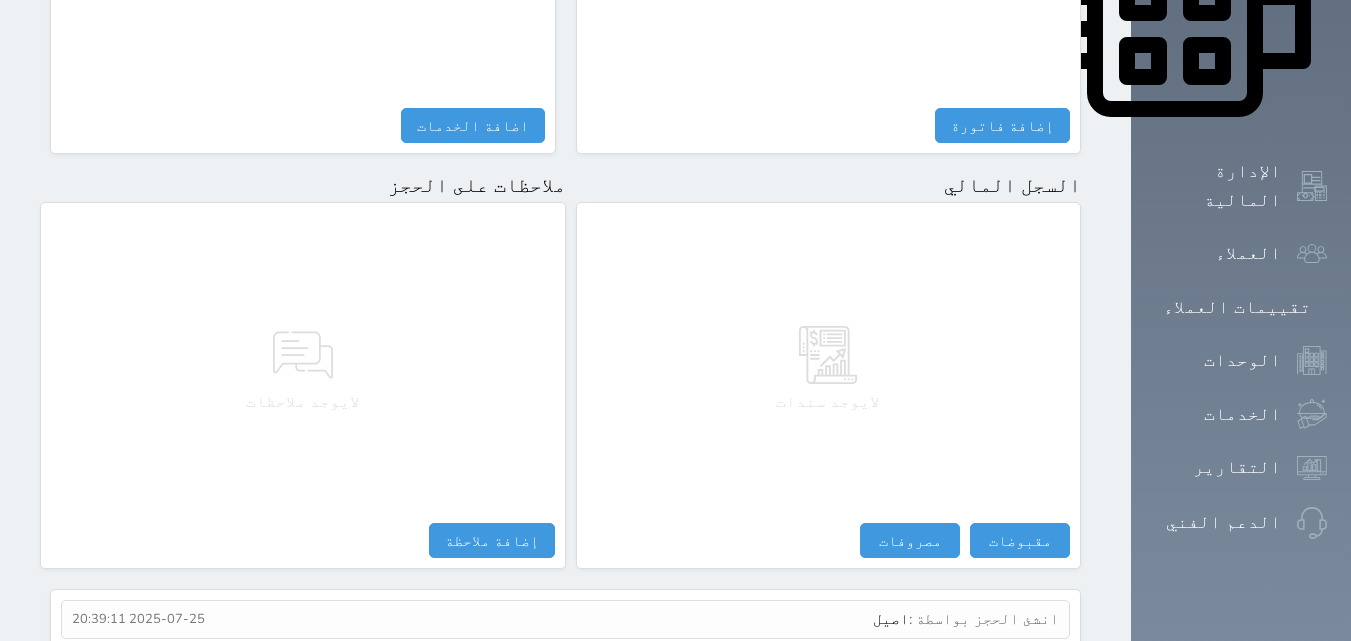 click on "لايوجد سندات   مقبوضات           مقبوضات                 النوع  *    اختيار     التاريخ *   2025-08-02 17:32   من *   محمد المهناء   المبلغ *   0   لأجل *     طريقة الدفع *   اختر طريقة الدفع   دفع نقدى   تحويل بنكى   مدى   بطاقة ائتمان   آجل   ملاحظات         حفظ     مصروفات           مصروفات                   النوع  *   اختيار     التاريخ *   2025-08-02 17:32   إلى *     المبلغ *     لأجل *     استلمت بواسطة *     طريقة الدفع *   اختر طريقة الدفع   دفع نقدى   تحويل بنكى   مدى   بطاقة ائتمان     ملاحظات     حفظ             تسجيل مغادرة
لم تقم بعمل تصفيه لهذا الحجز - الرصيد :
600.00     (مدين)   سند قبض - تصفية حساب   نوع التصفية *         *" at bounding box center [829, 385] 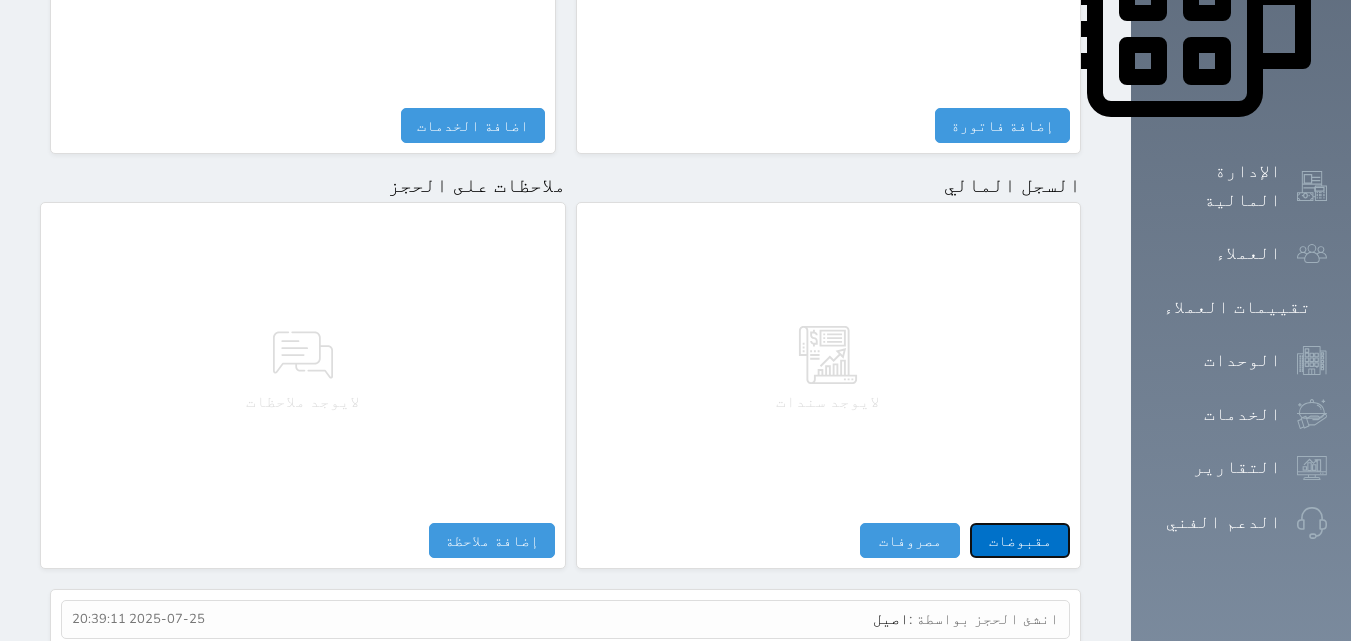 click on "مقبوضات" at bounding box center (1020, 540) 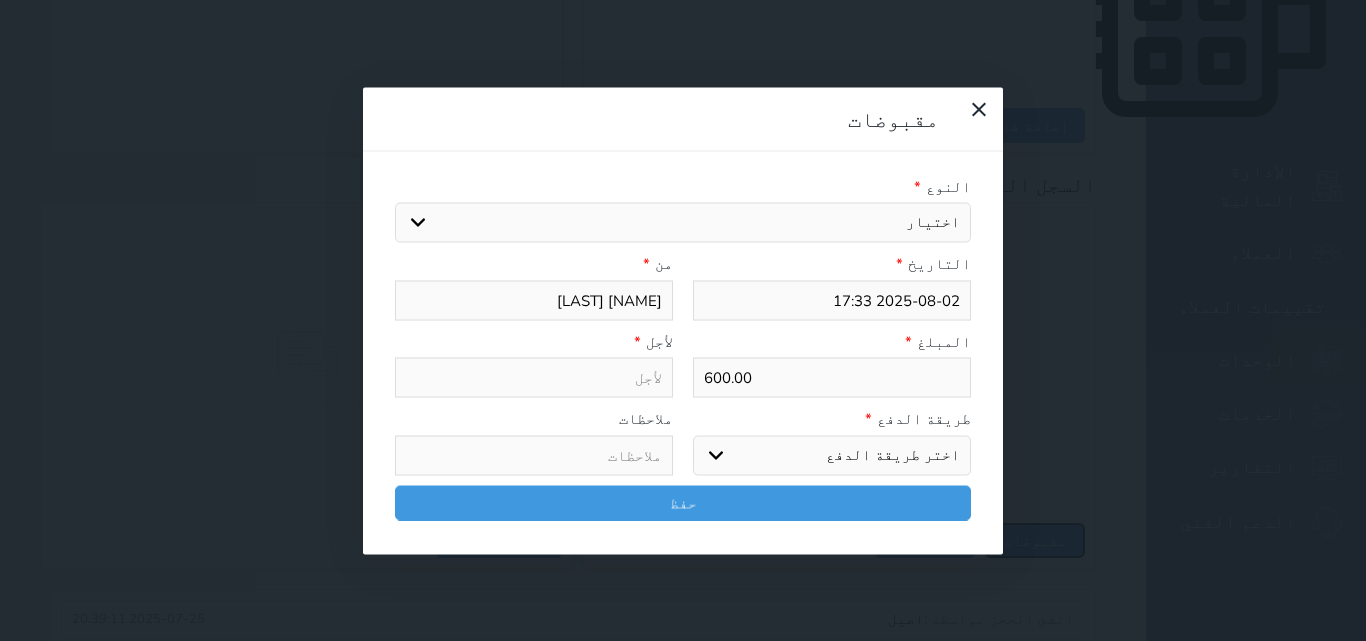 select 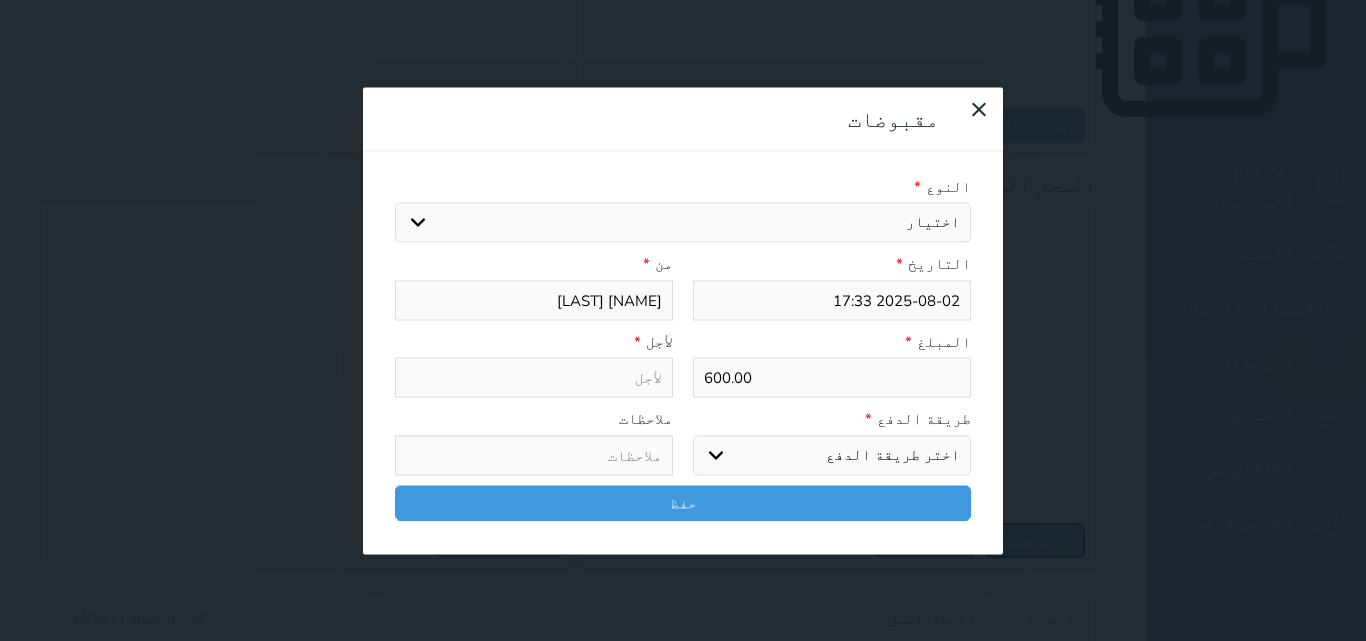 select 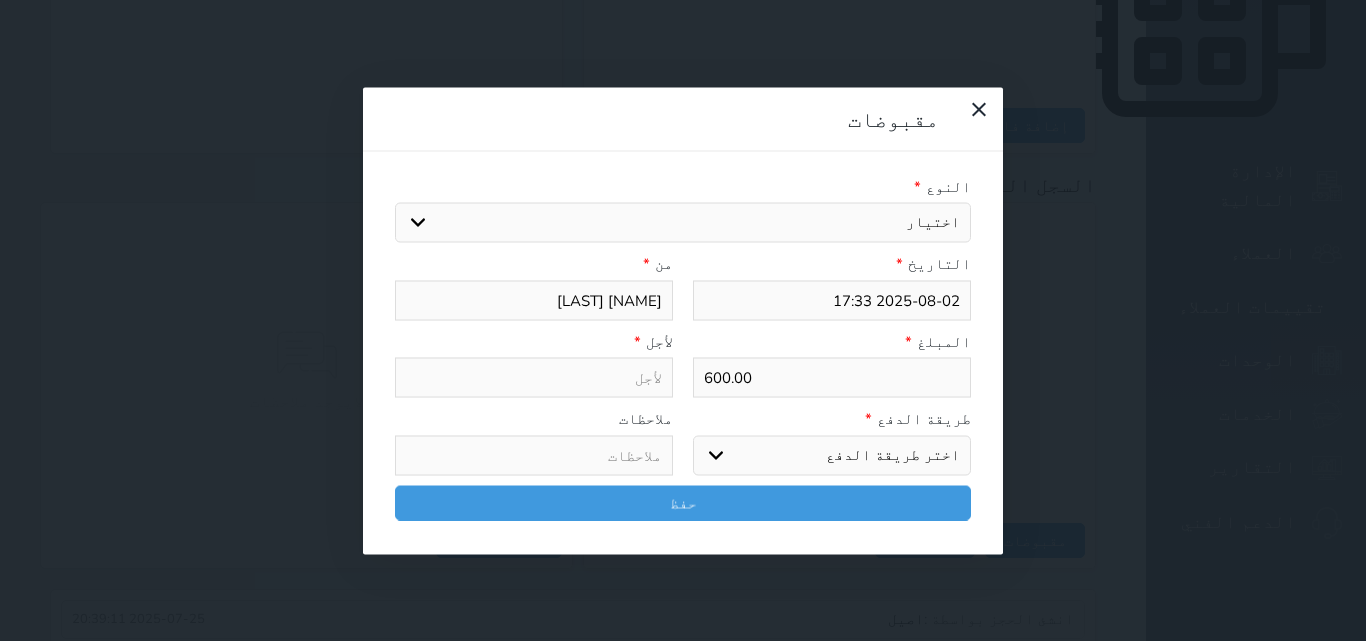 drag, startPoint x: 922, startPoint y: 130, endPoint x: 936, endPoint y: 153, distance: 26.925823 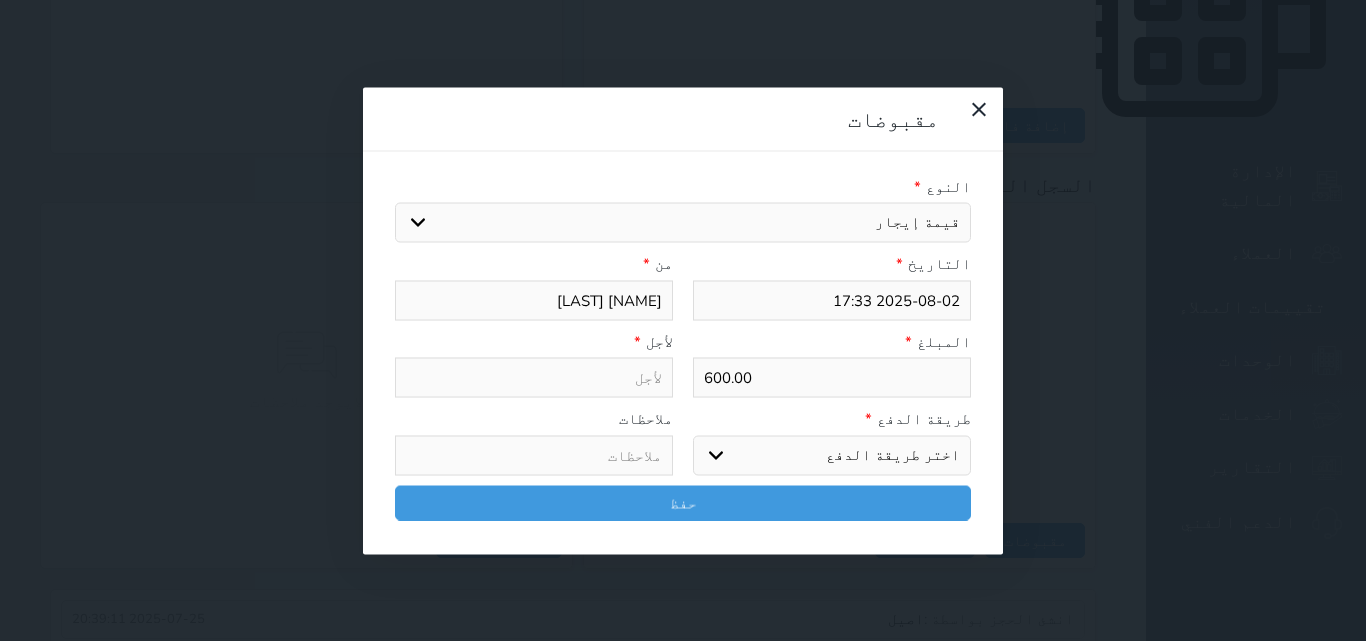 click on "اختيار   مقبوضات عامة قيمة إيجار فواتير تامين عربون لا ينطبق آخر مغسلة واي فاي - الإنترنت مواقف السيارات طعام الأغذية والمشروبات مشروبات المشروبات الباردة المشروبات الساخنة الإفطار غداء عشاء مخبز و كعك حمام سباحة الصالة الرياضية سبا و خدمات الجمال اختيار وإسقاط (خدمات النقل) ميني بار كابل - تلفزيون سرير إضافي تصفيف الشعر التسوق خدمات الجولات السياحية المنظمة خدمات الدليل السياحي" at bounding box center (683, 223) 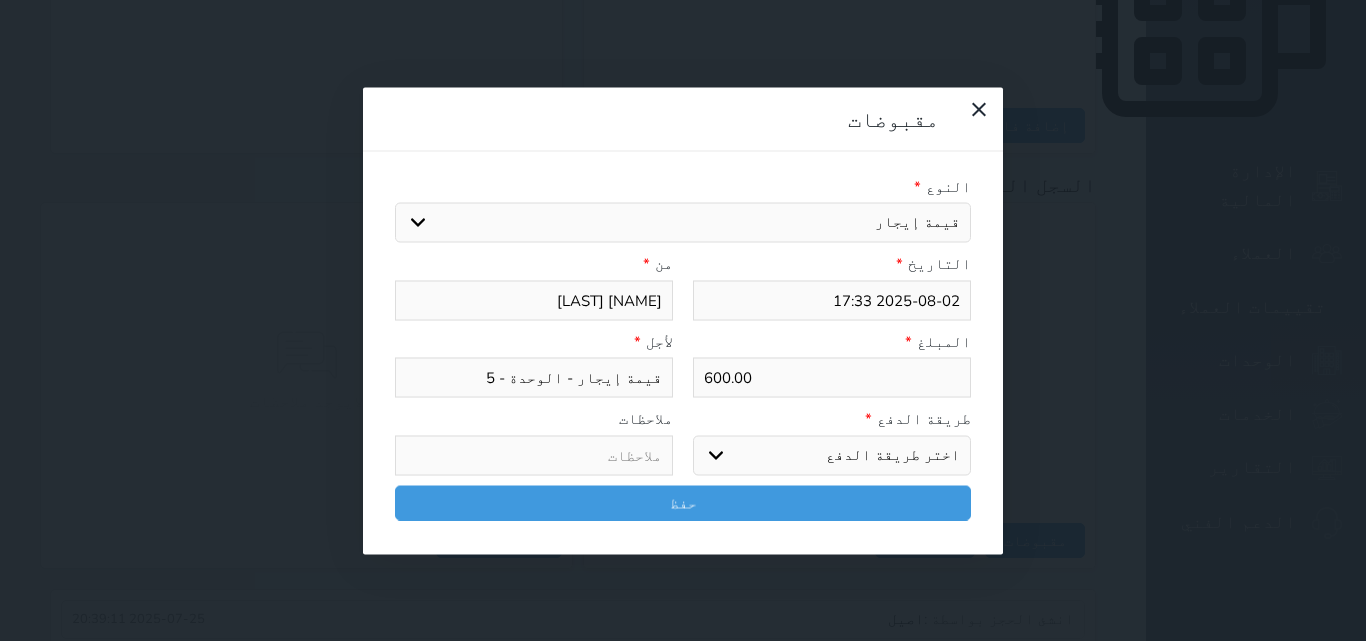 drag, startPoint x: 986, startPoint y: 356, endPoint x: 974, endPoint y: 366, distance: 15.6205 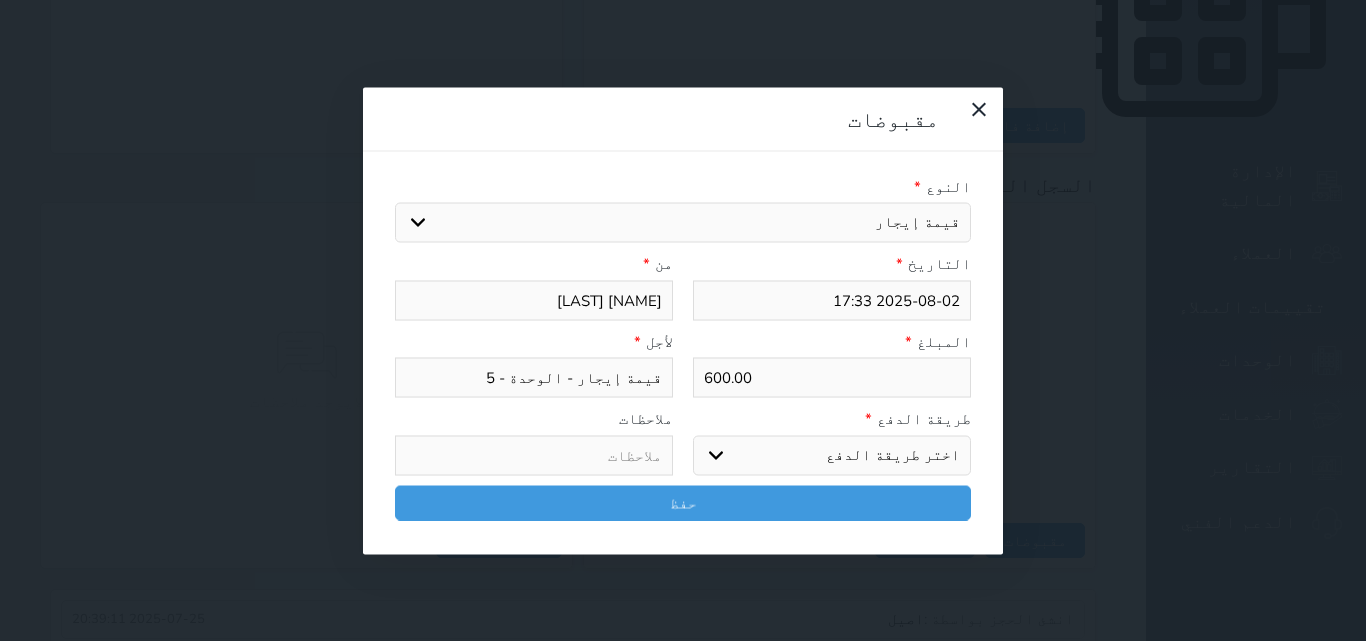 click on "اختر طريقة الدفع   دفع نقدى   تحويل بنكى   مدى   بطاقة ائتمان   آجل" at bounding box center (832, 455) 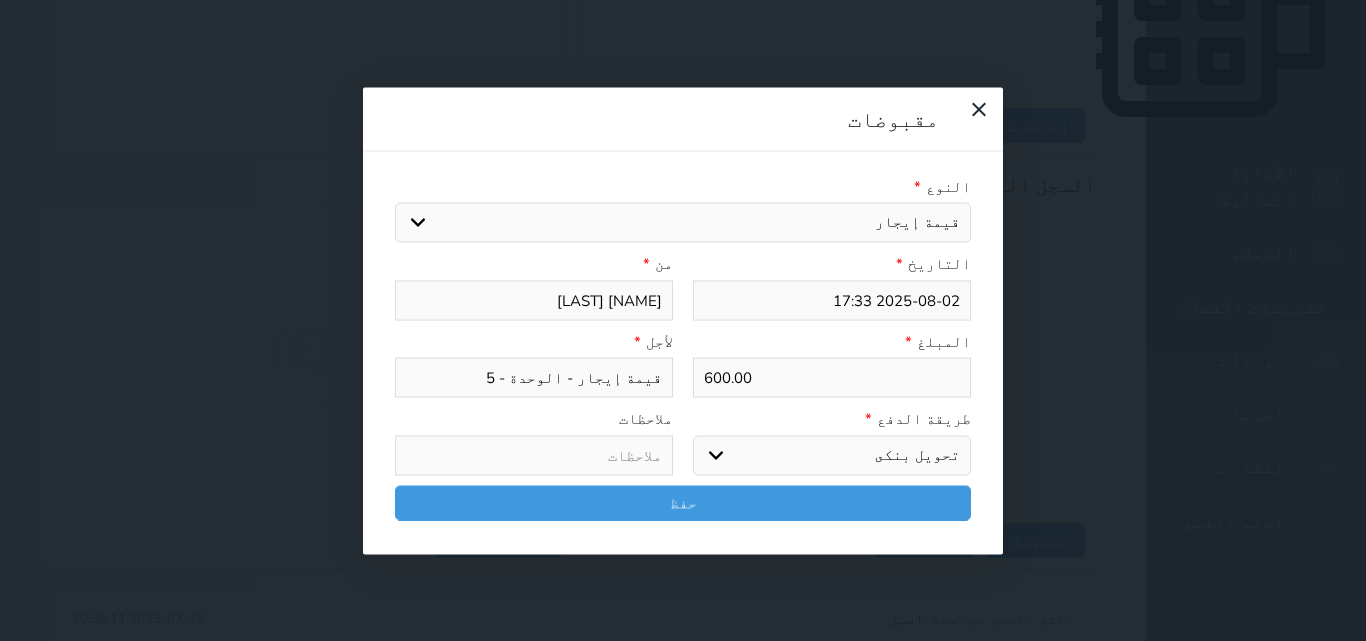 click on "اختر طريقة الدفع   دفع نقدى   تحويل بنكى   مدى   بطاقة ائتمان   آجل" at bounding box center (832, 455) 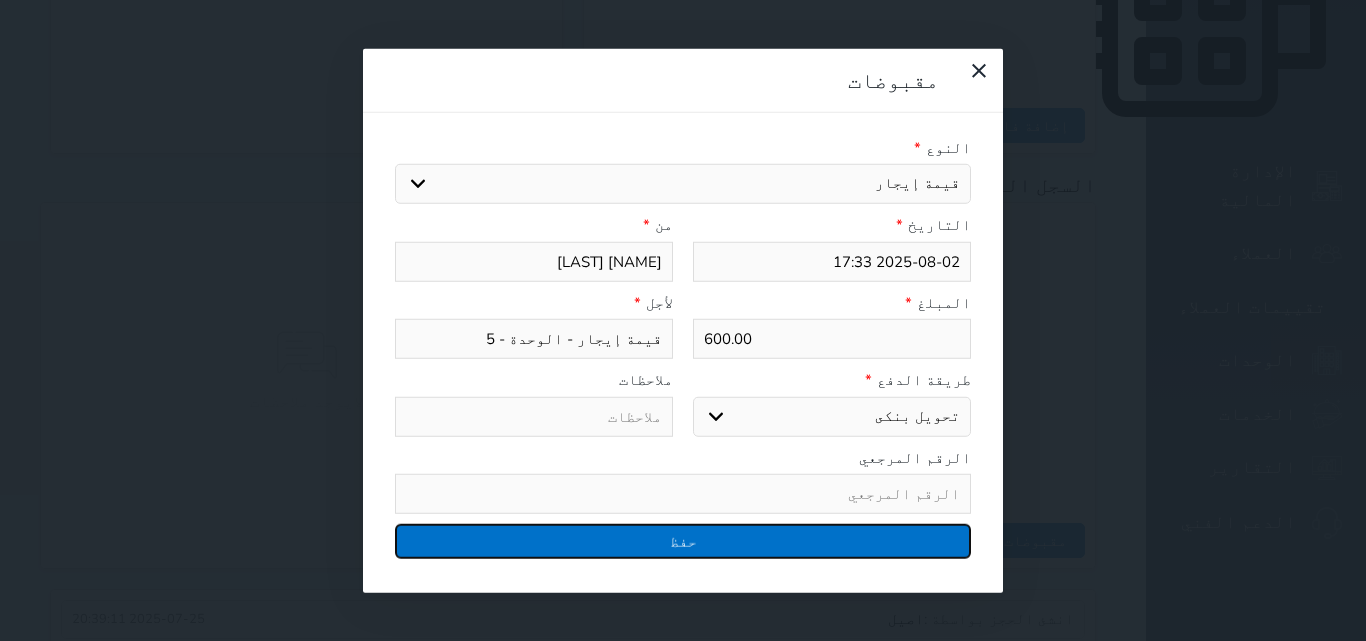 click on "حفظ" at bounding box center (683, 541) 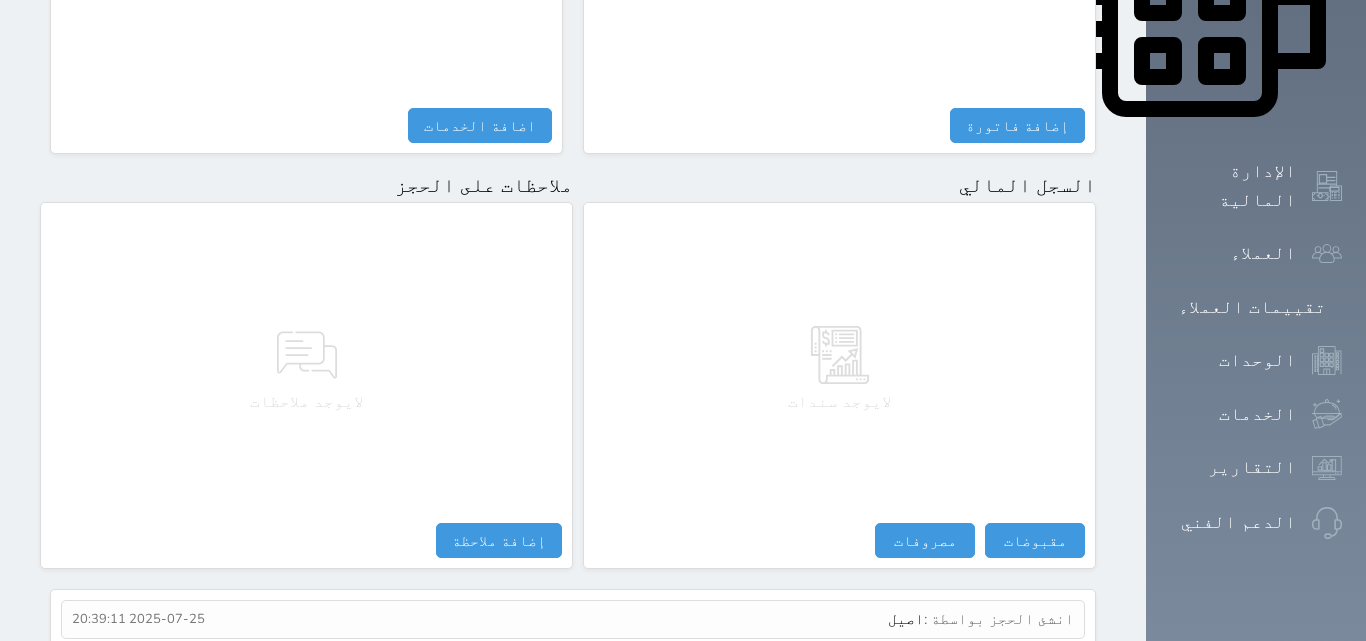 select 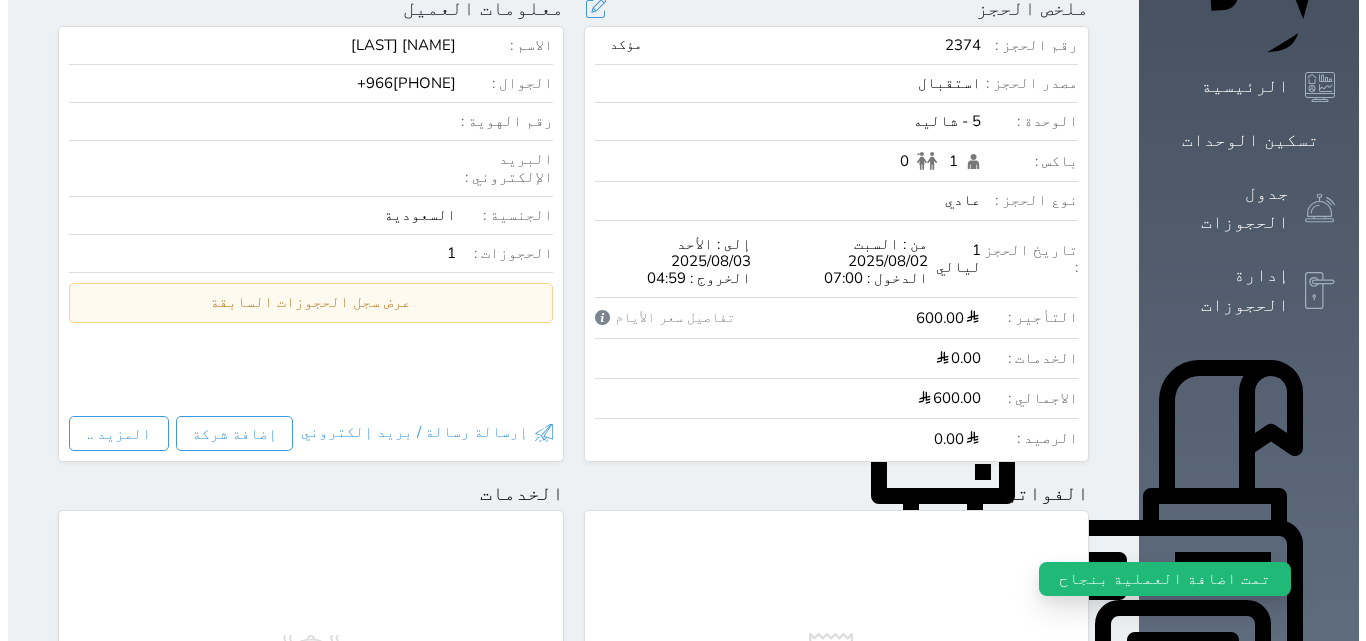 scroll, scrollTop: 106, scrollLeft: 0, axis: vertical 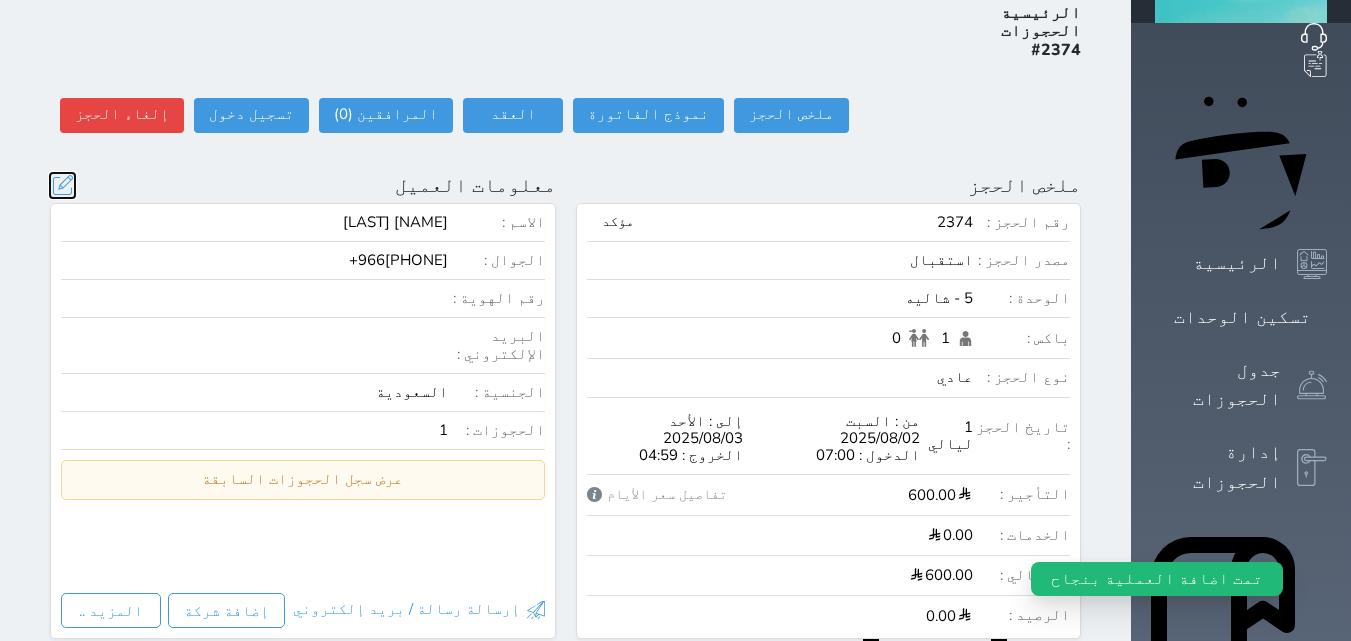 click at bounding box center (62, 185) 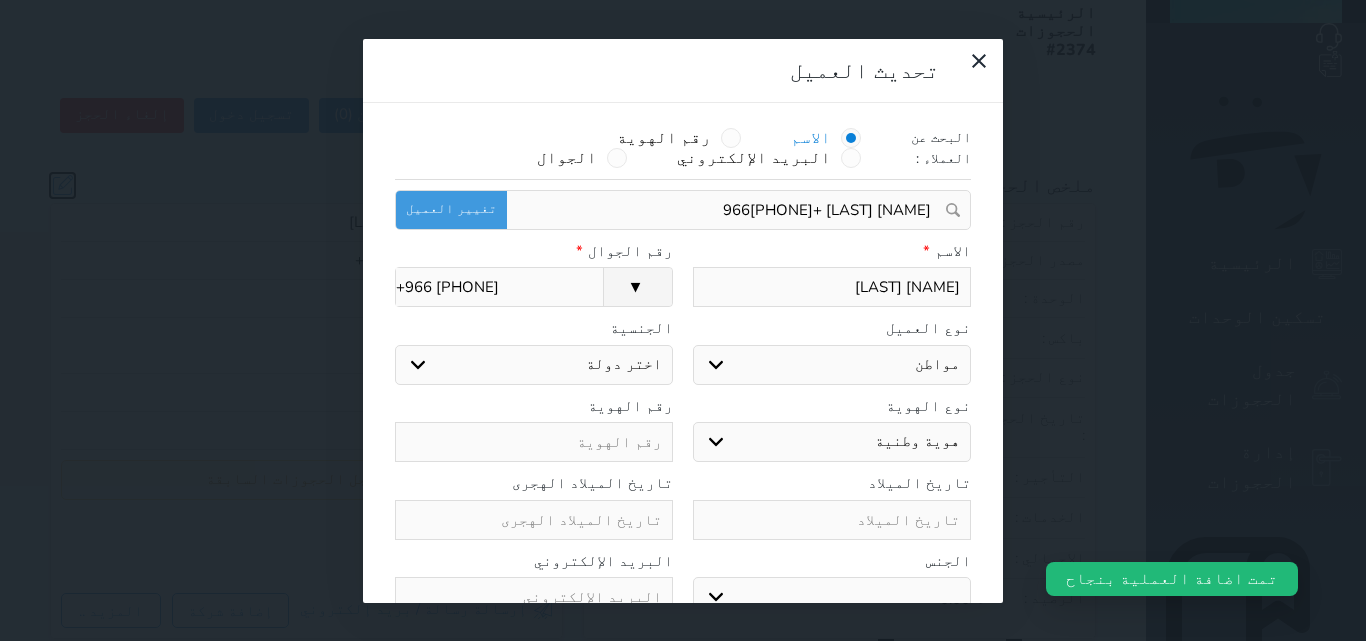select 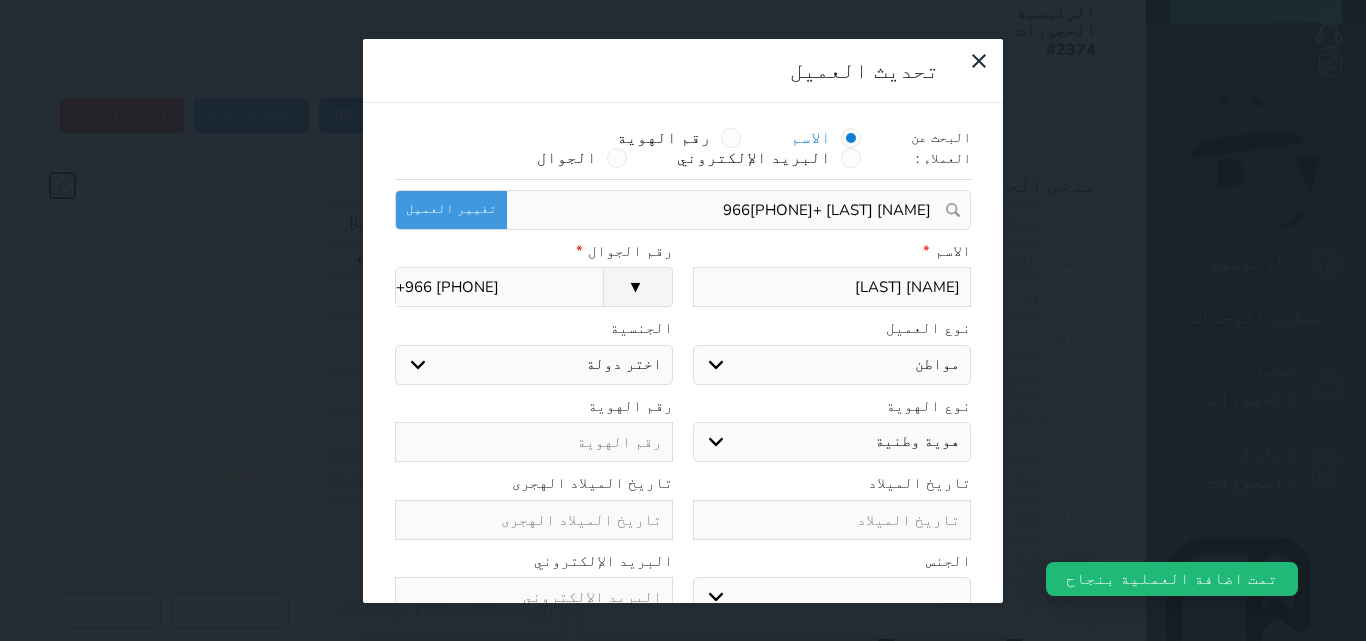 select 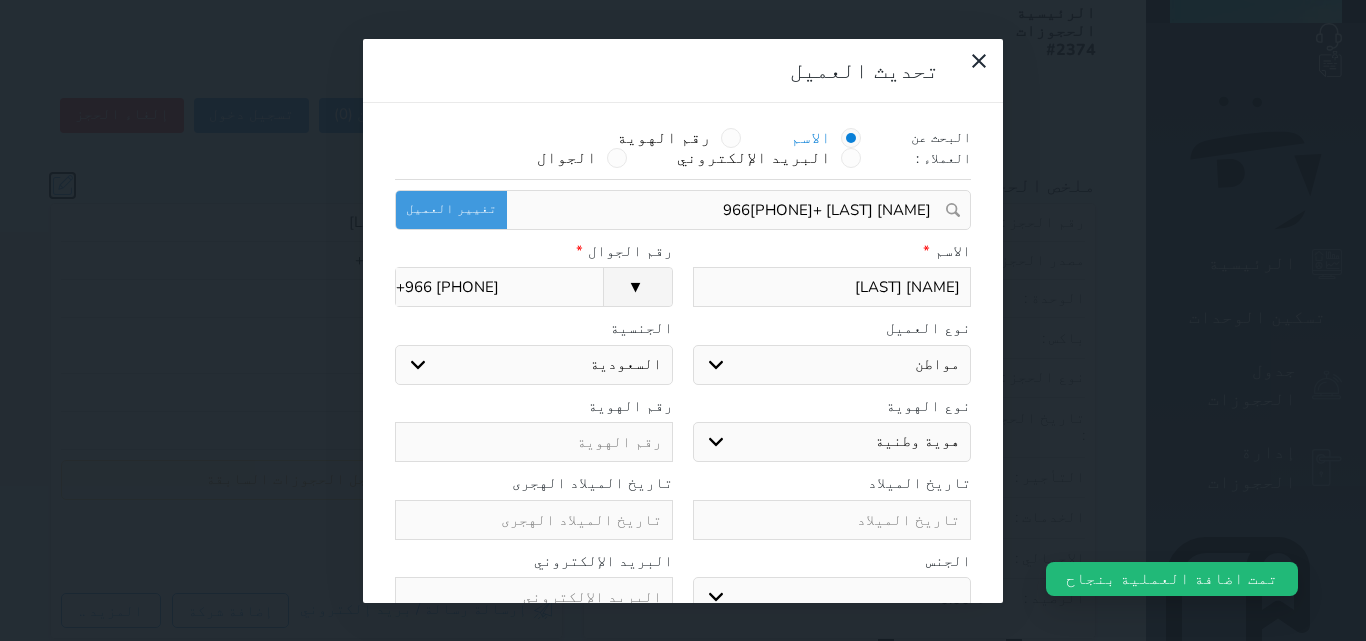 select 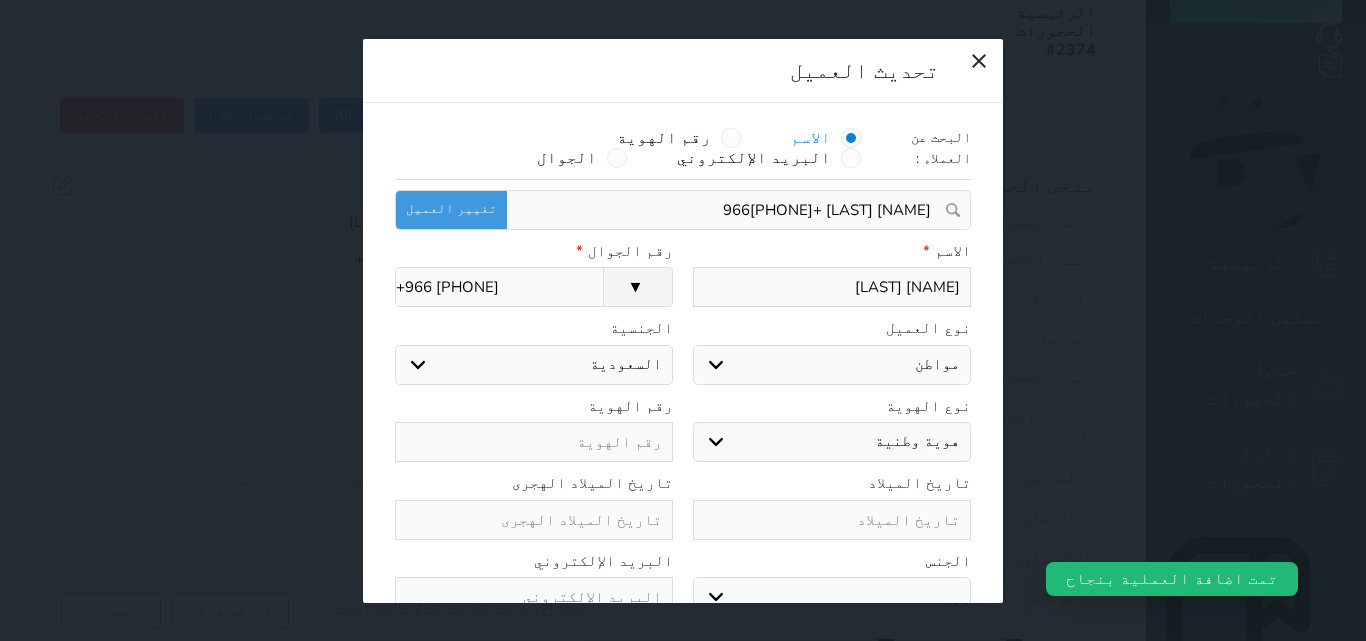 drag, startPoint x: 627, startPoint y: 407, endPoint x: 616, endPoint y: 388, distance: 21.954498 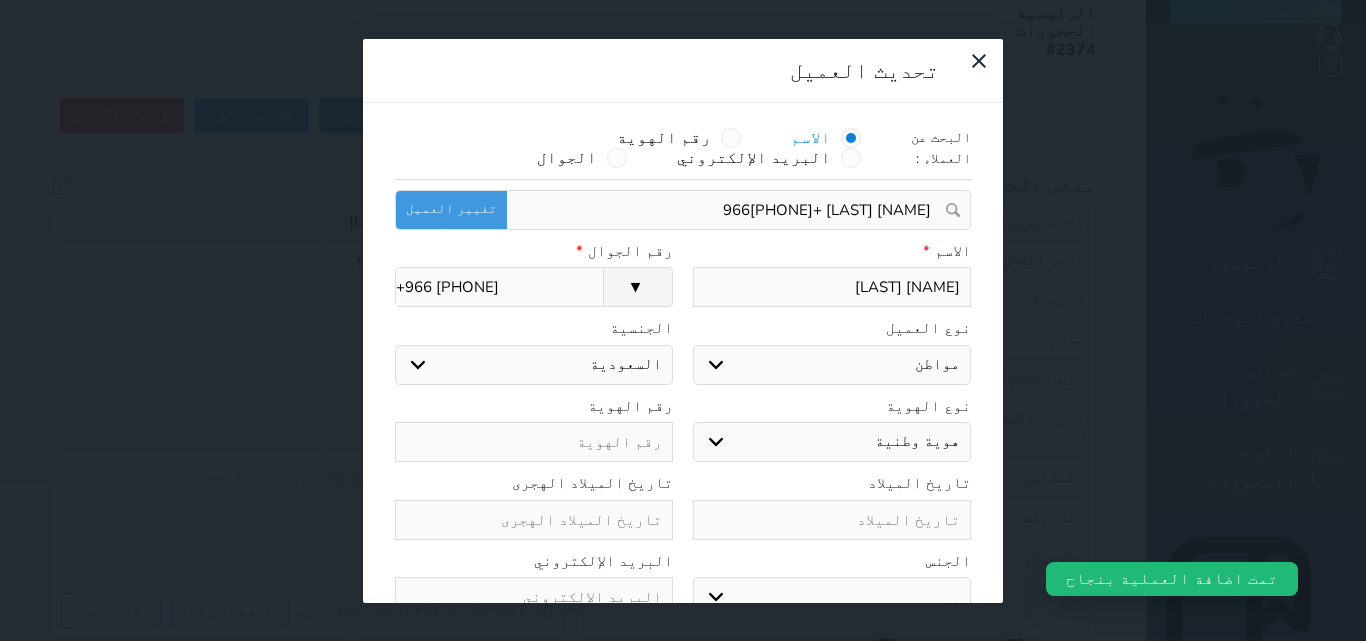 click on "نوع الهوية   اختر نوع   هوية وطنية هوية عائلية جواز السفر   رقم الهوية" at bounding box center [683, 434] 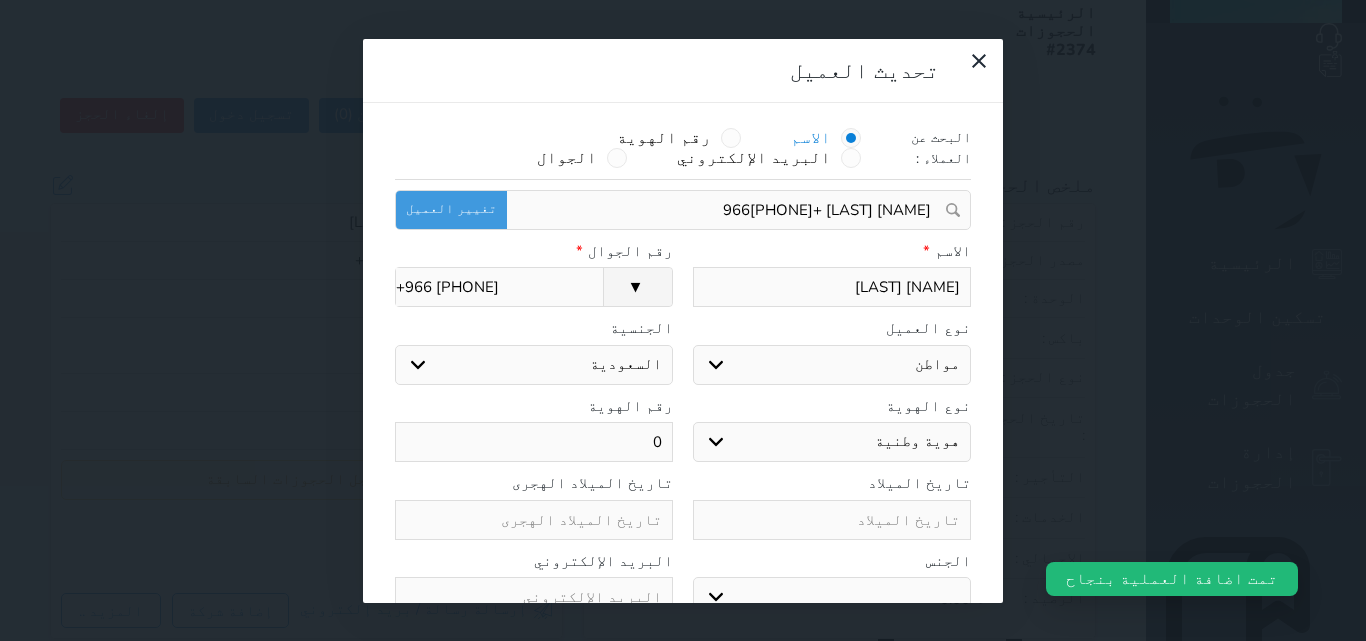 type on "00" 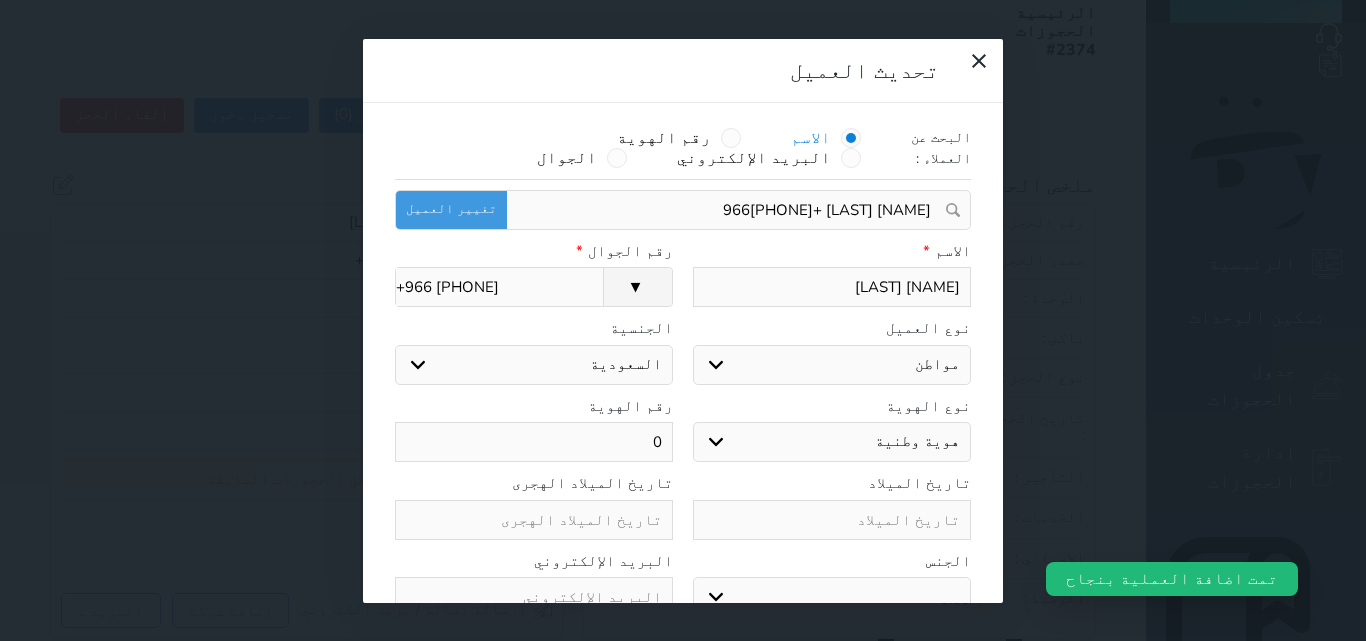 select 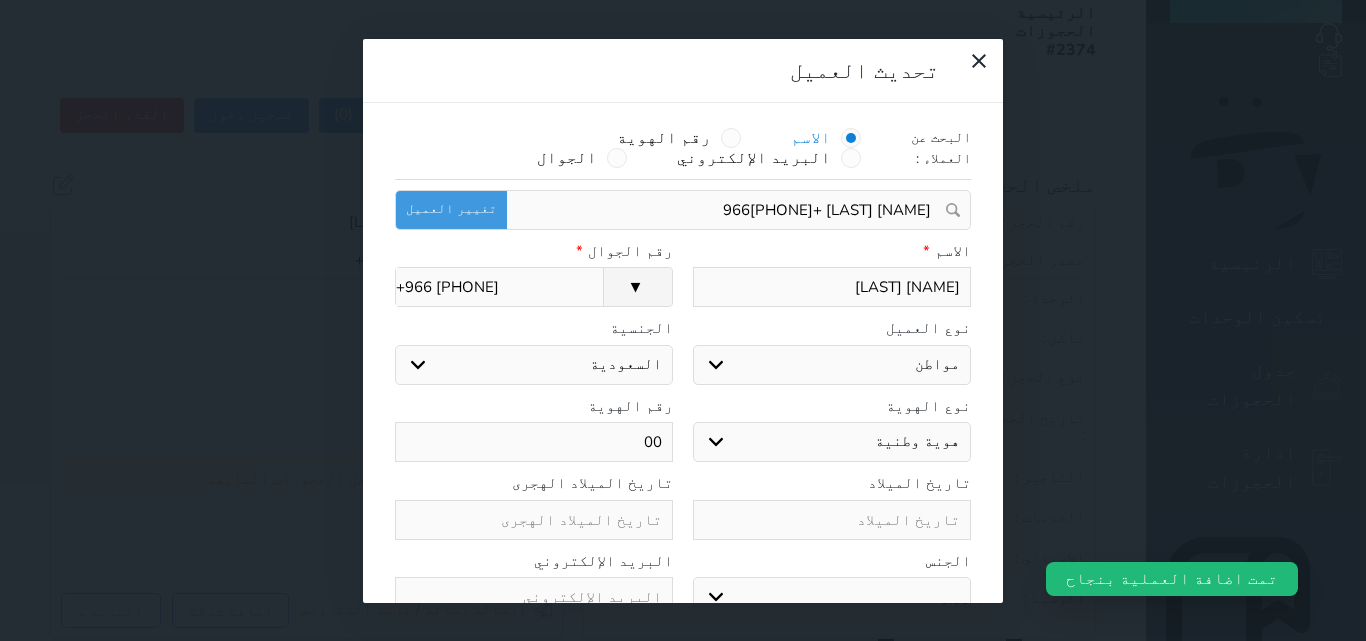 type on "000" 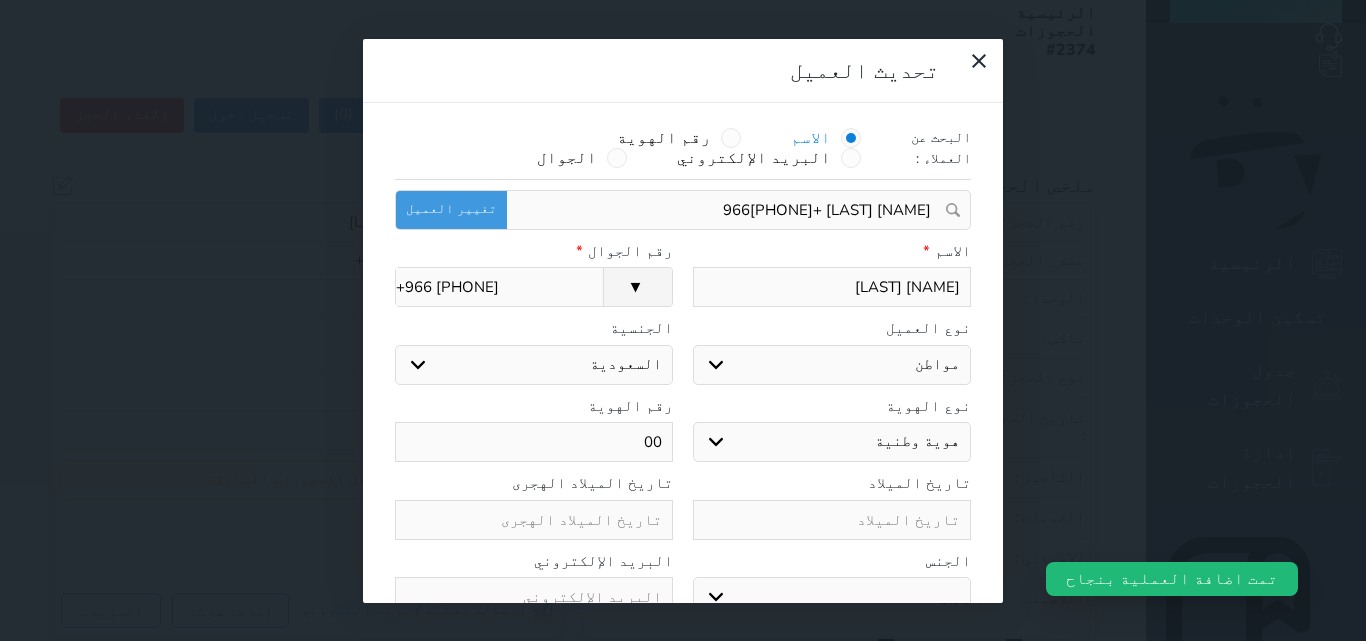 select 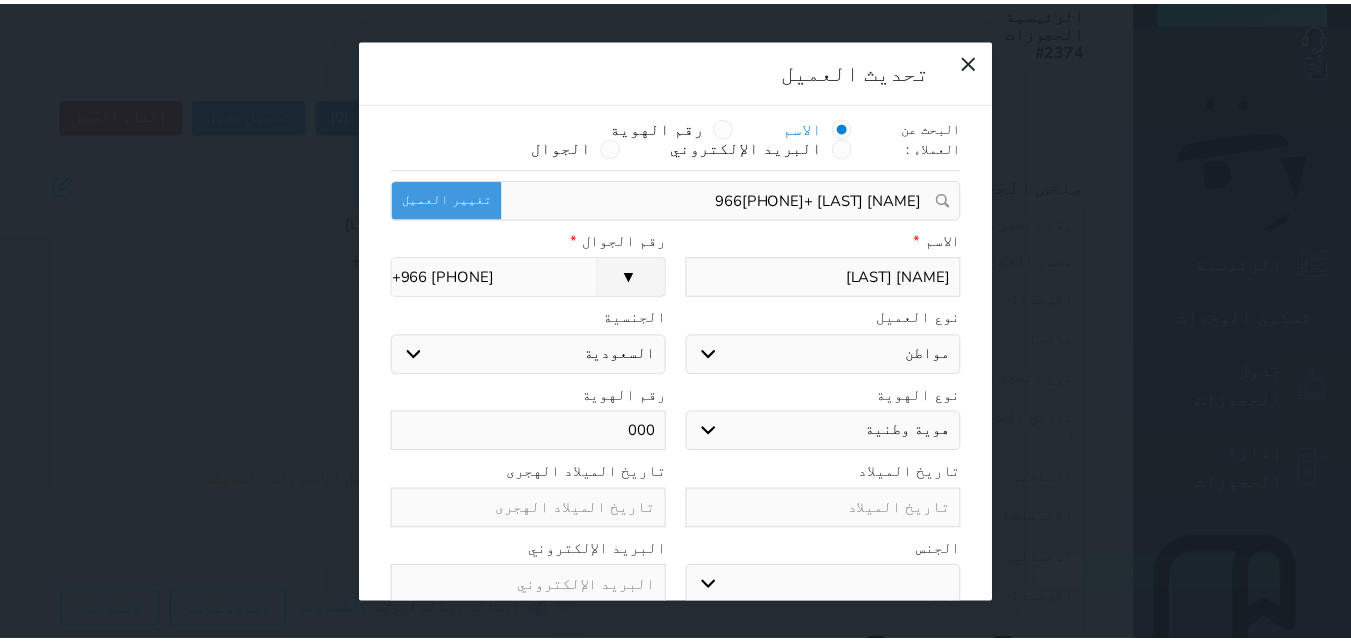 scroll, scrollTop: 45, scrollLeft: 0, axis: vertical 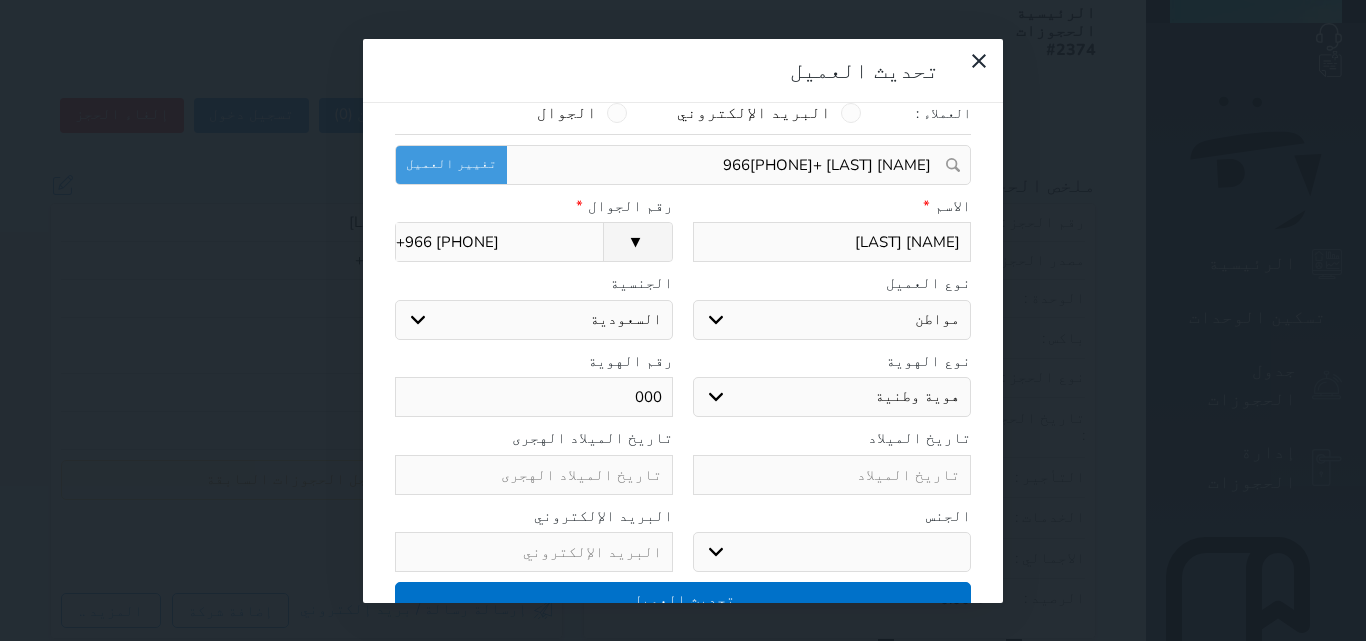 type on "000" 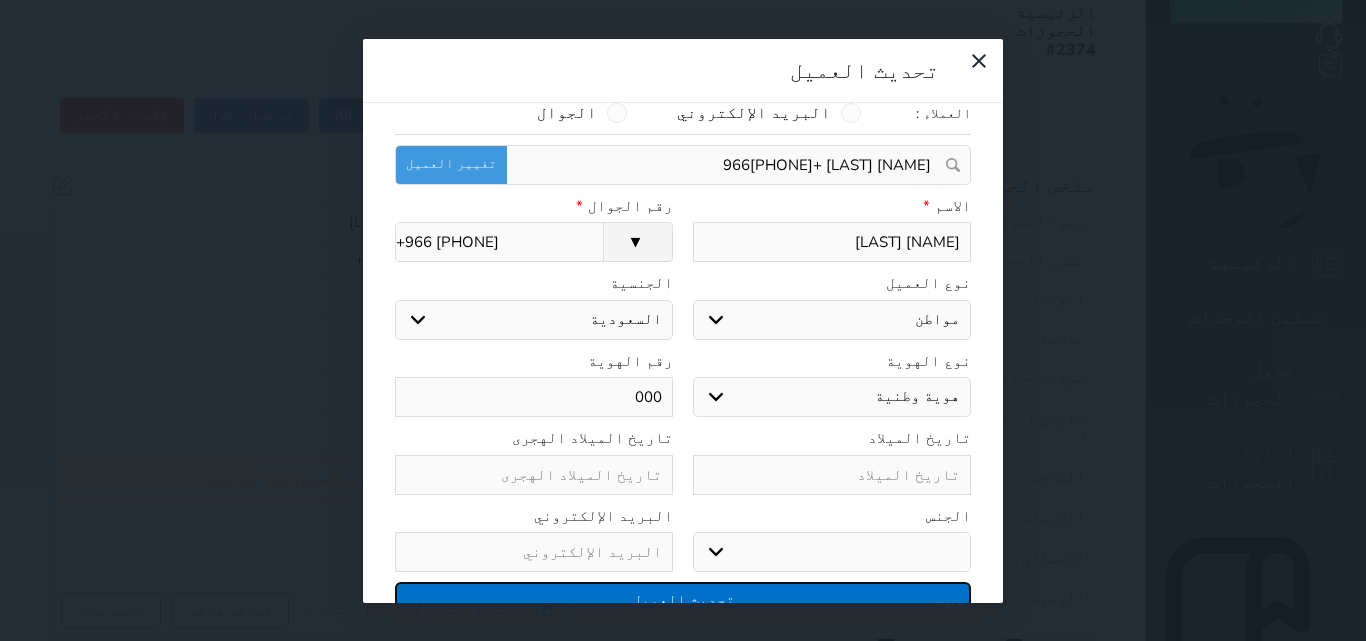 click on "تحديث العميل" at bounding box center (683, 599) 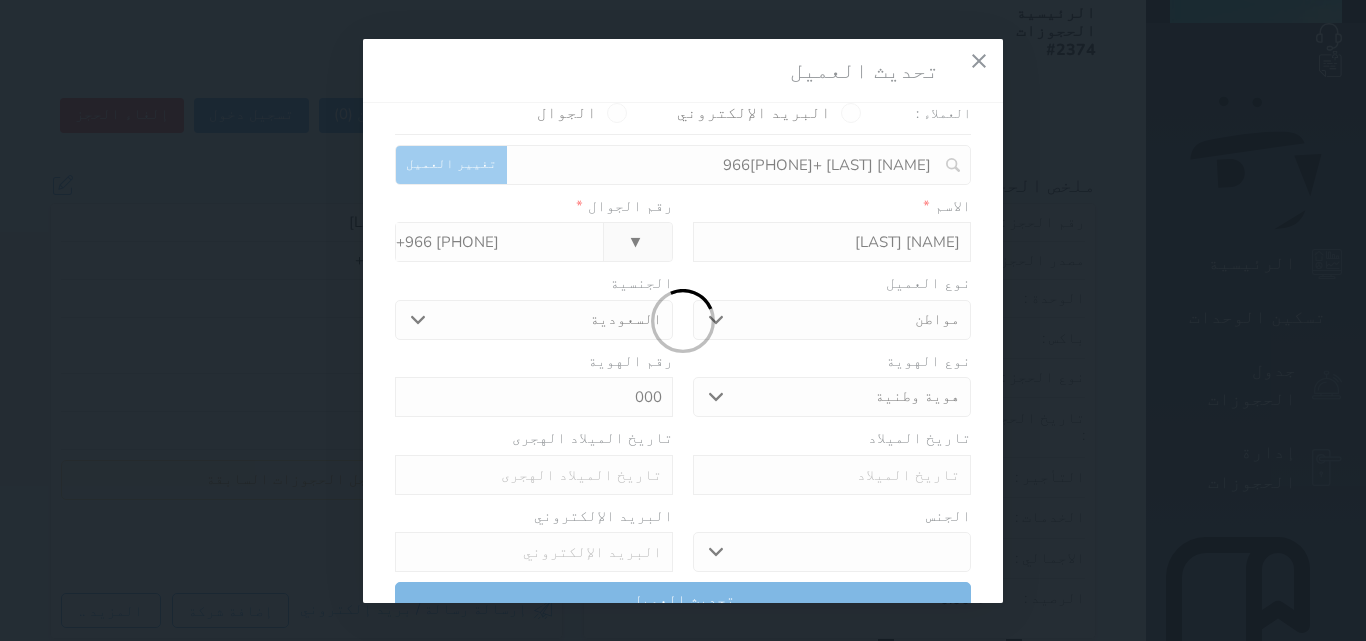 select 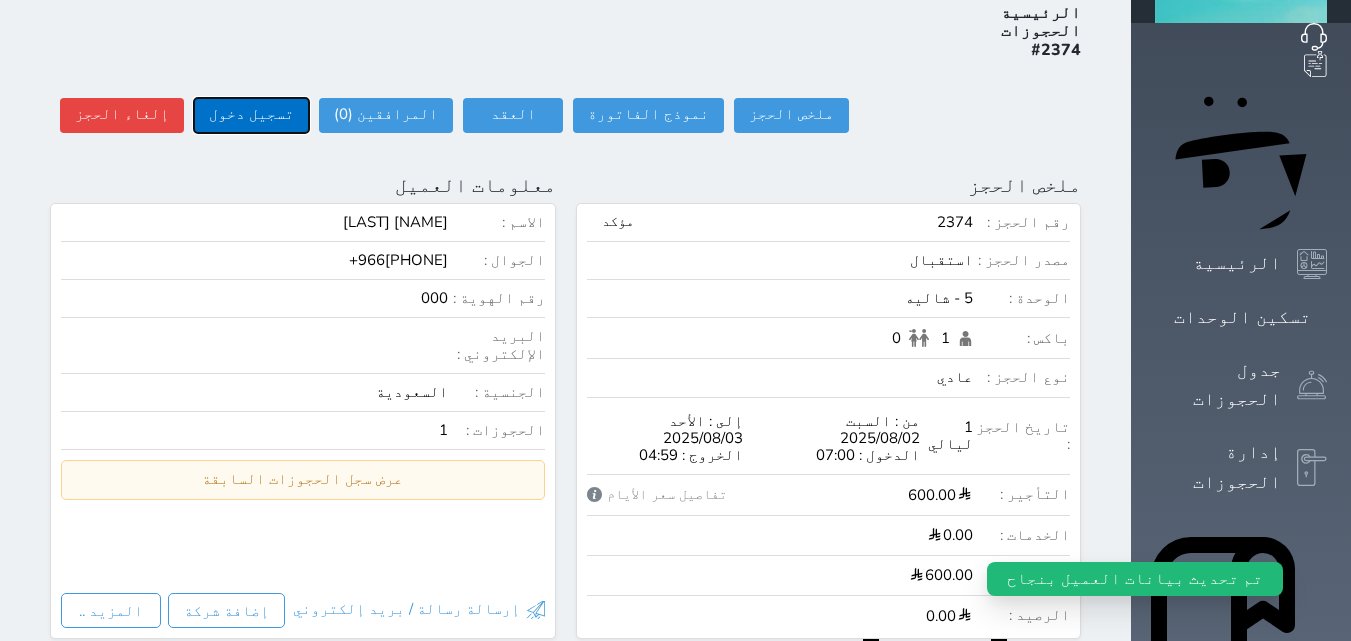 click on "تسجيل دخول" at bounding box center (251, 115) 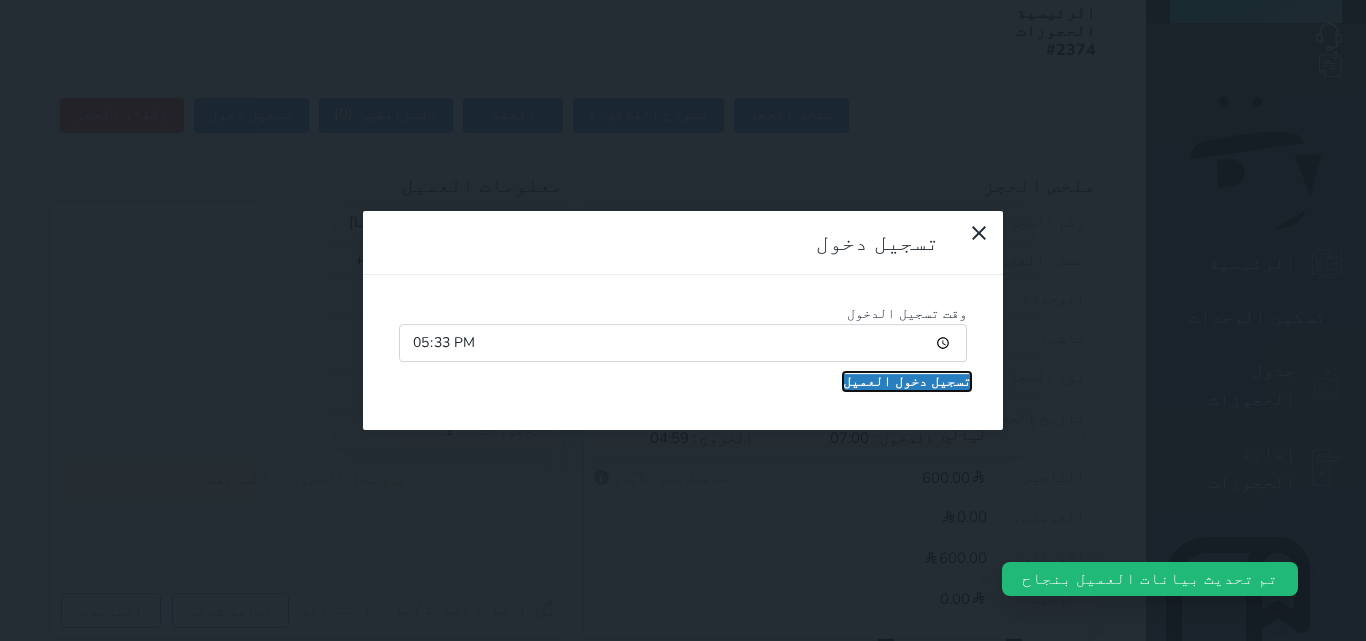 click on "تسجيل دخول العميل" at bounding box center [907, 382] 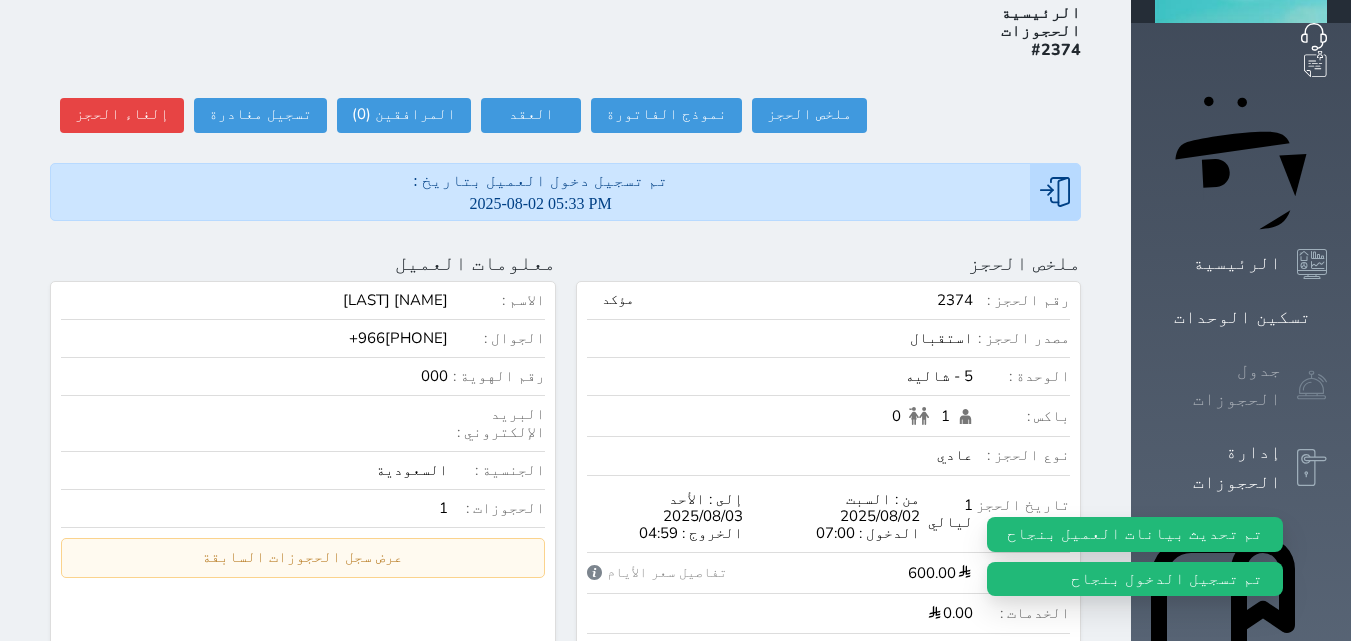 click on "جدول الحجوزات" at bounding box center (1241, 385) 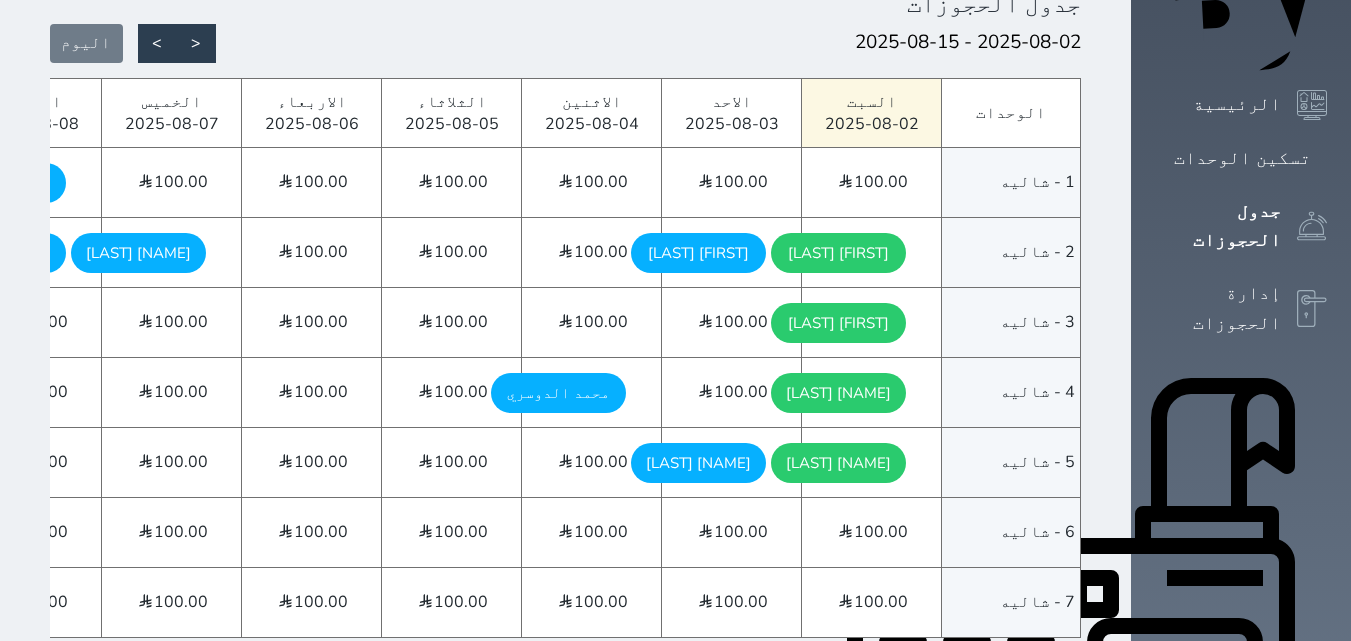 scroll, scrollTop: 300, scrollLeft: 0, axis: vertical 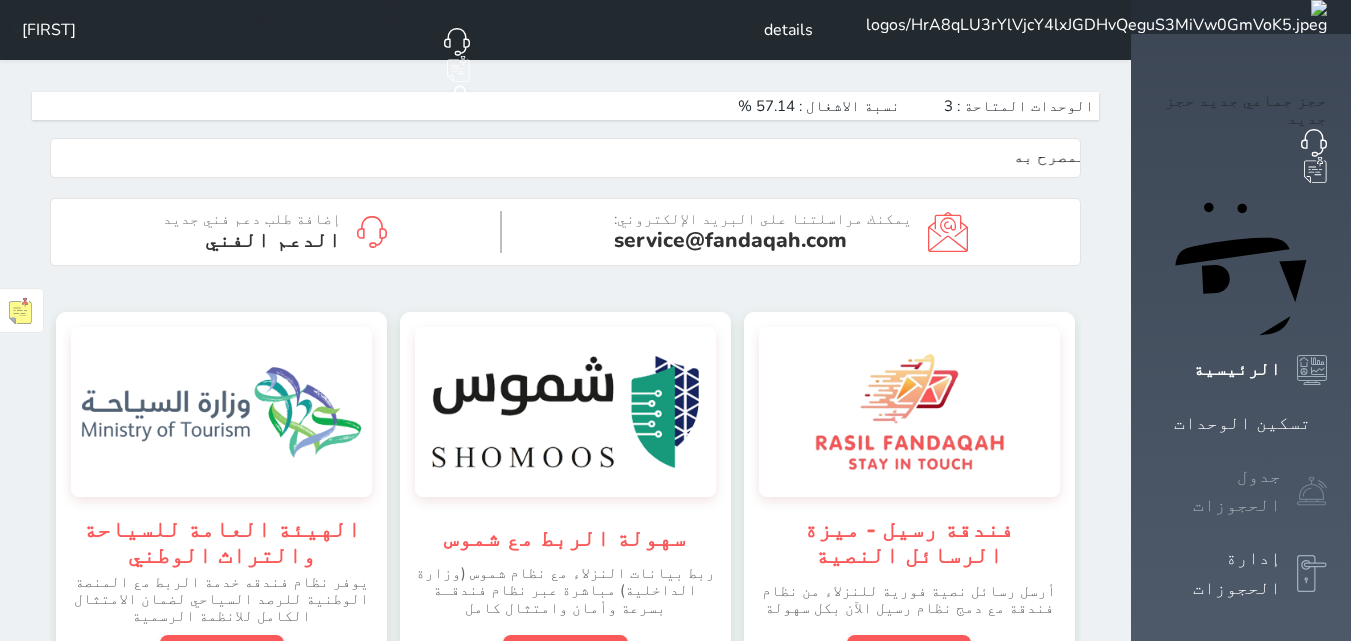 click at bounding box center [1312, 491] 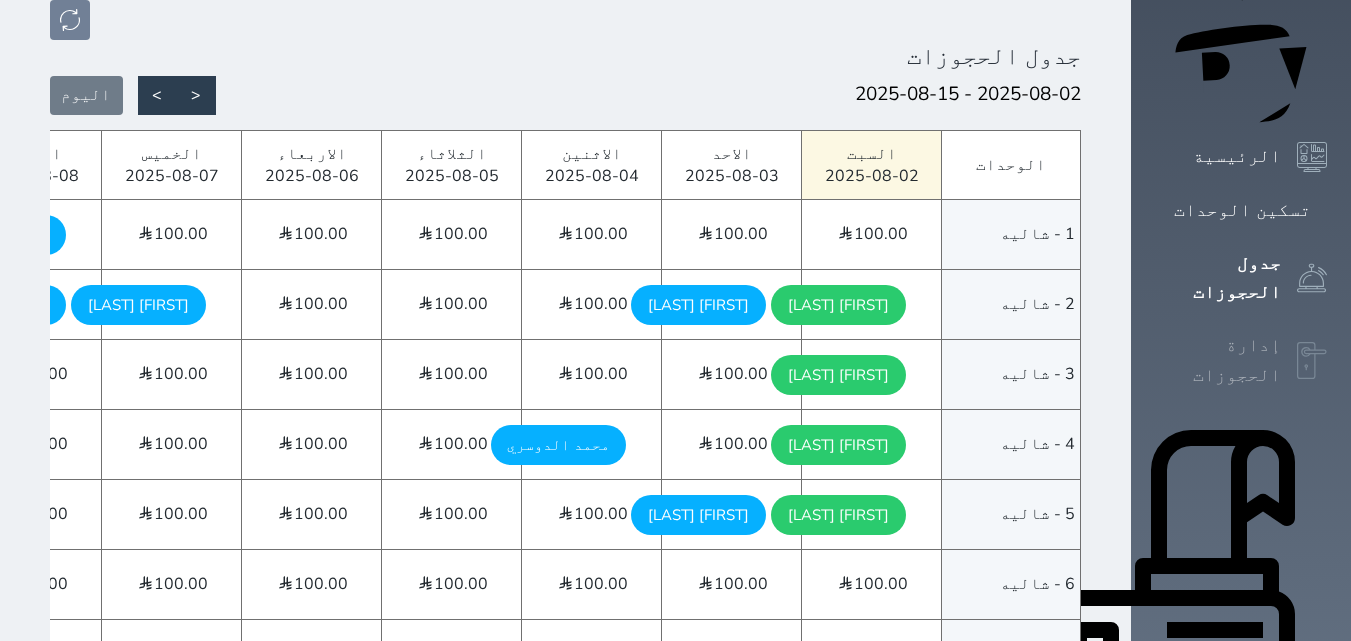 scroll, scrollTop: 100, scrollLeft: 0, axis: vertical 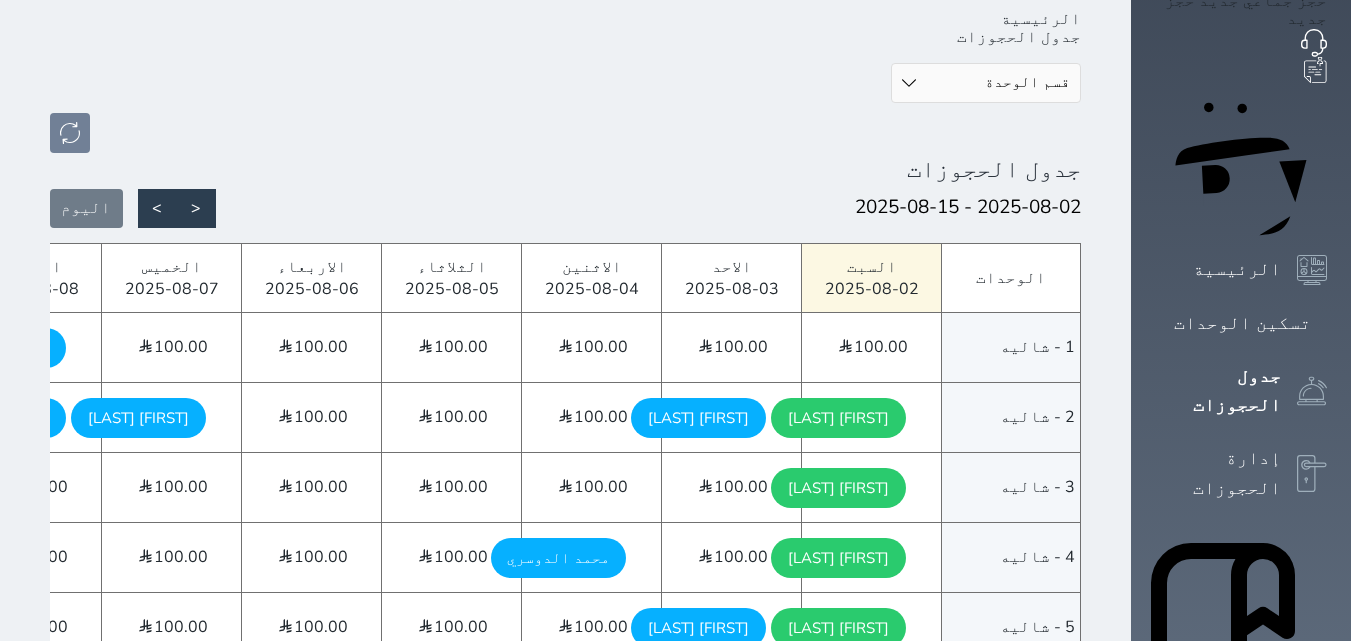 click 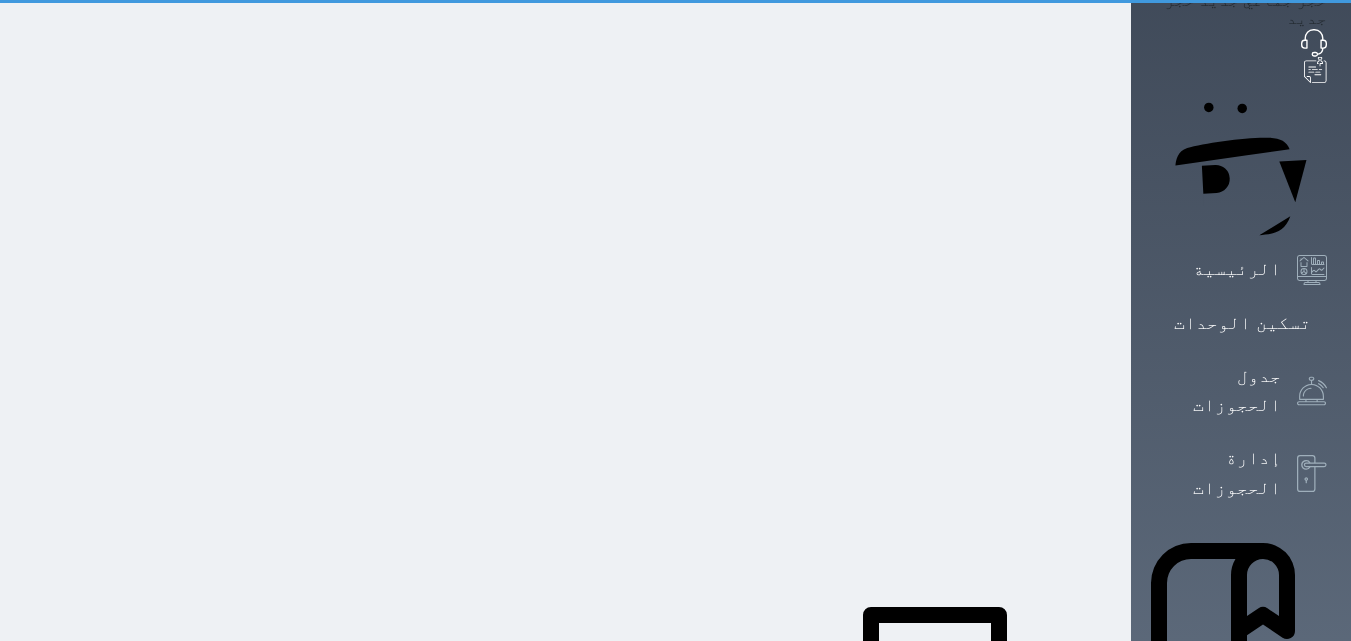 scroll, scrollTop: 0, scrollLeft: 0, axis: both 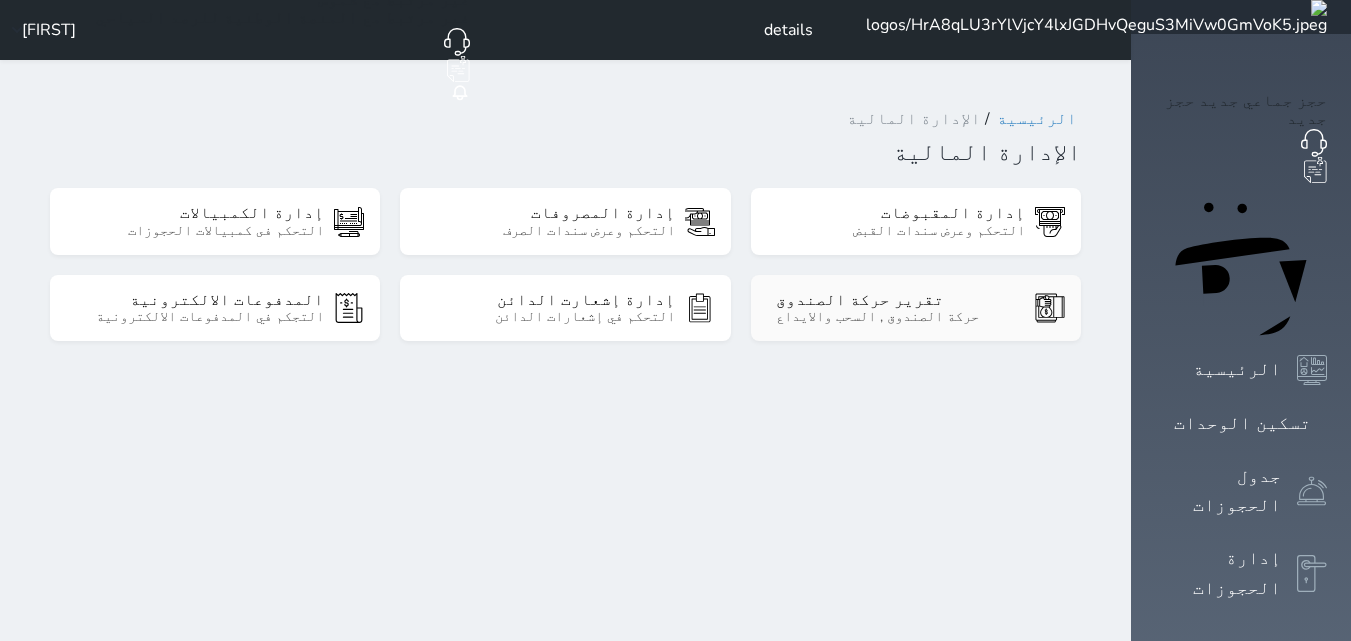 click on "حركة الصندوق , السحب والايداع" at bounding box center [900, 317] 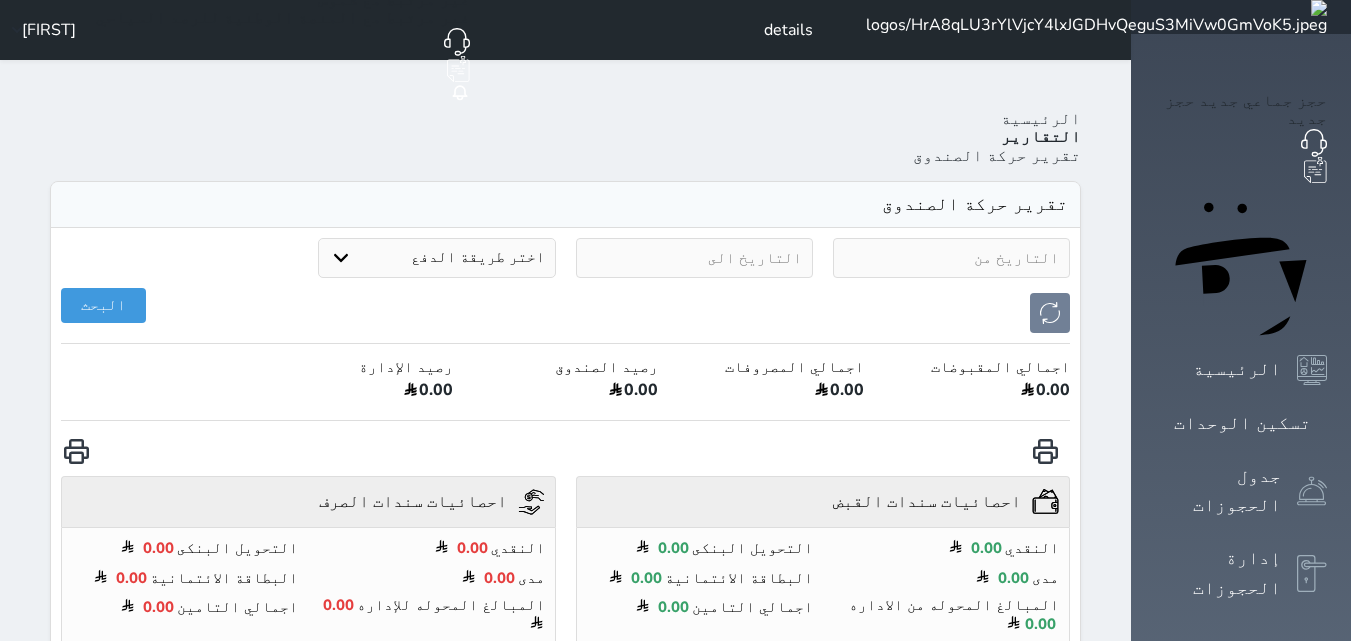 select on "7" 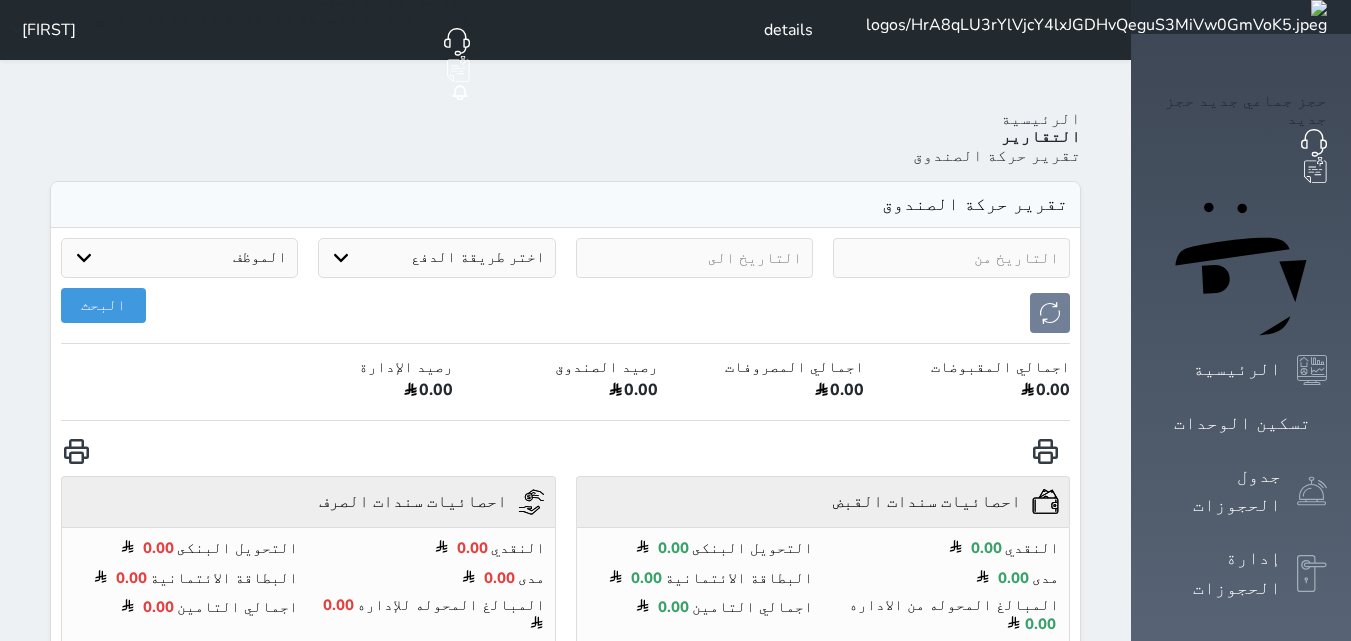 click at bounding box center (951, 258) 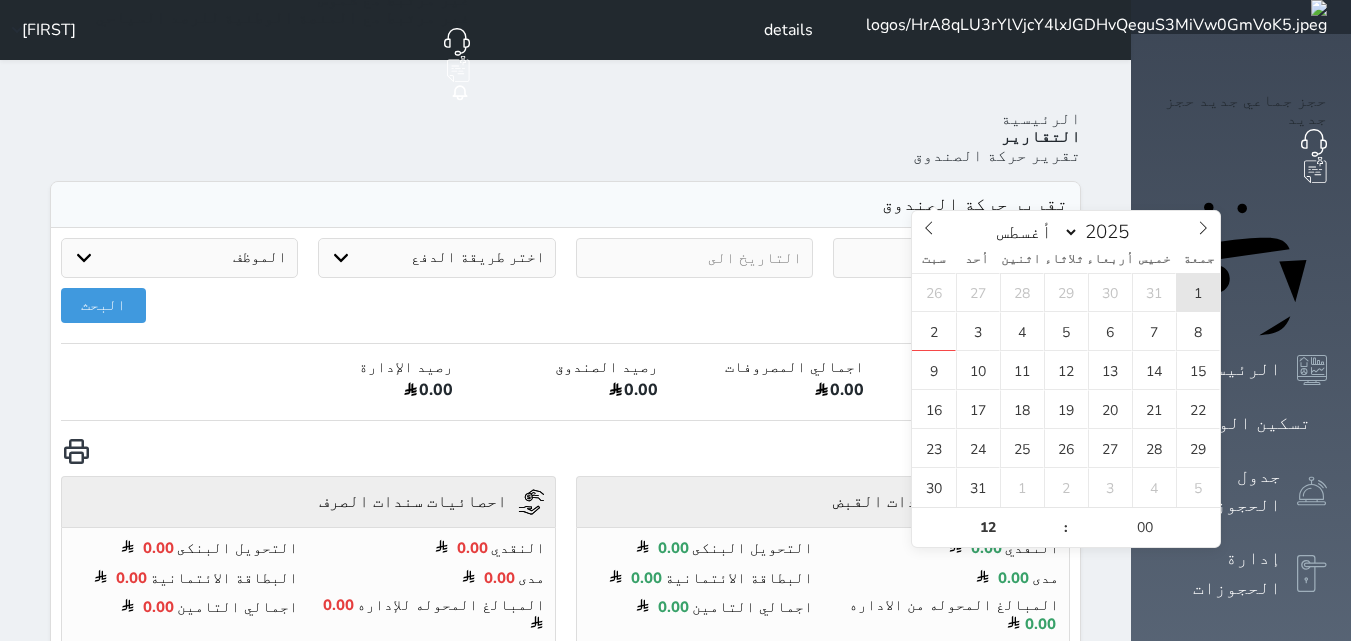 click on "1" at bounding box center (1198, 292) 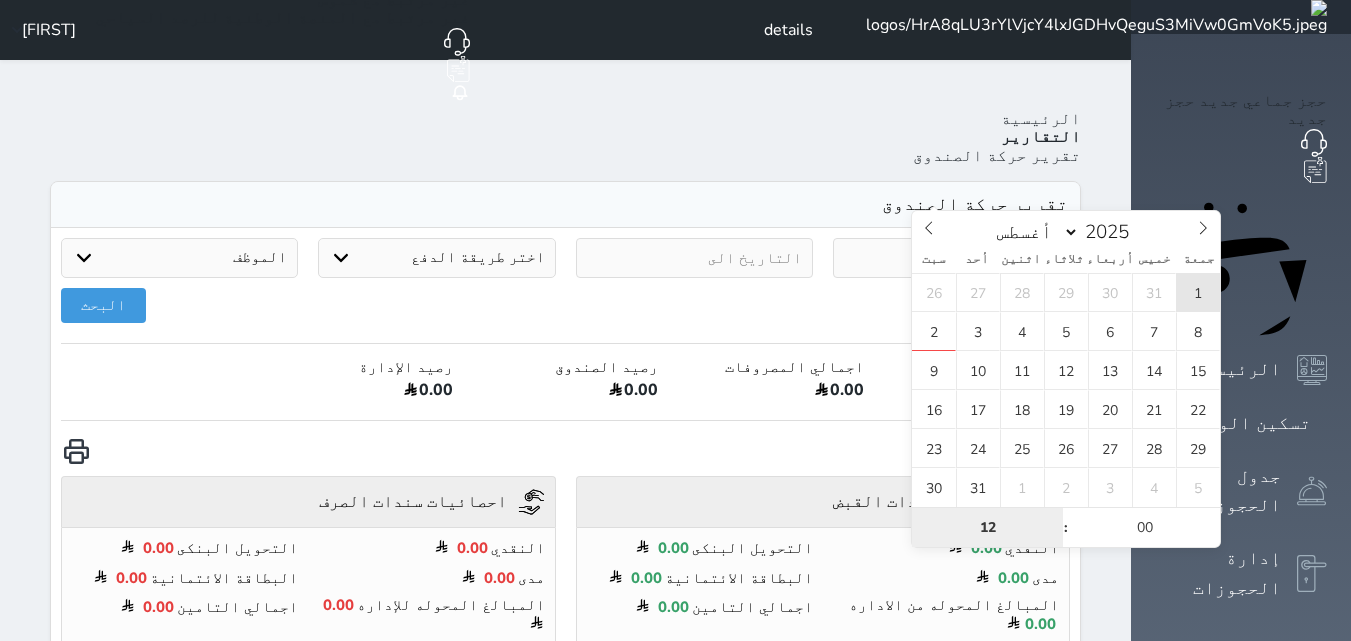 type on "2025-08-01 12:00" 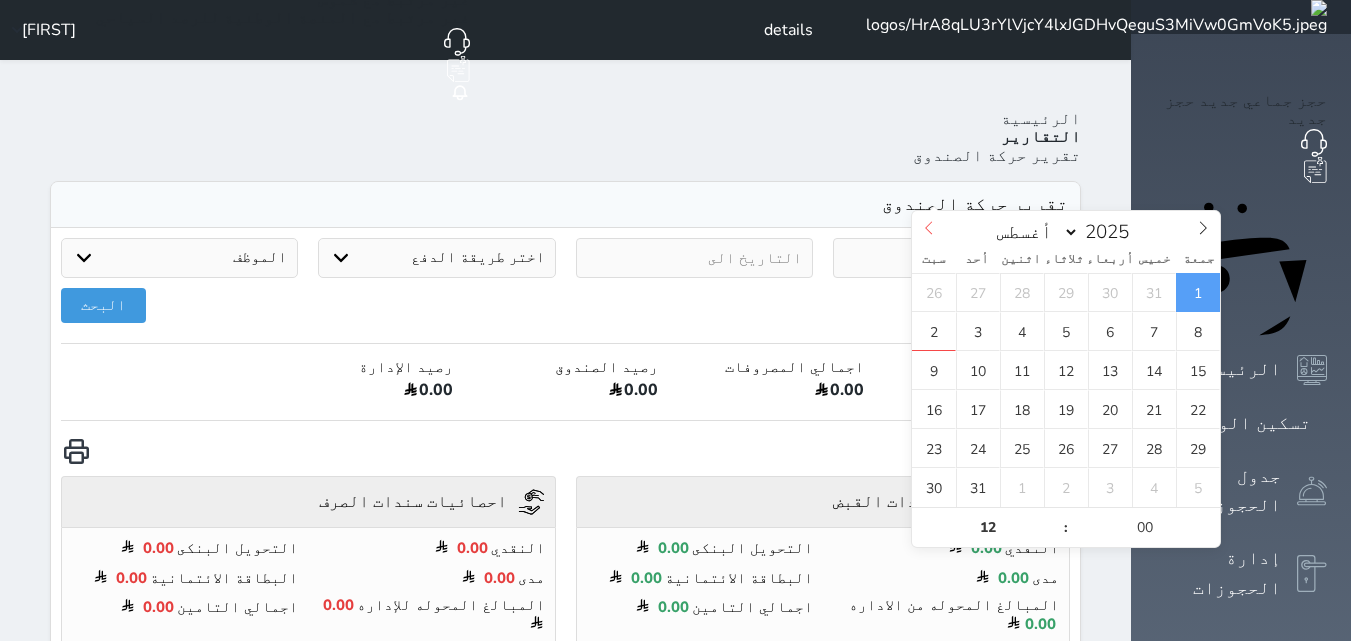 click 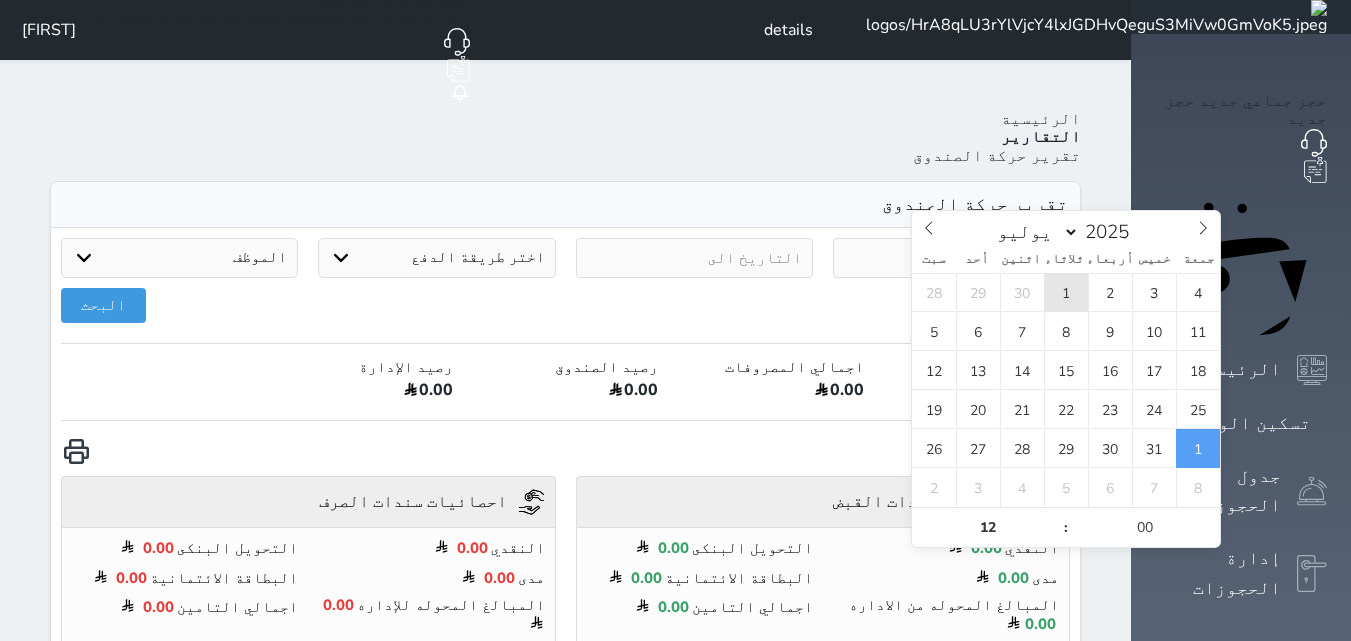 click on "1" at bounding box center (1066, 292) 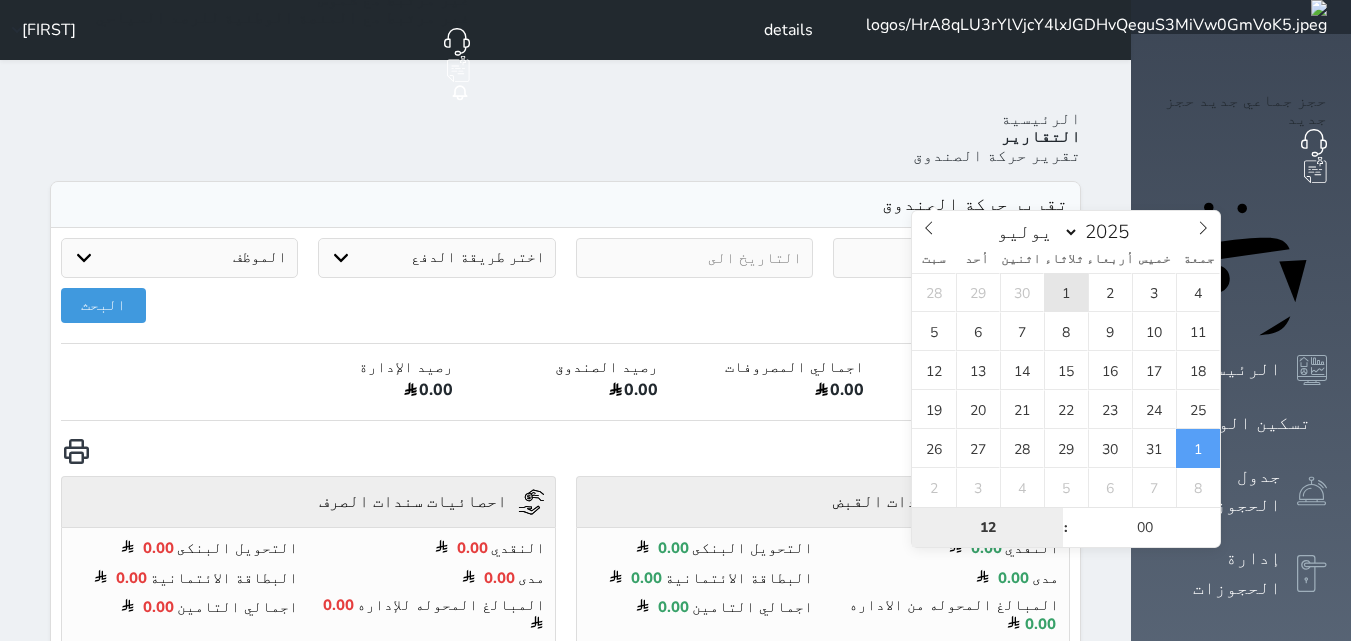 type on "2025-07-01 12:00" 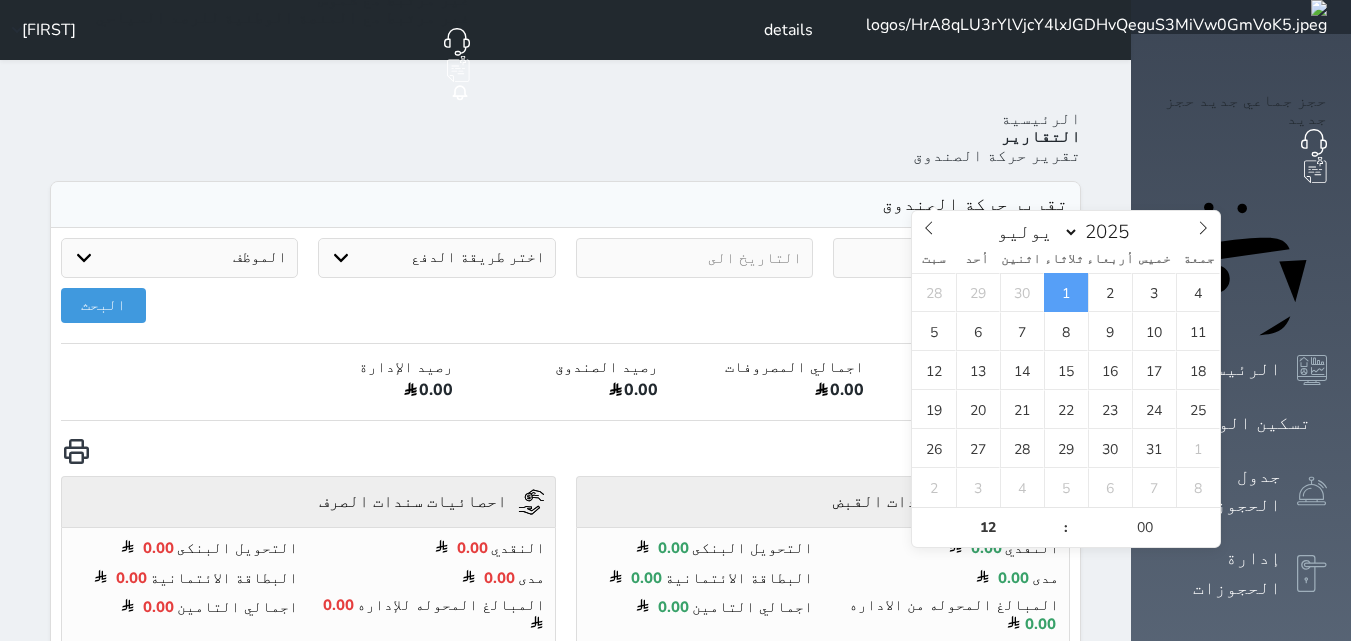 click at bounding box center (694, 258) 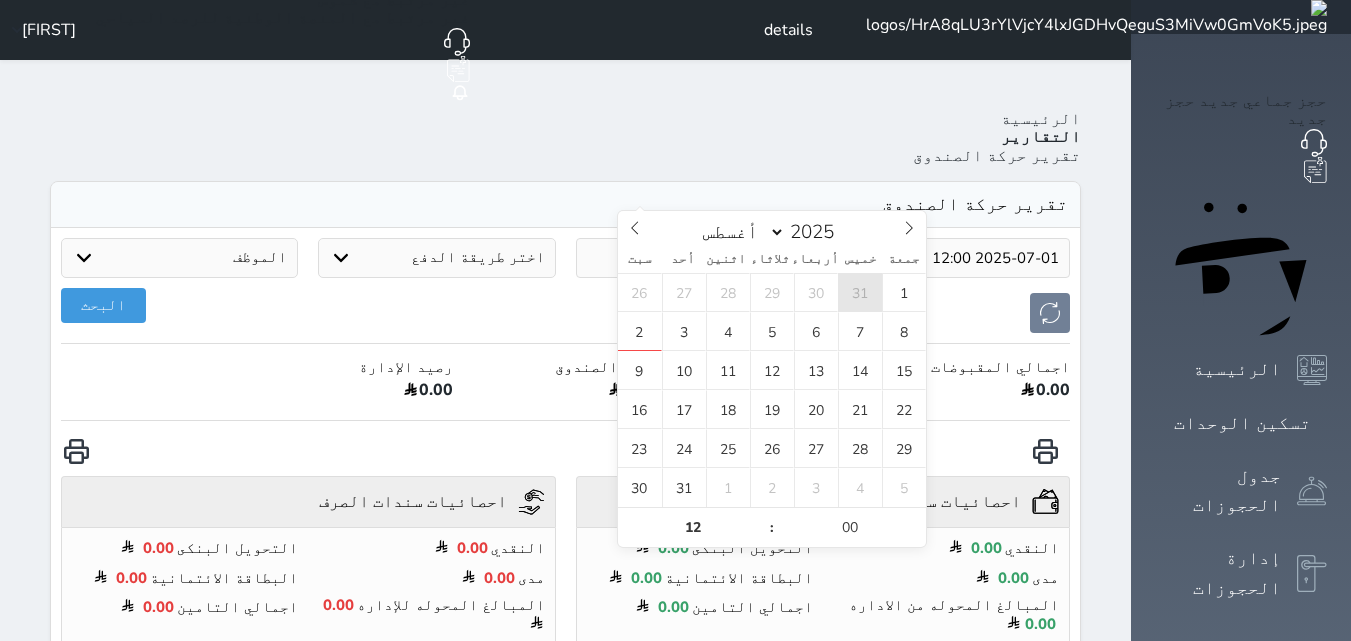click on "31" at bounding box center [860, 292] 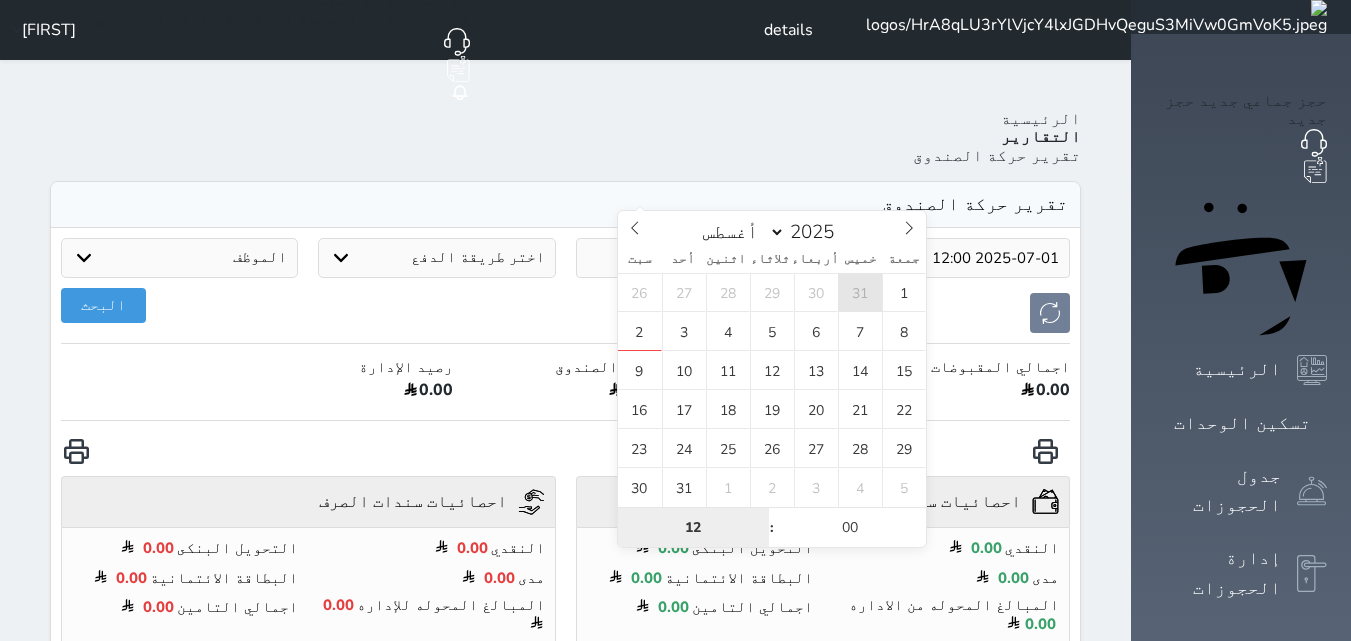 type on "2025-07-31 12:00" 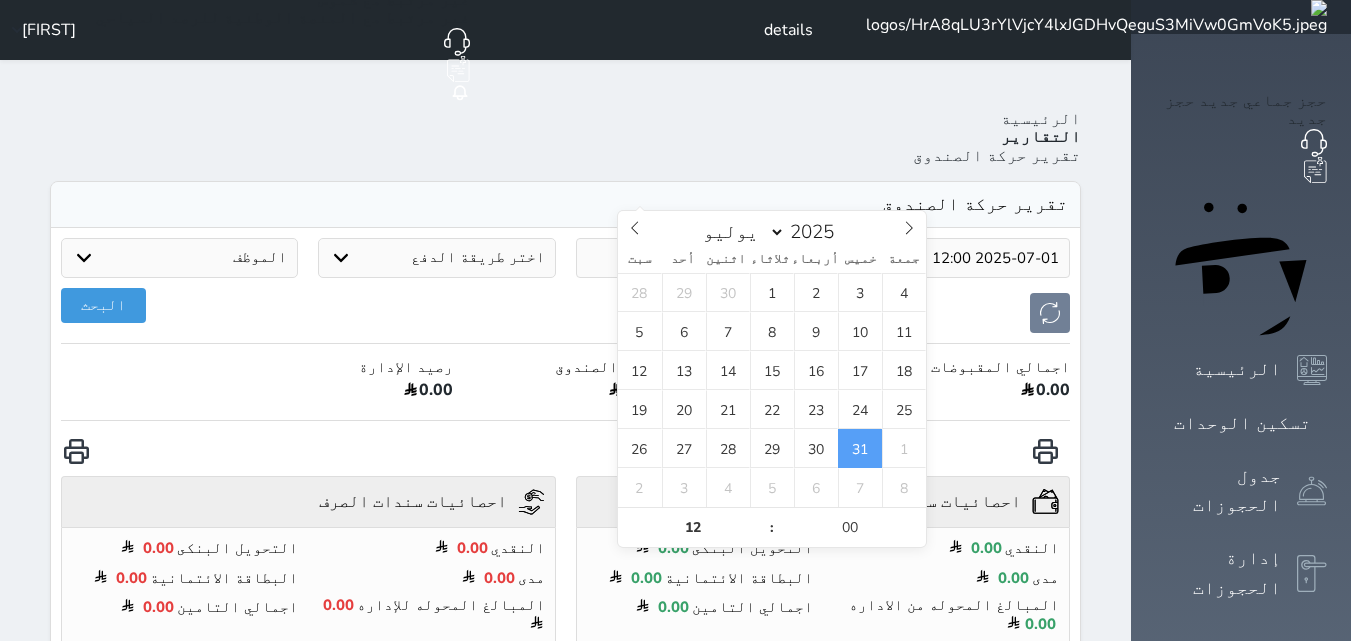 click on "تقرير حركة الصندوق" at bounding box center (565, 205) 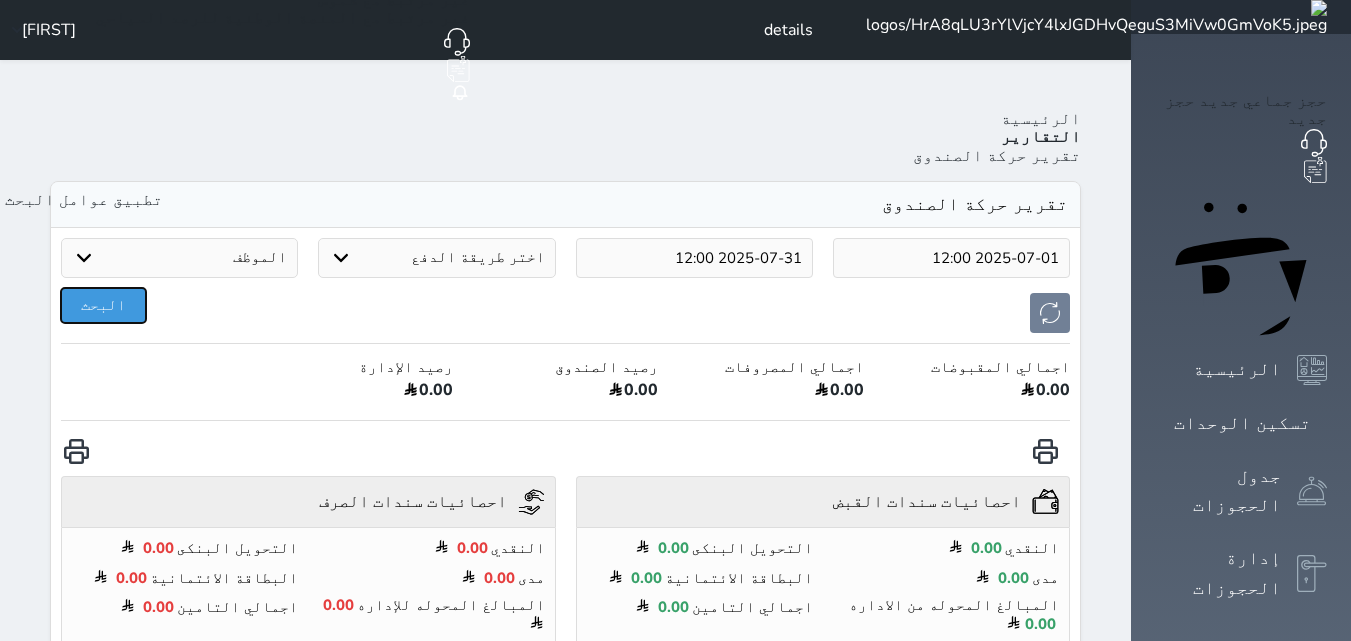click on "البحث" at bounding box center (103, 305) 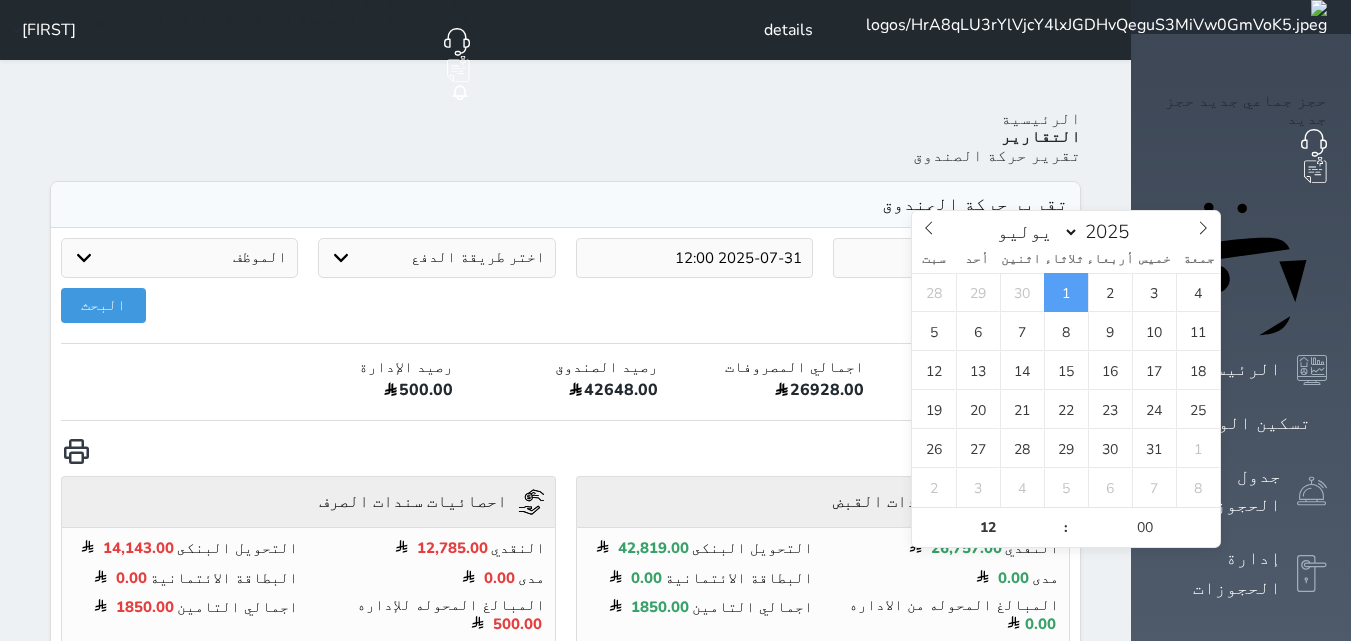 click on "2025-07-01 12:00" at bounding box center [951, 258] 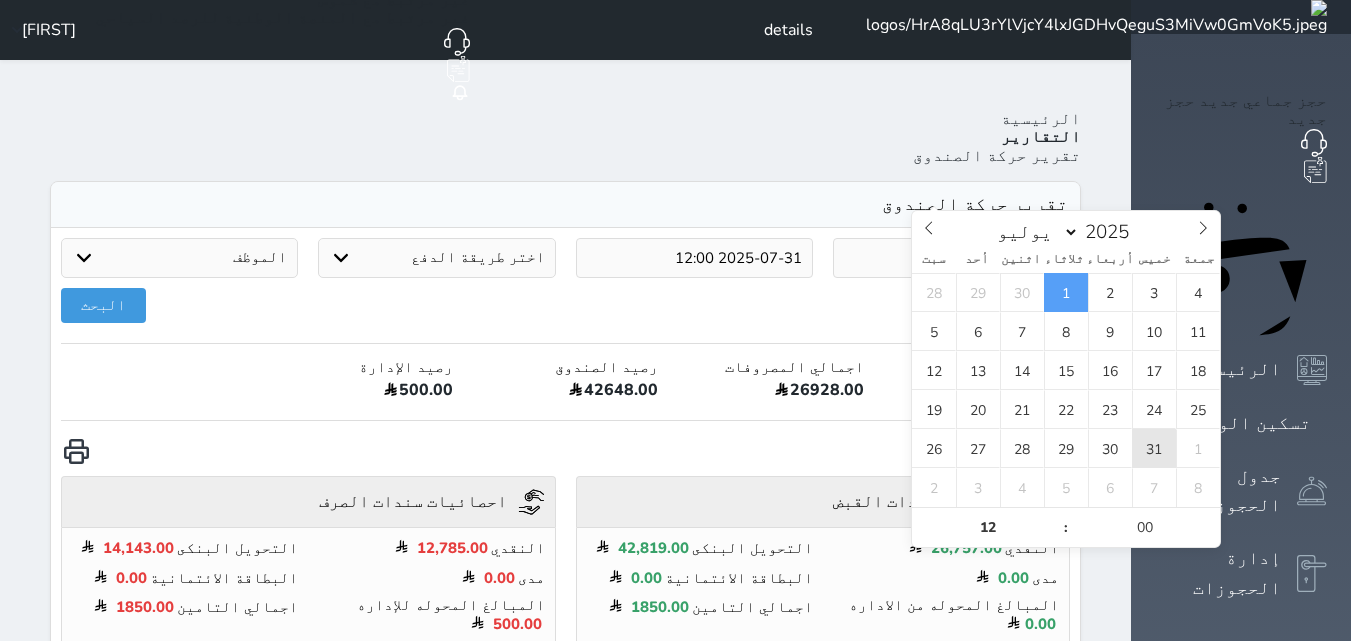 click on "31" at bounding box center [1154, 448] 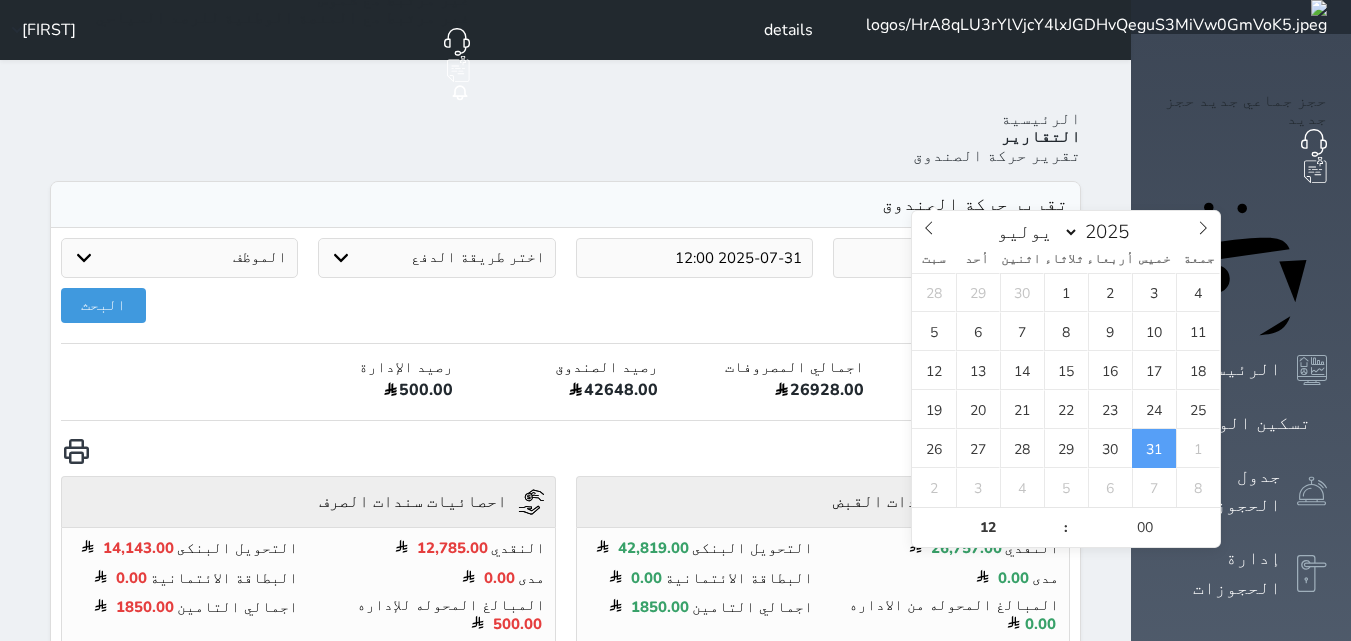 click on "2025-07-31 12:00" at bounding box center [694, 258] 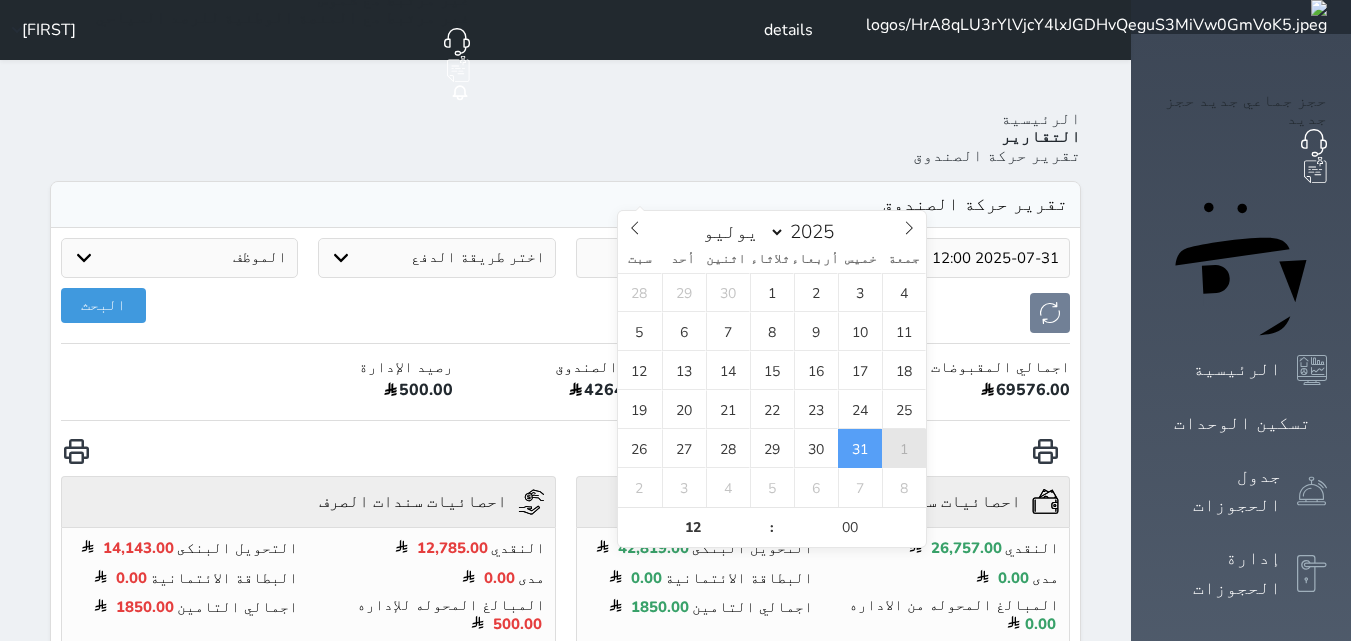 click on "1" at bounding box center (904, 448) 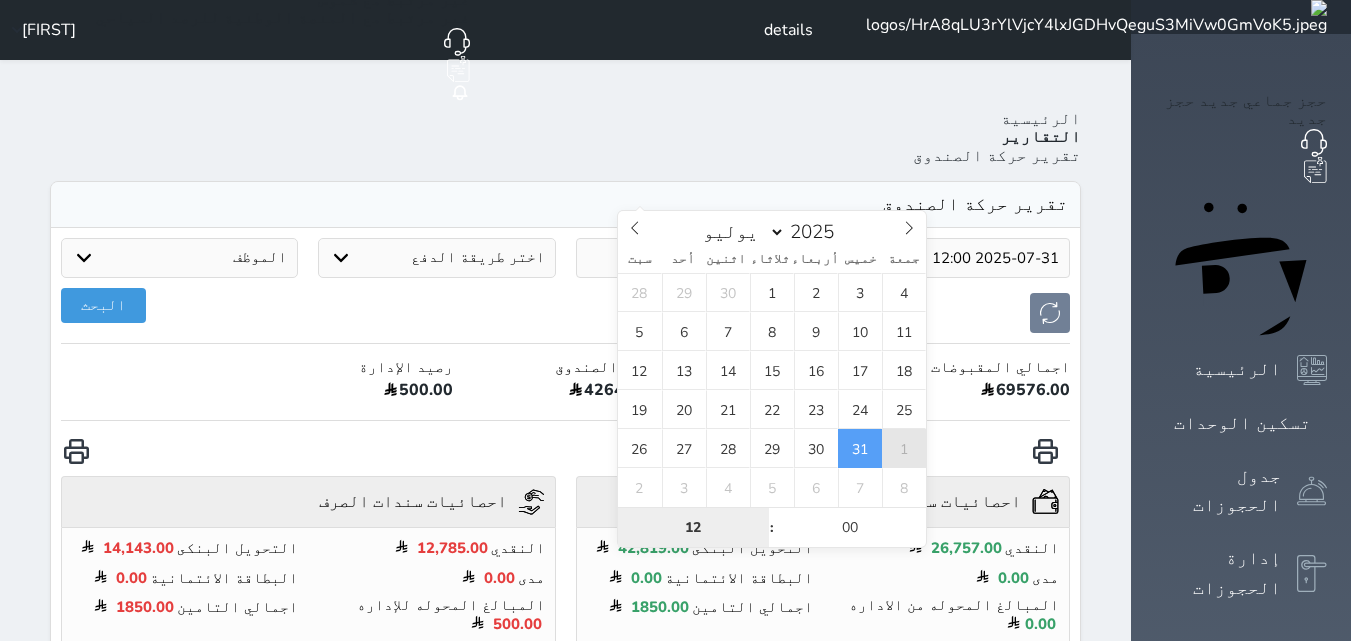 type on "2025-08-01 12:00" 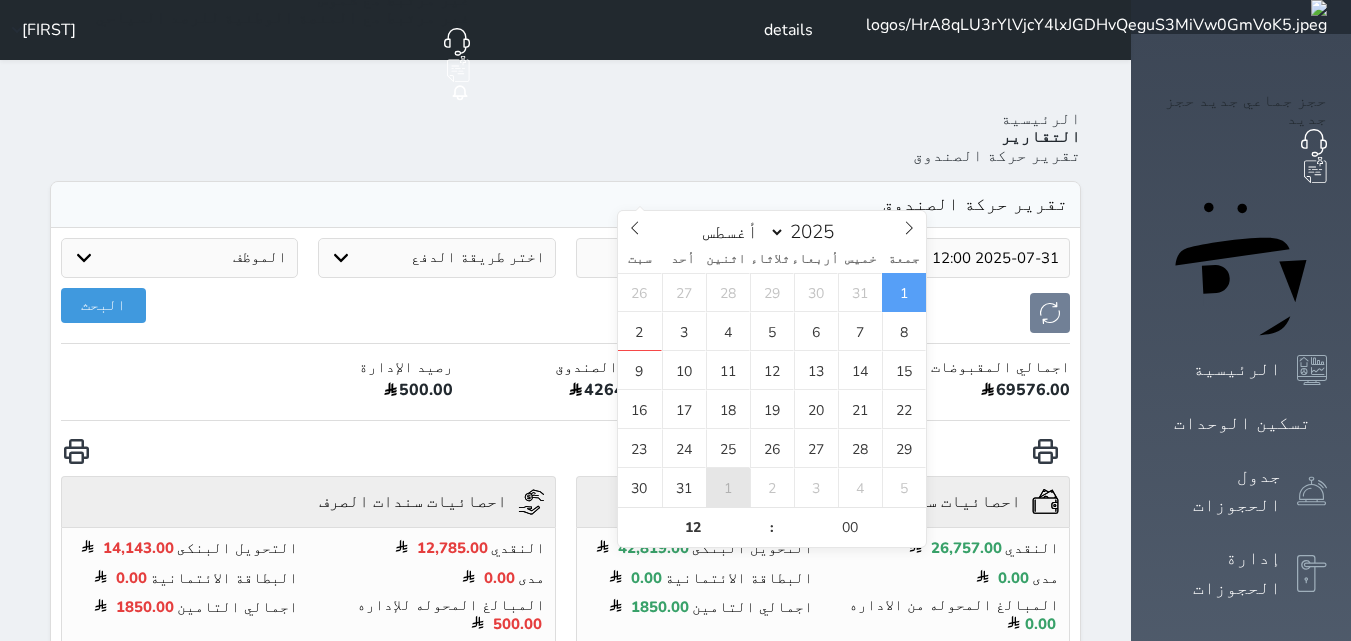click on "1" at bounding box center (728, 487) 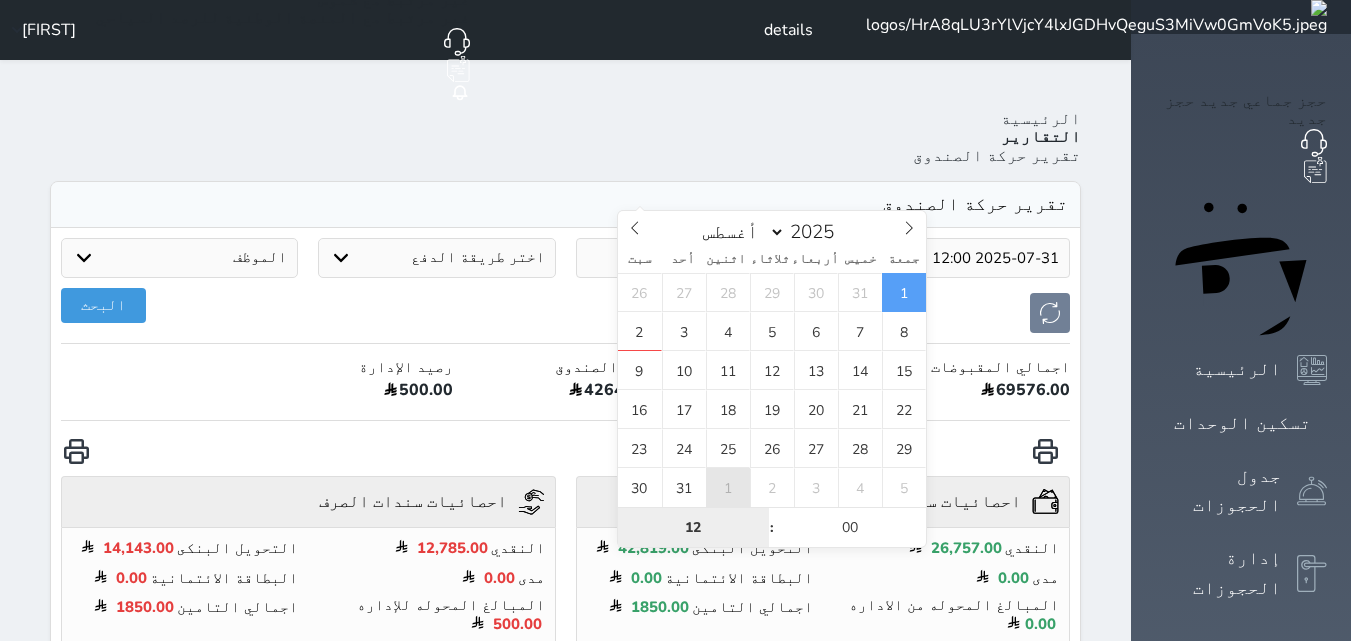 type on "2025-09-01 12:00" 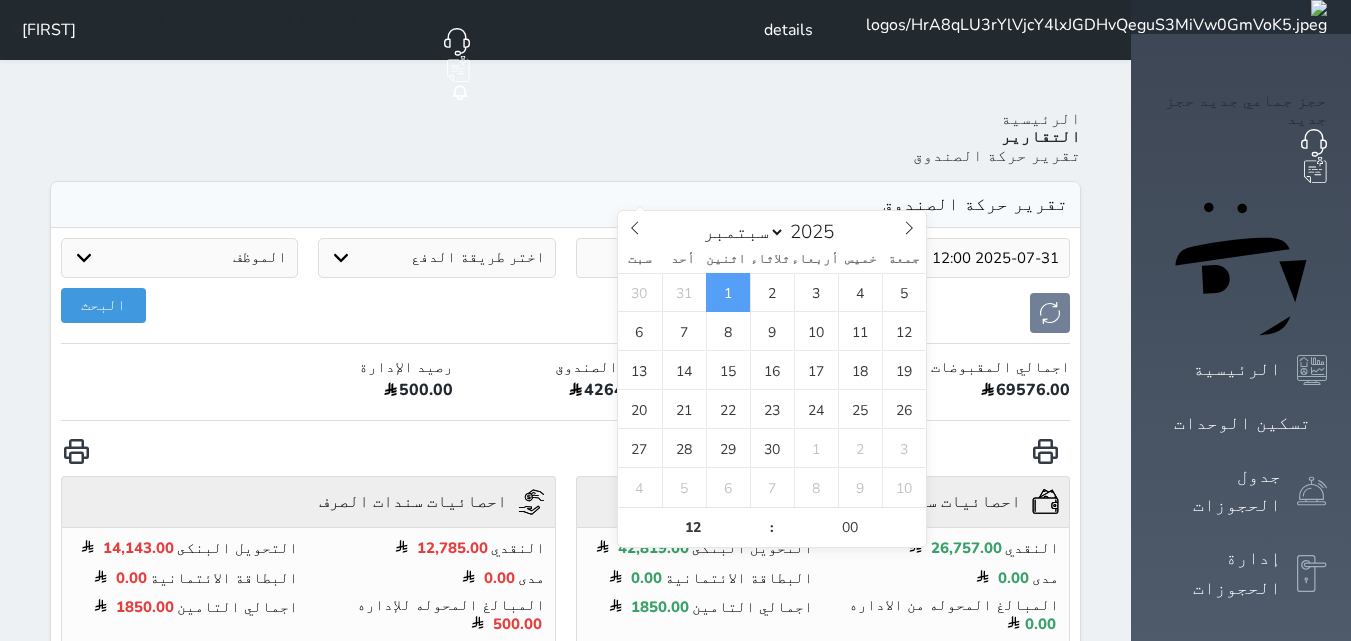 click on "تقرير حركة الصندوق" at bounding box center (565, 205) 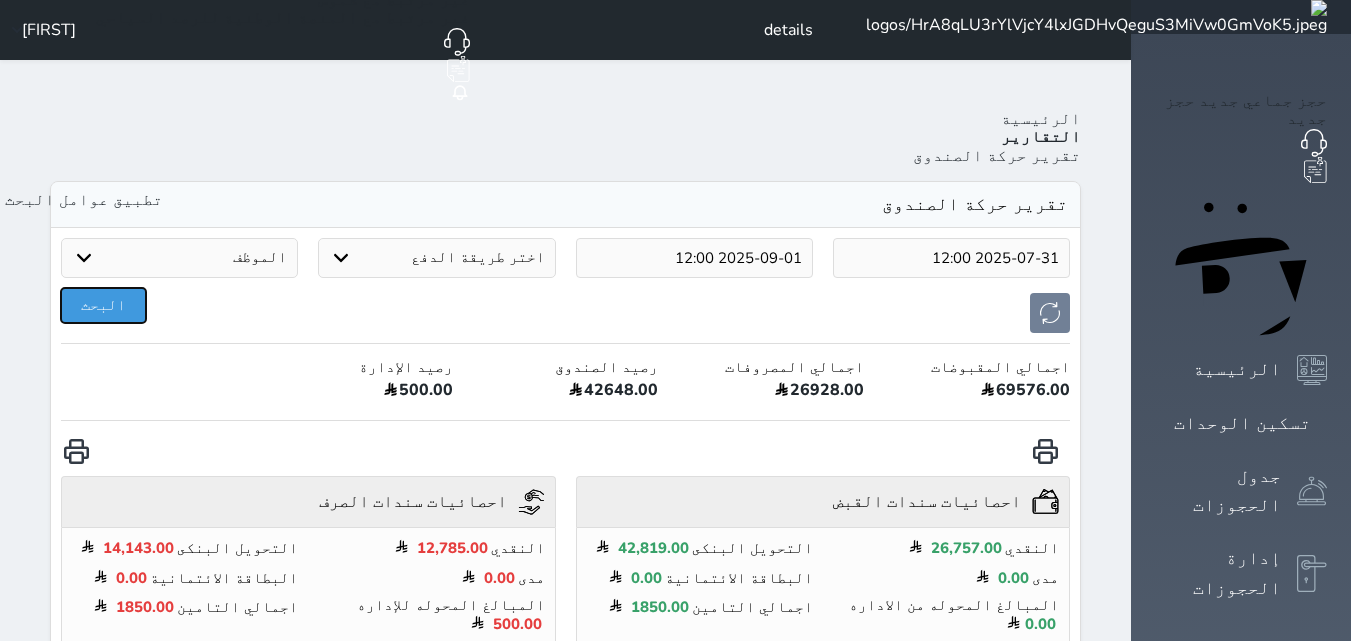 click on "البحث" at bounding box center (103, 305) 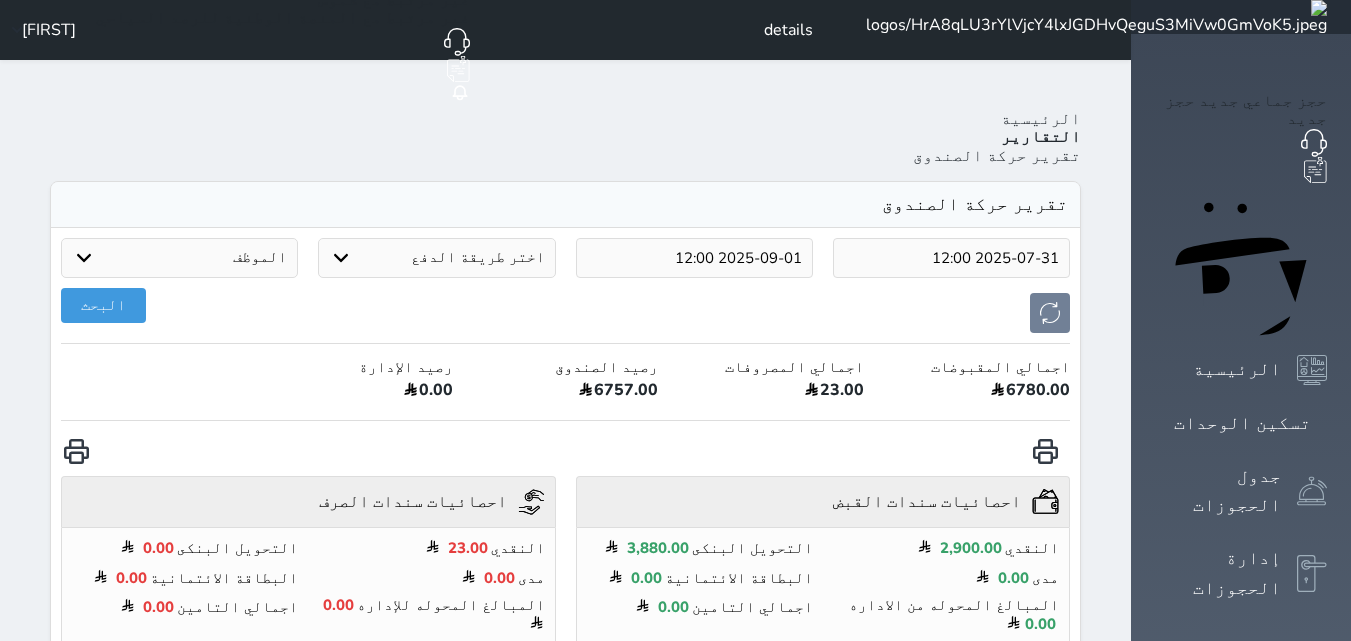 click on "2025-07-31 12:00" at bounding box center [951, 258] 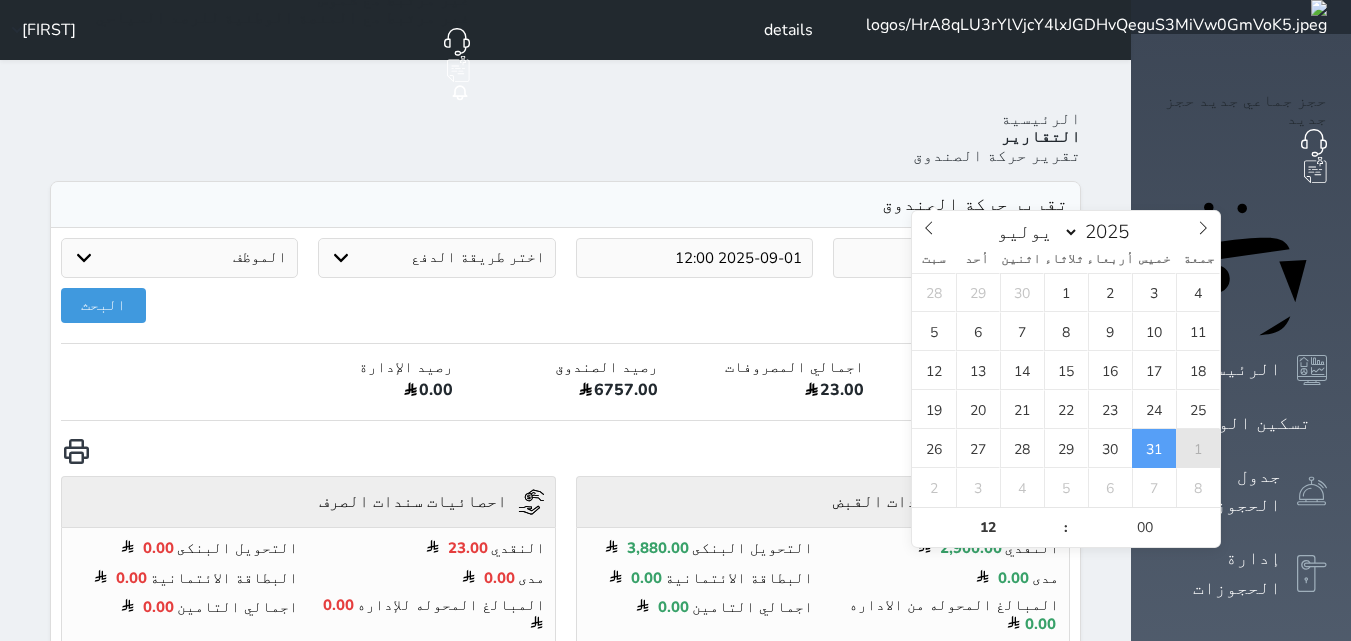 click on "1" at bounding box center (1198, 448) 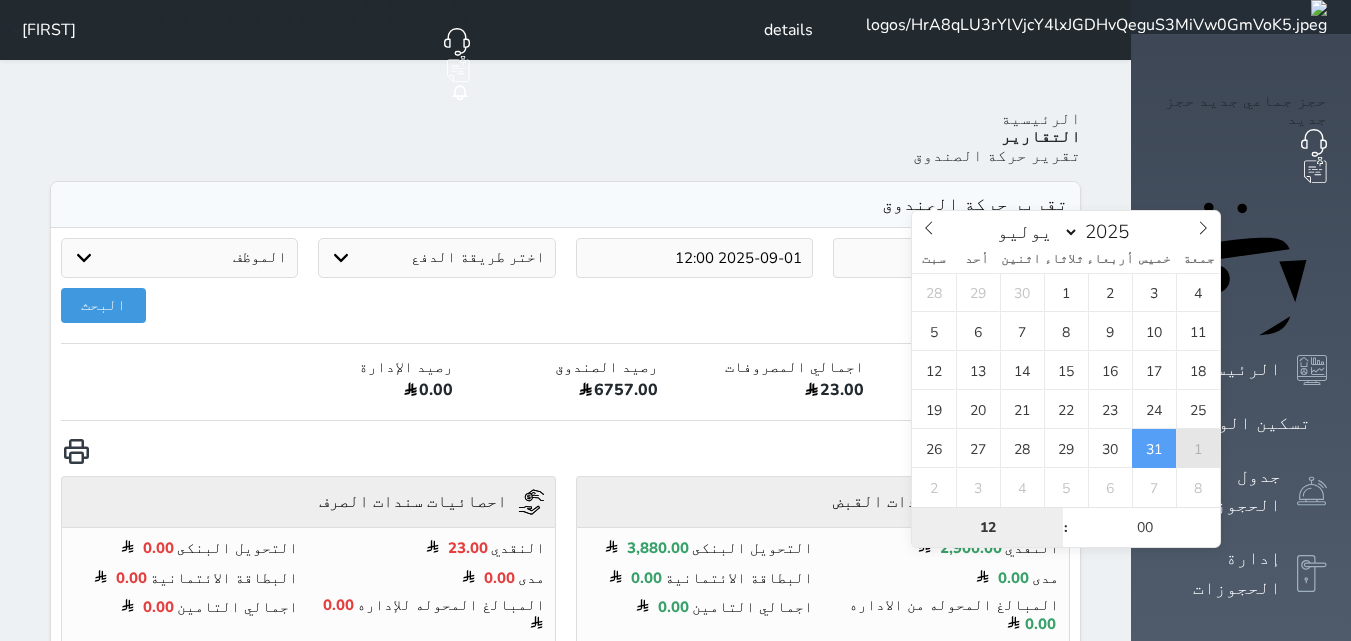 type on "2025-08-01 12:00" 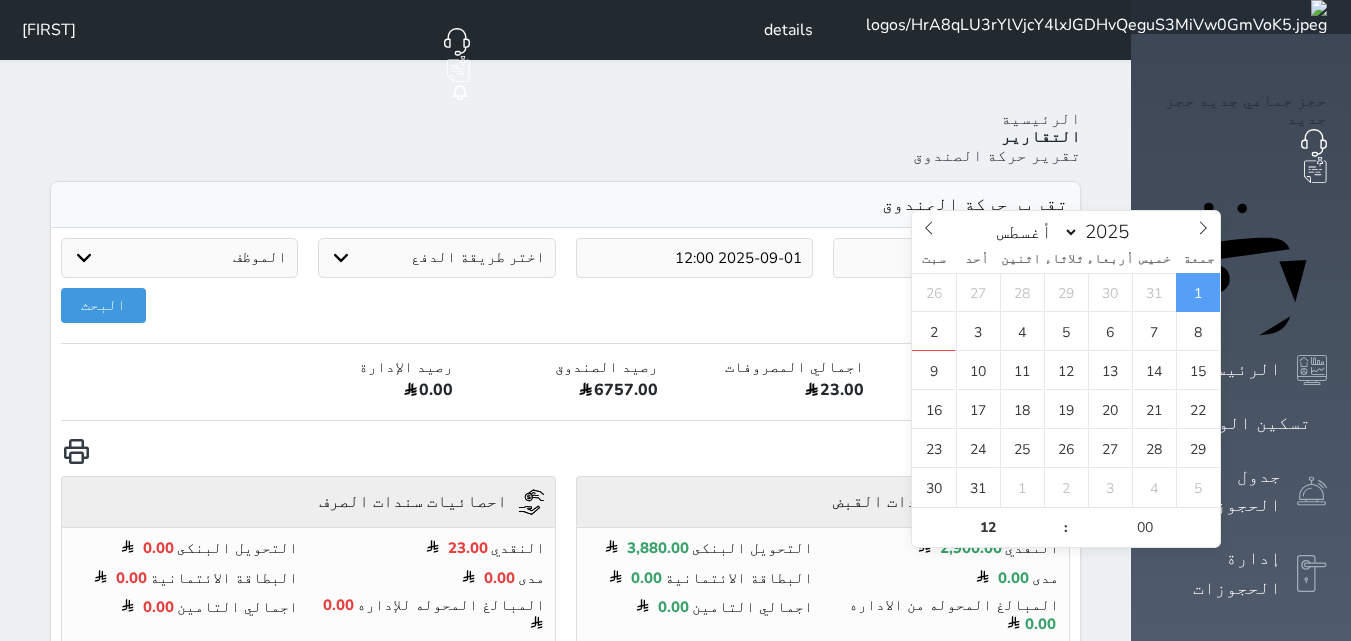 click on "تقرير حركة الصندوق" at bounding box center (565, 205) 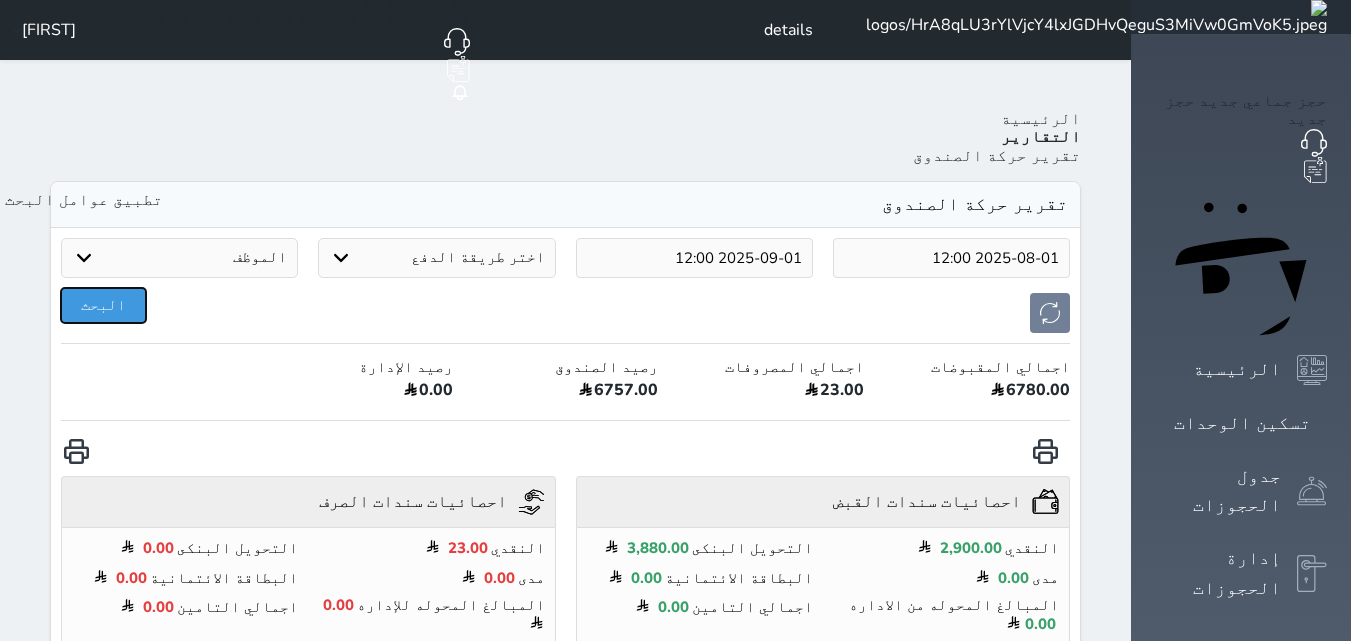 click on "البحث" at bounding box center [103, 305] 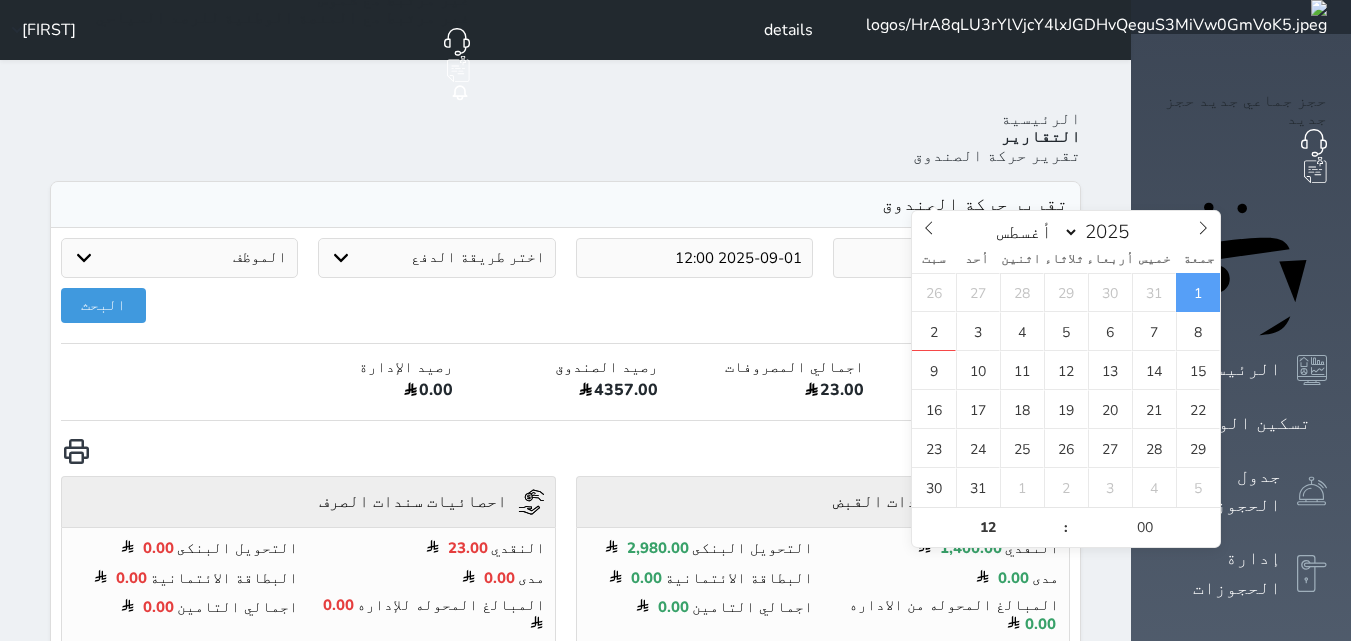 click on "2025-08-01 12:00" at bounding box center [951, 258] 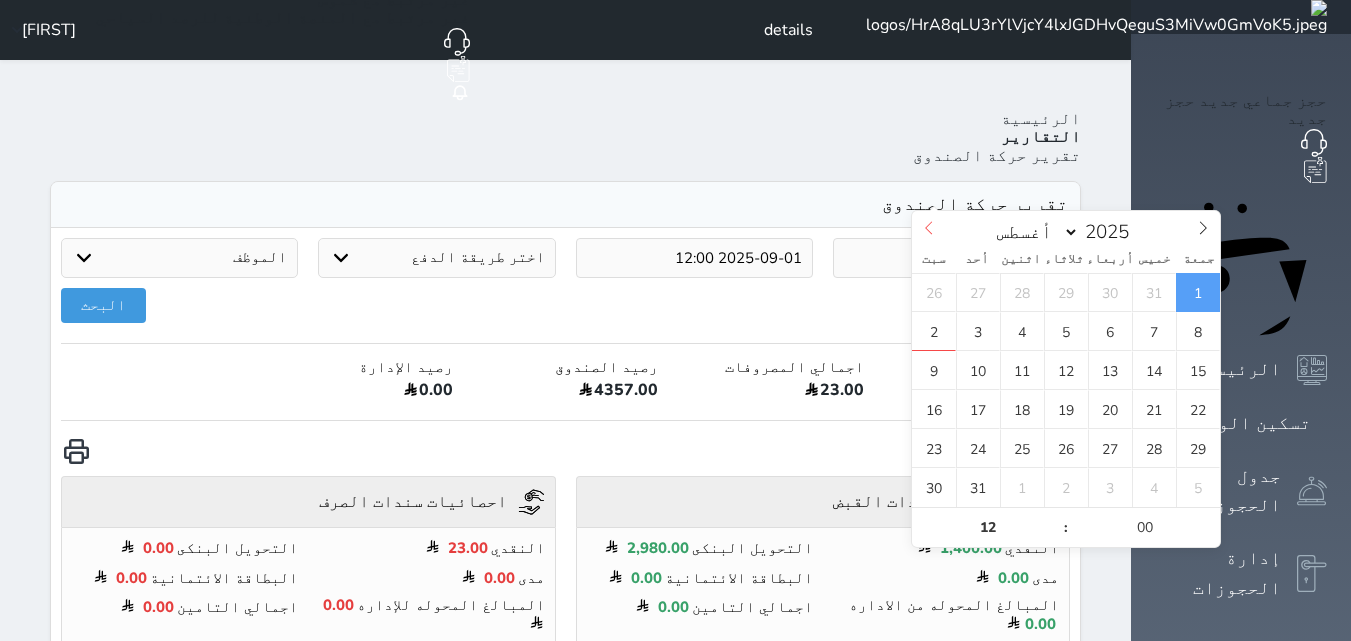 click 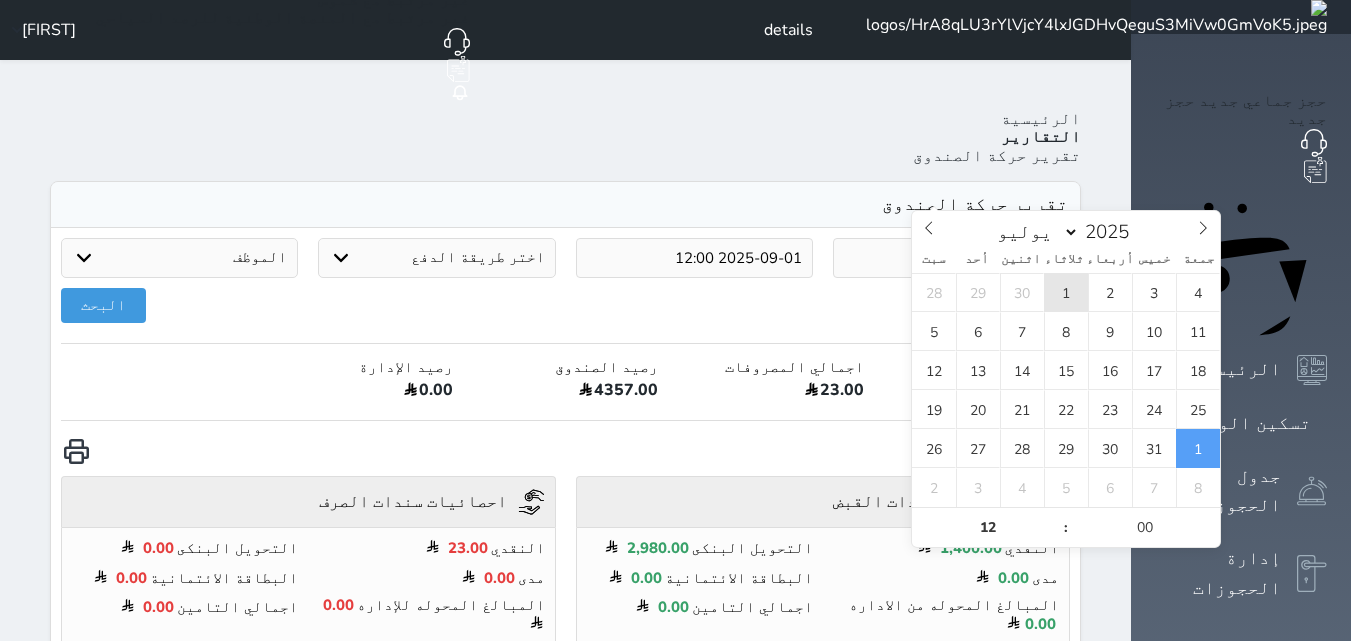 click on "1" at bounding box center (1066, 292) 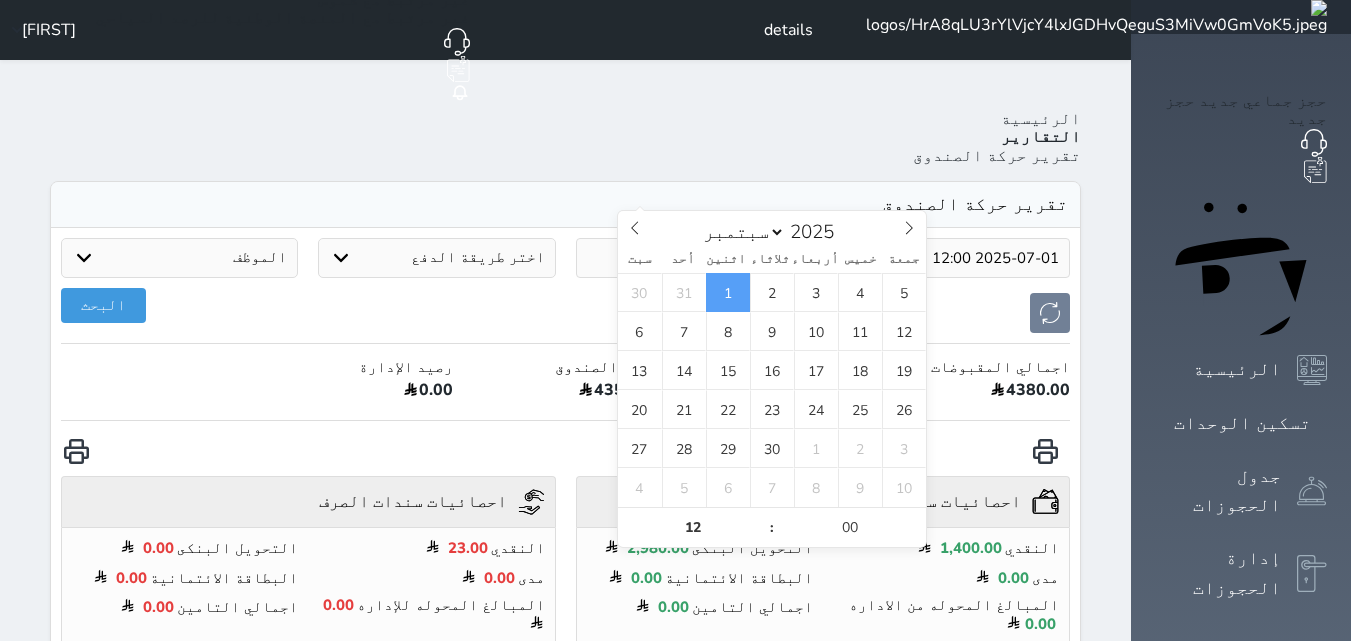 click on "2025-09-01 12:00" at bounding box center [694, 258] 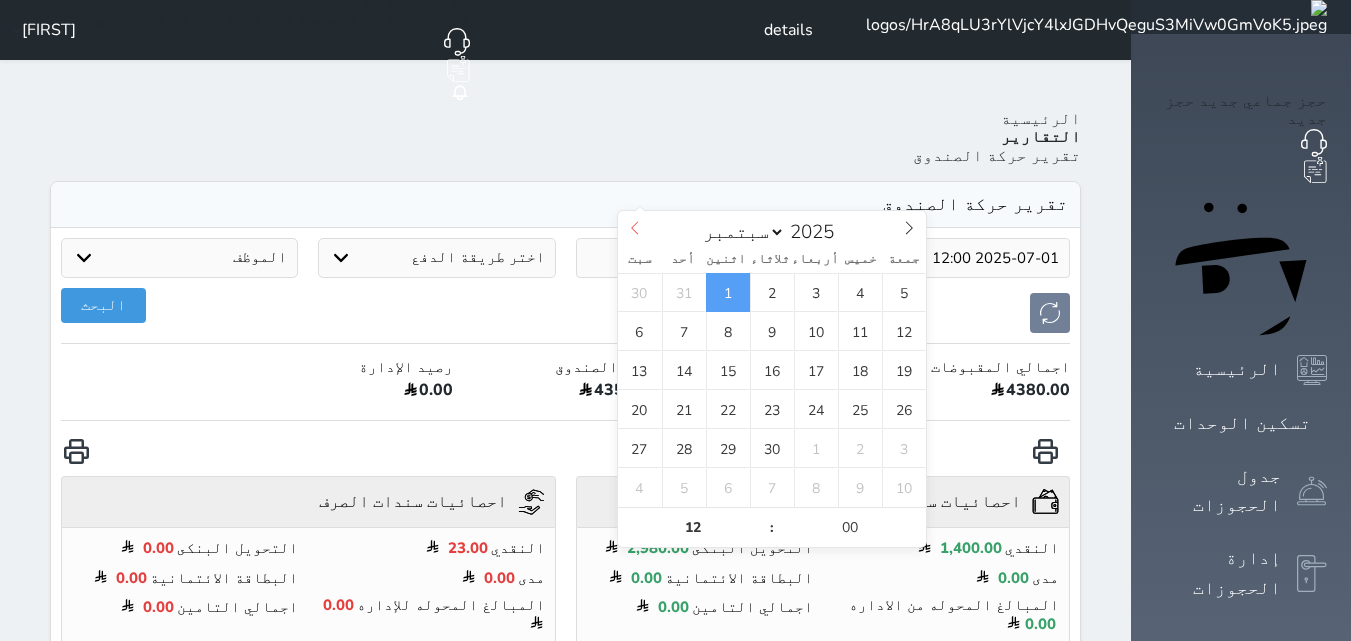 click at bounding box center (635, 228) 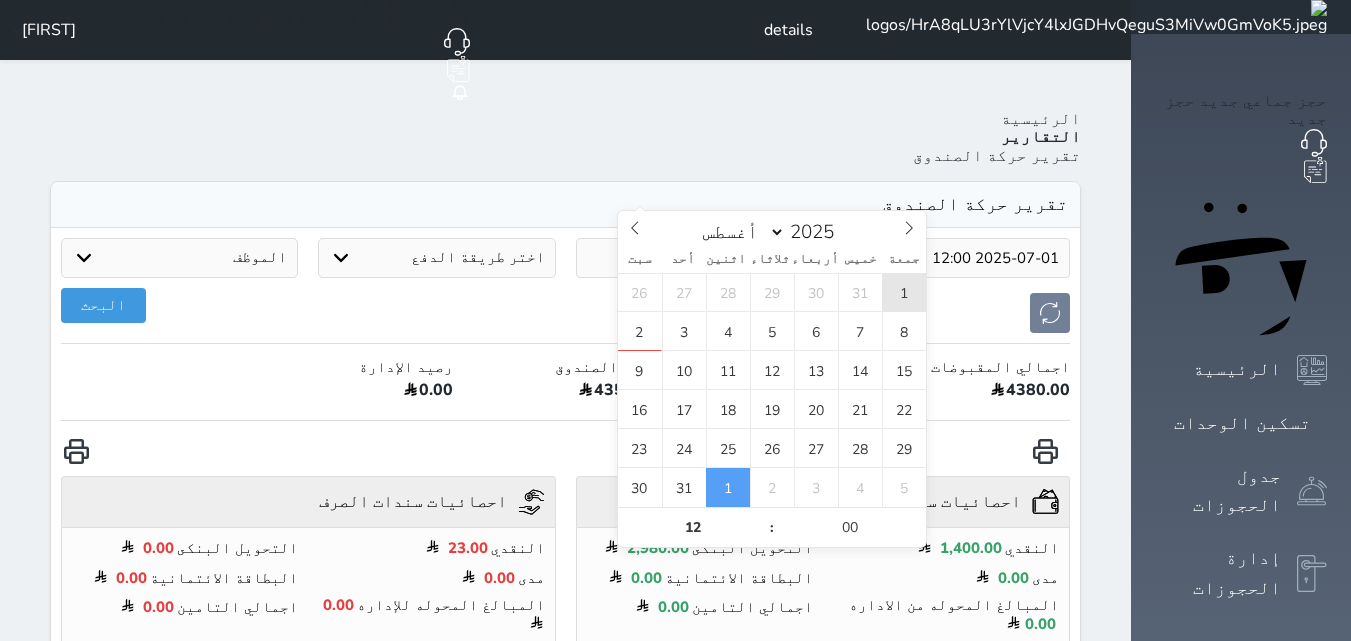 click on "1" at bounding box center (904, 292) 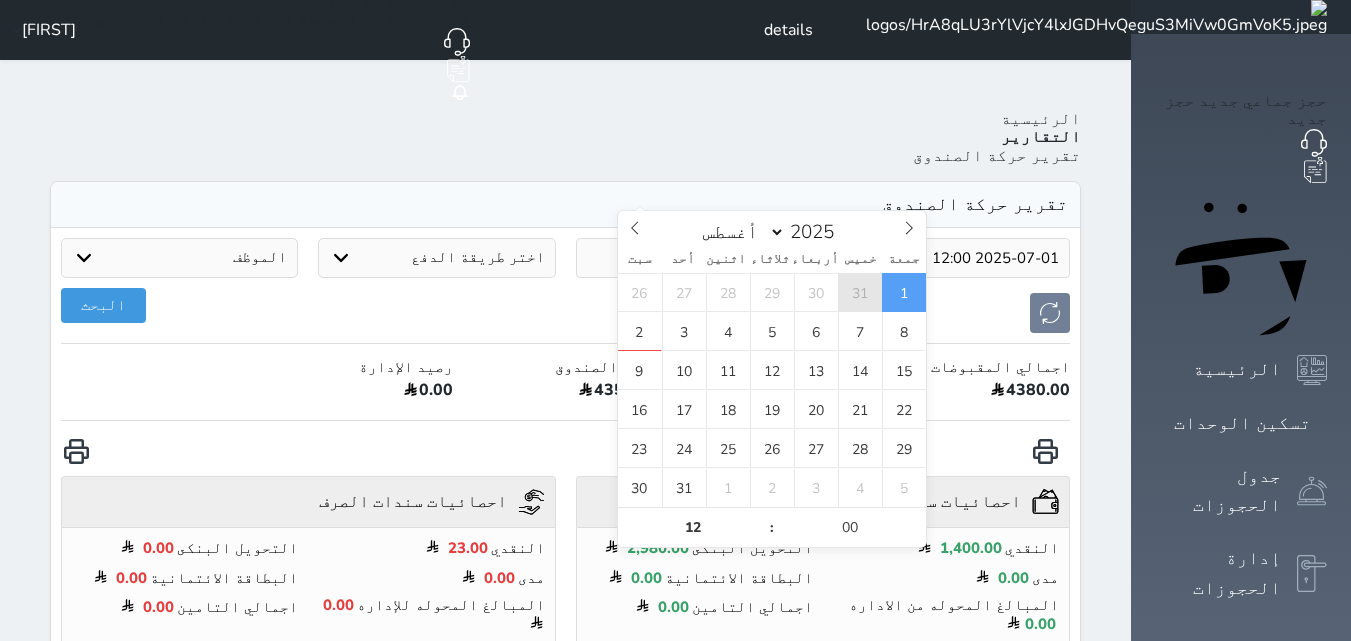 click on "31" at bounding box center [860, 292] 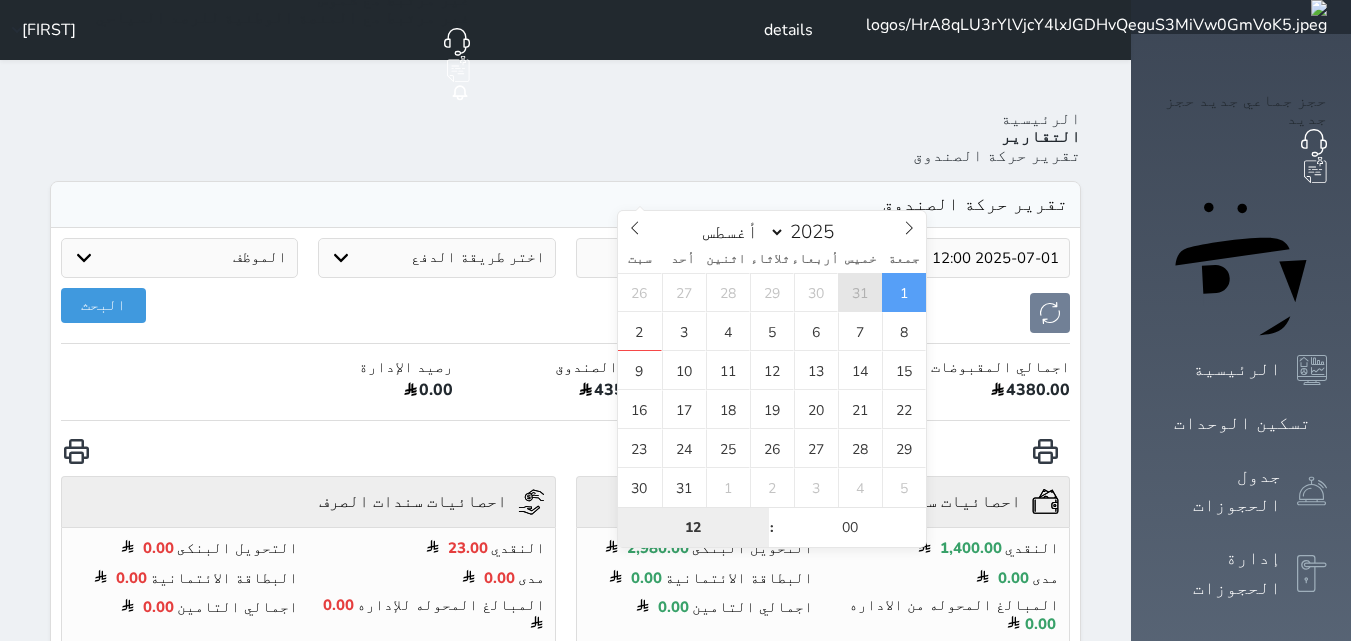 select on "6" 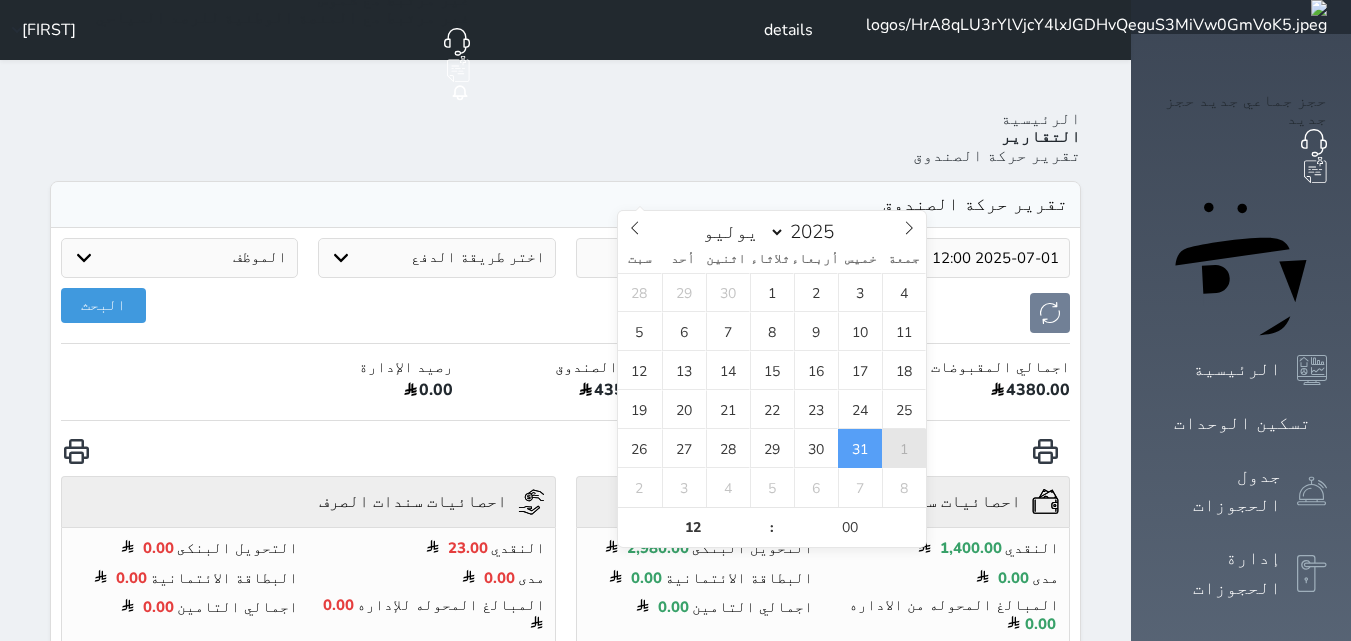 click on "1" at bounding box center (904, 448) 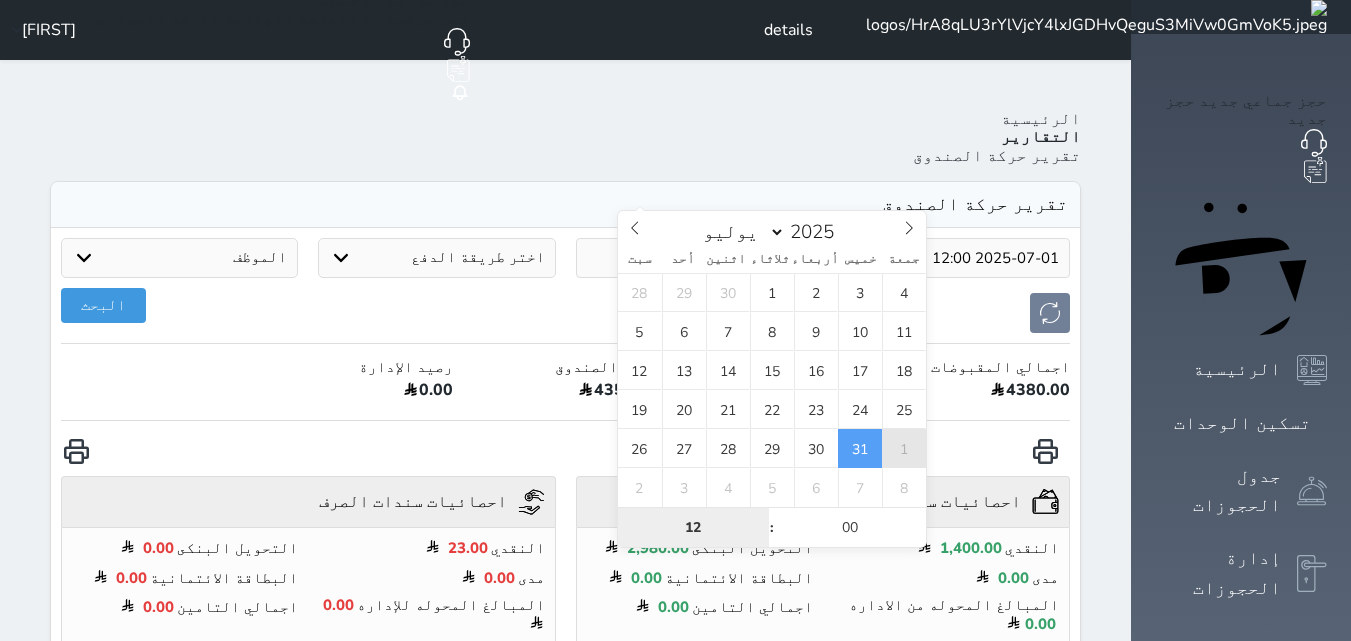 type on "2025-08-01 12:00" 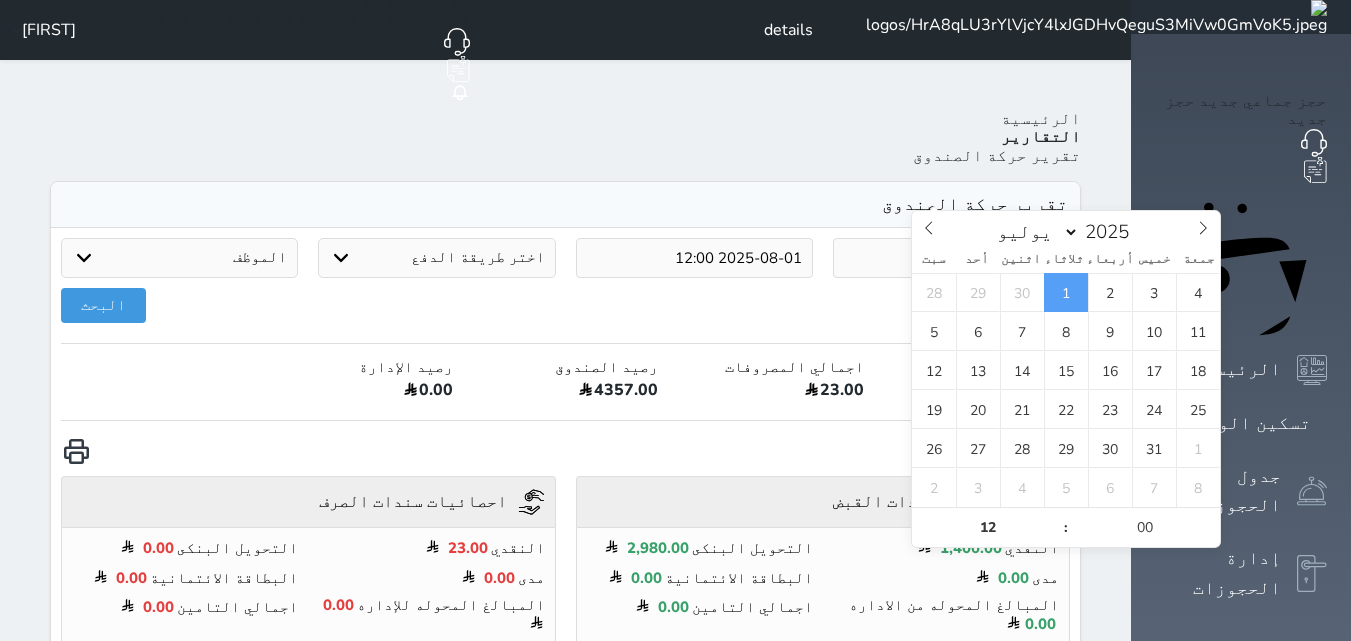 click on "2025-07-01 12:00" at bounding box center (951, 258) 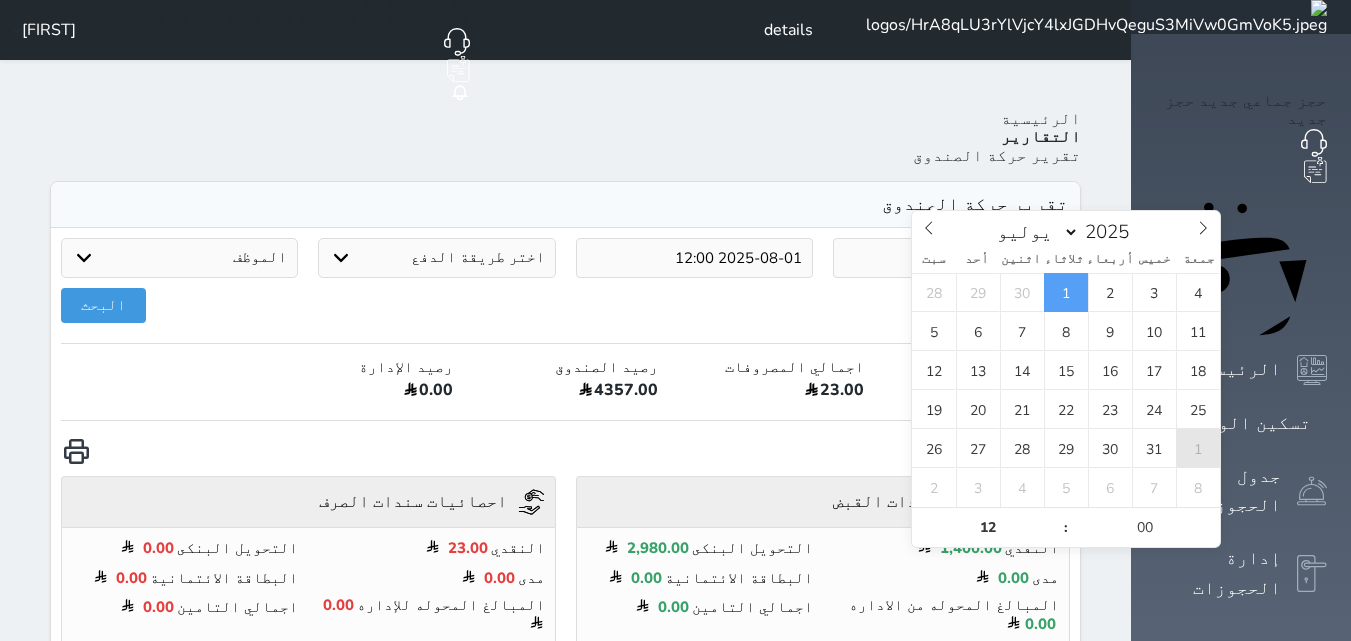 click on "1" at bounding box center (1198, 448) 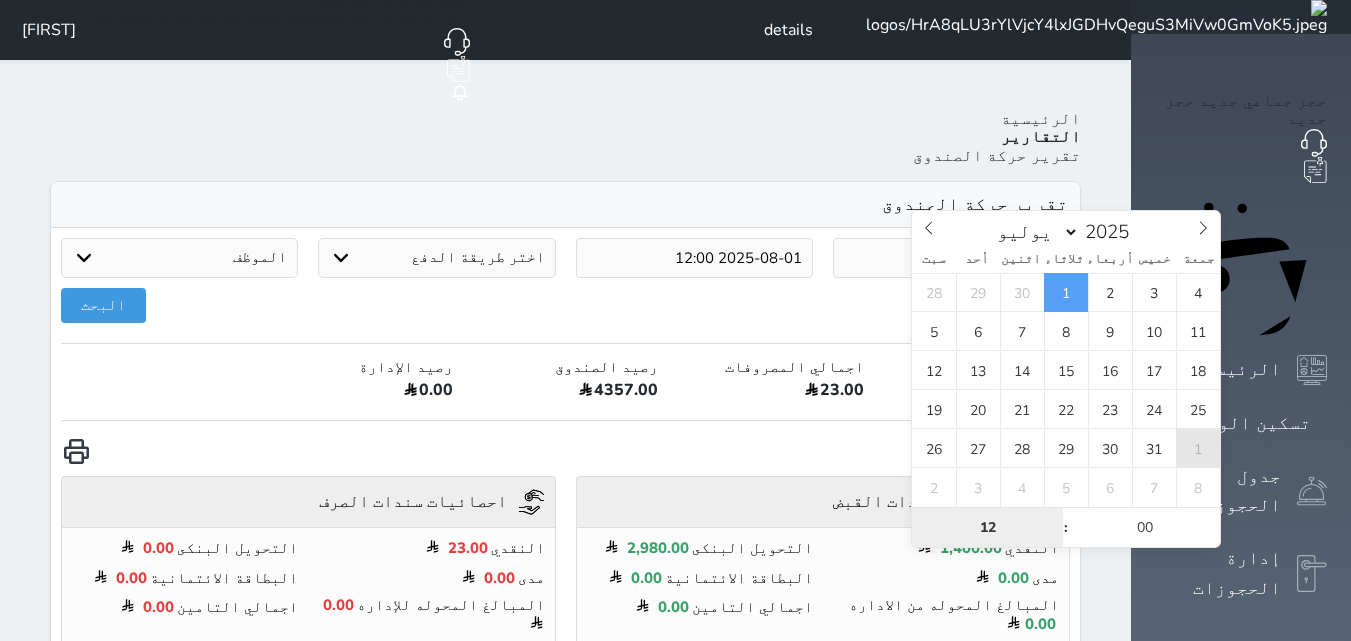 type on "2025-08-01 12:00" 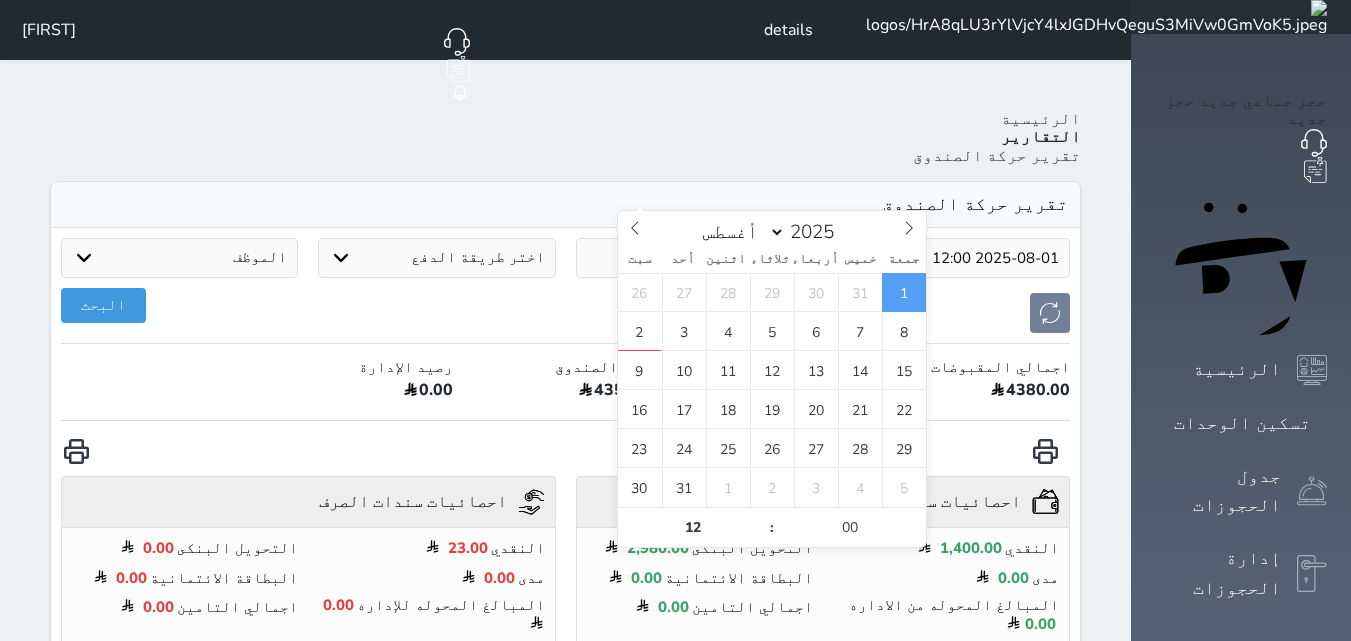 click on "2025-08-01 12:00" at bounding box center [694, 258] 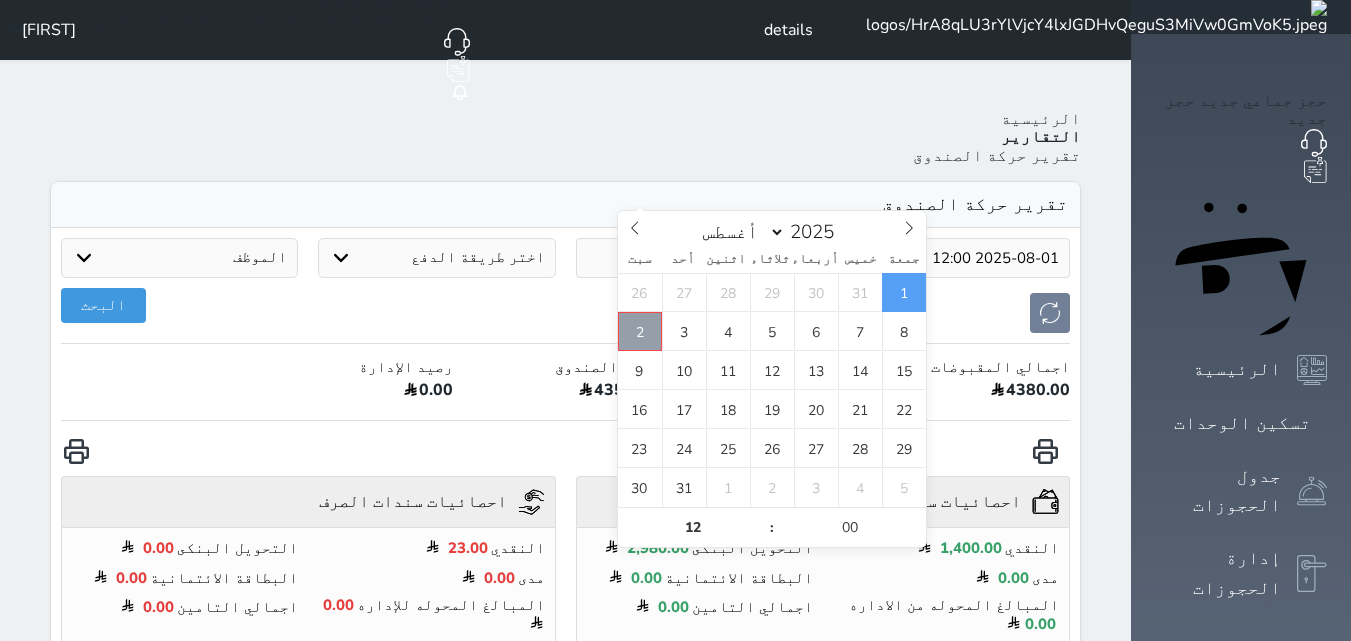click on "2" at bounding box center [640, 331] 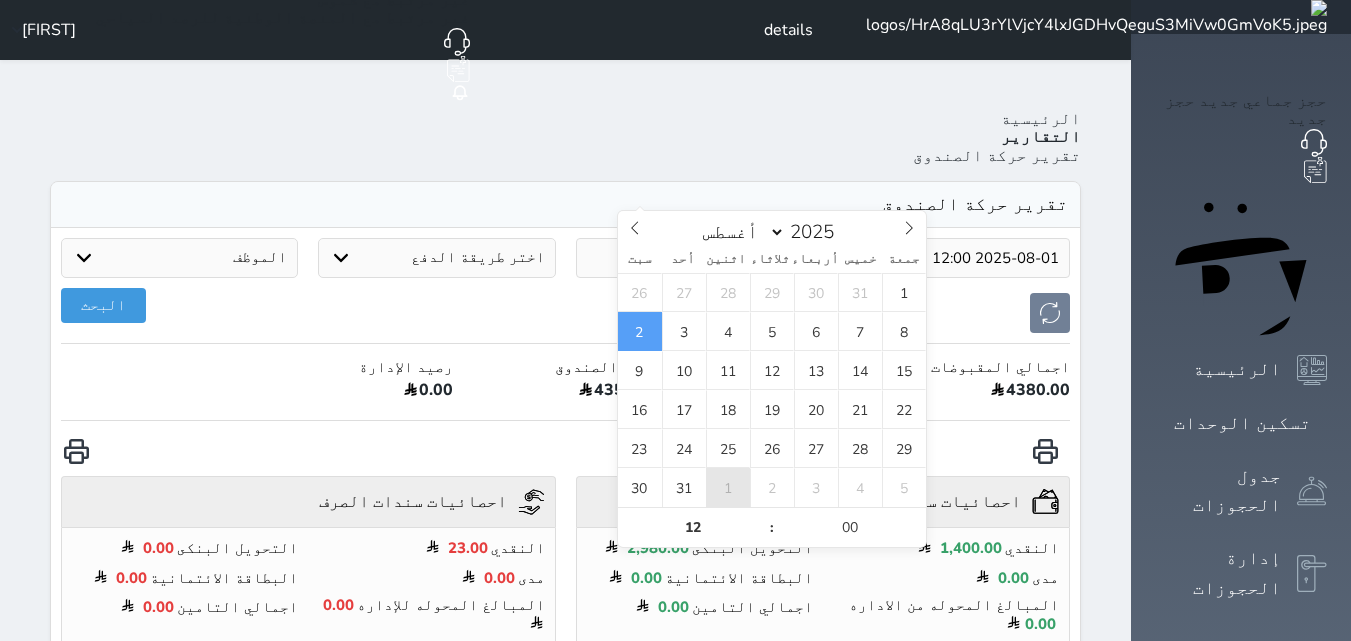 click on "1" at bounding box center [728, 487] 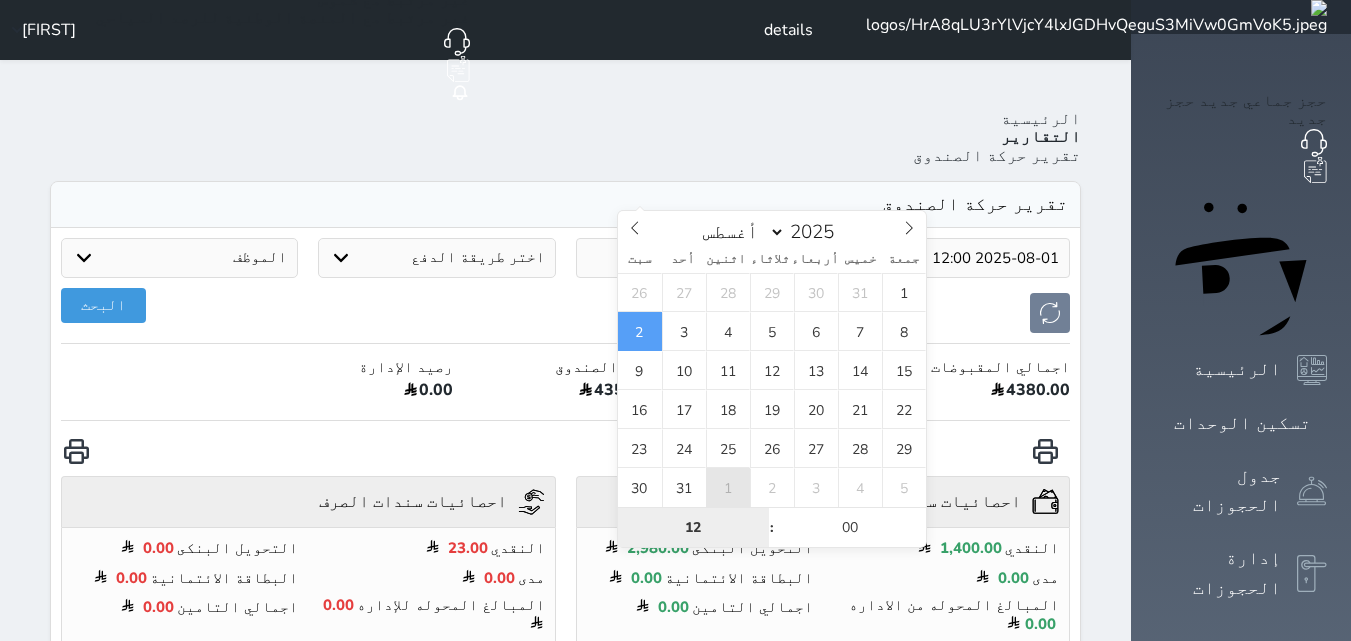 select on "8" 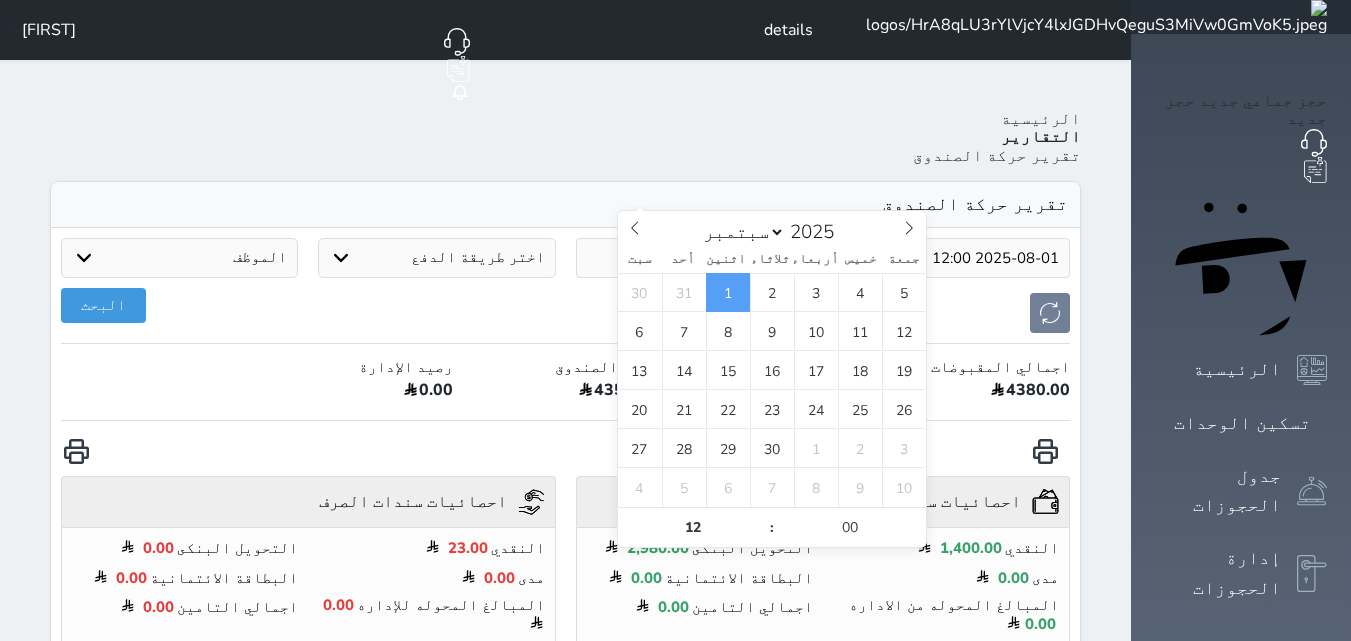 click on "0.00" at bounding box center (360, 393) 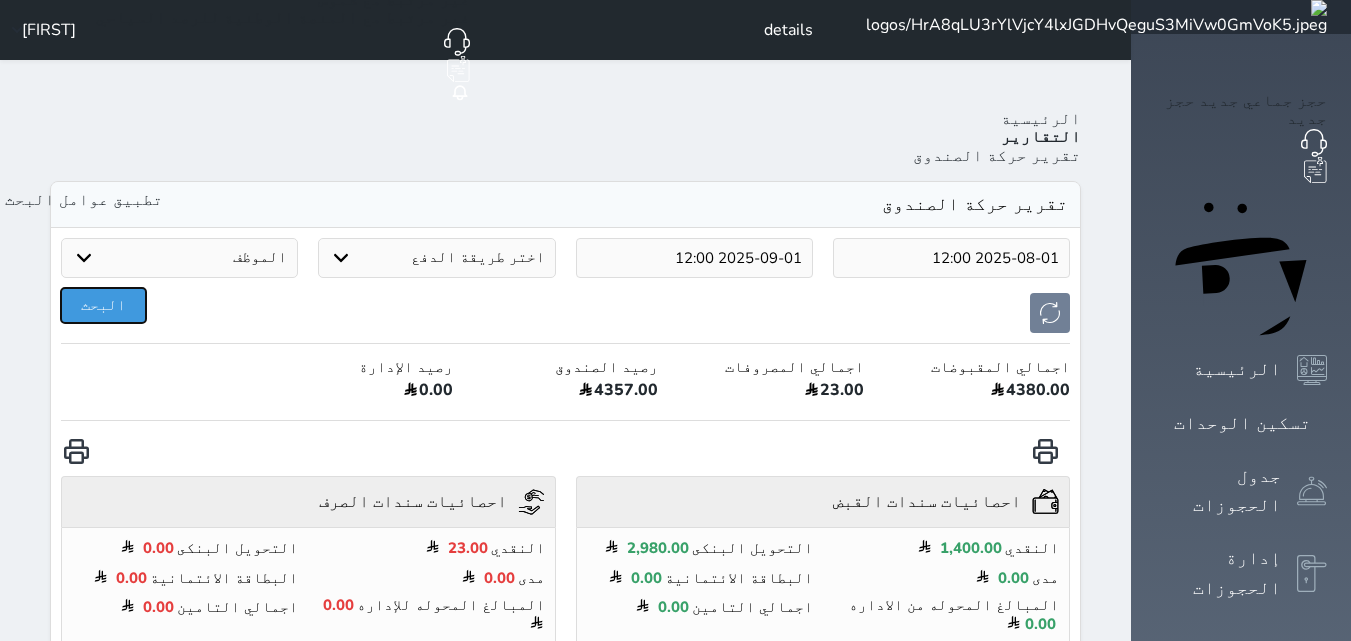 click on "البحث" at bounding box center (103, 305) 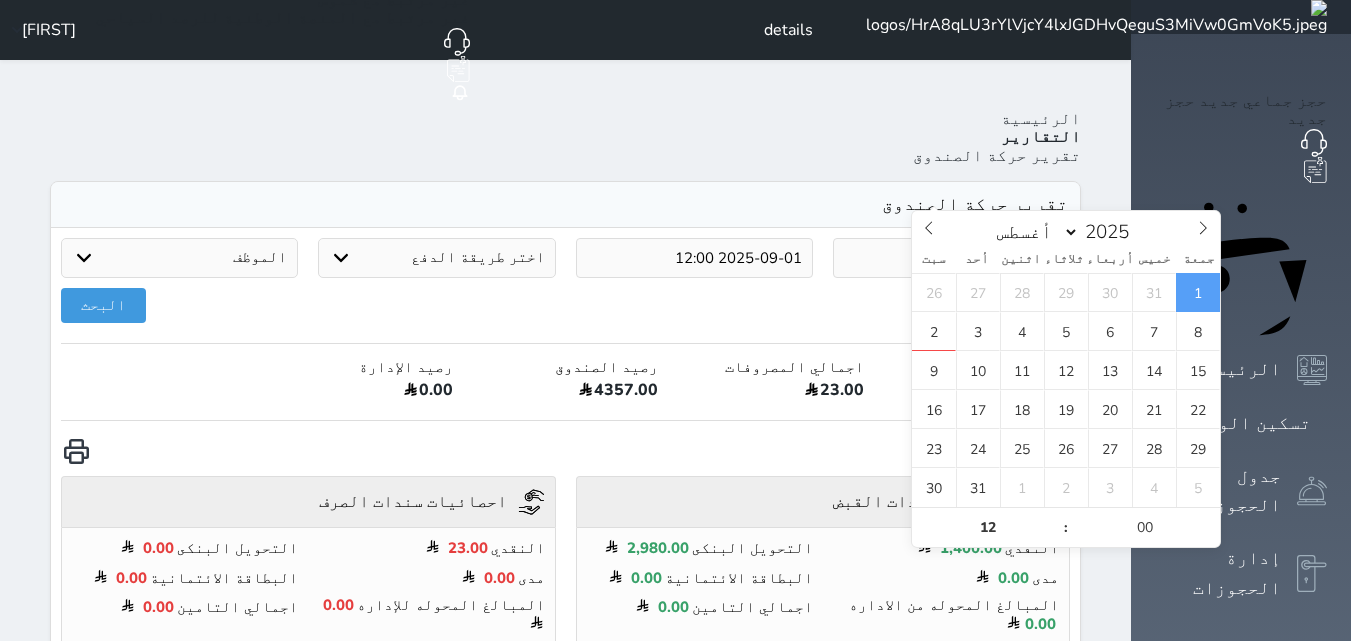 click on "2025-08-01 12:00" at bounding box center [951, 258] 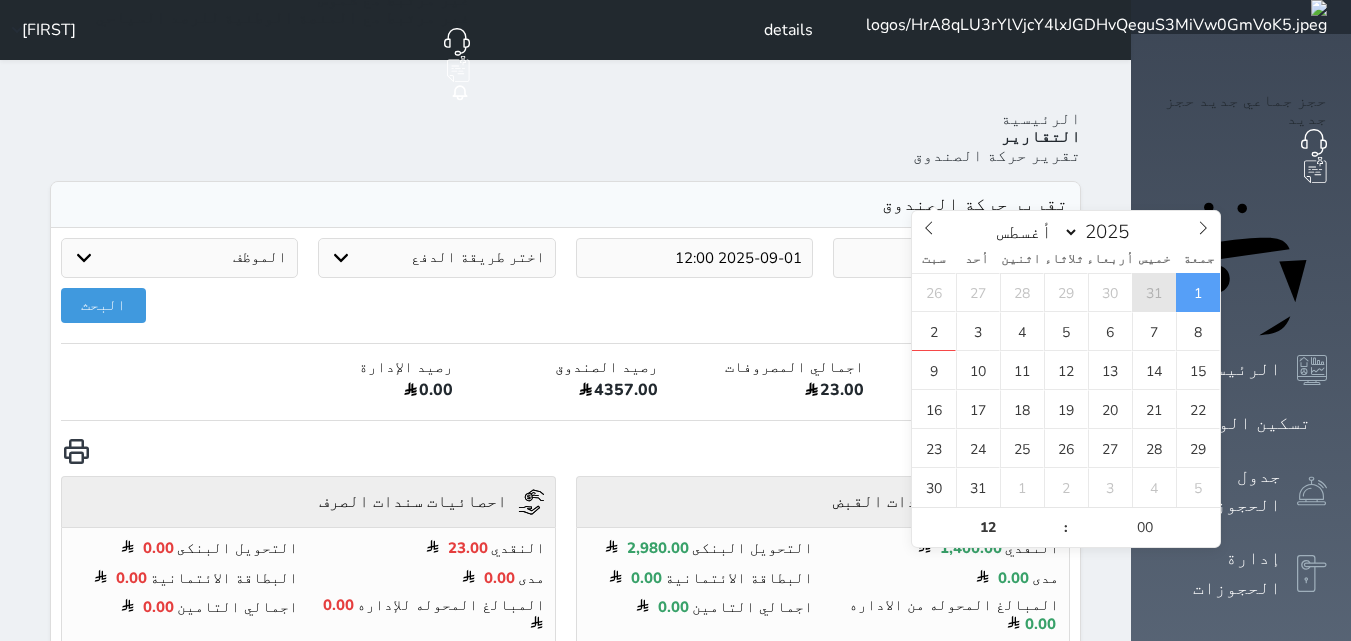 click on "31" at bounding box center (1154, 292) 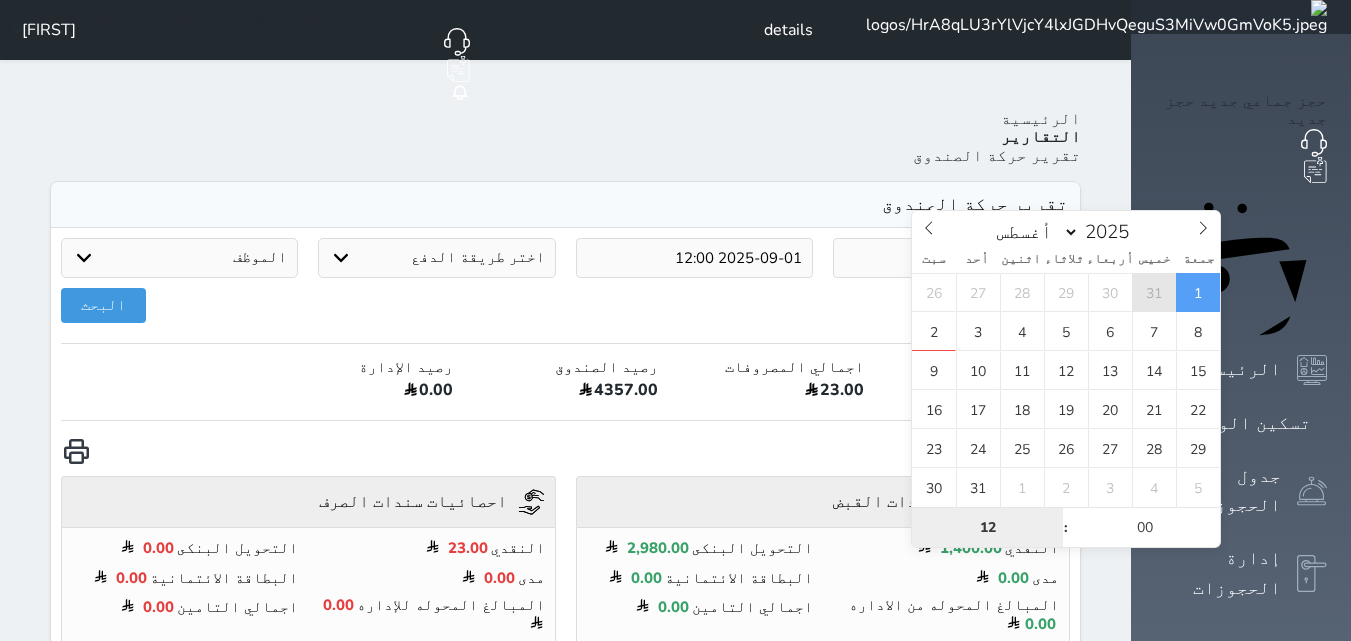 select on "6" 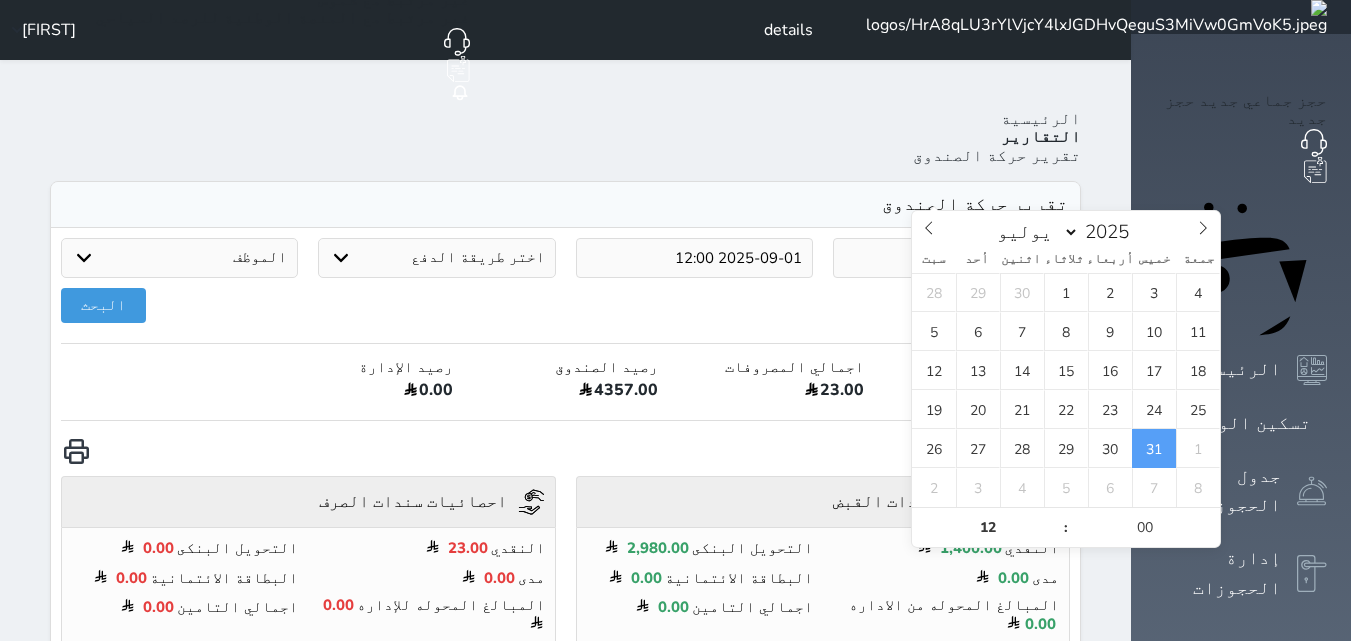 click on "2025-07-31 12:00" at bounding box center [951, 258] 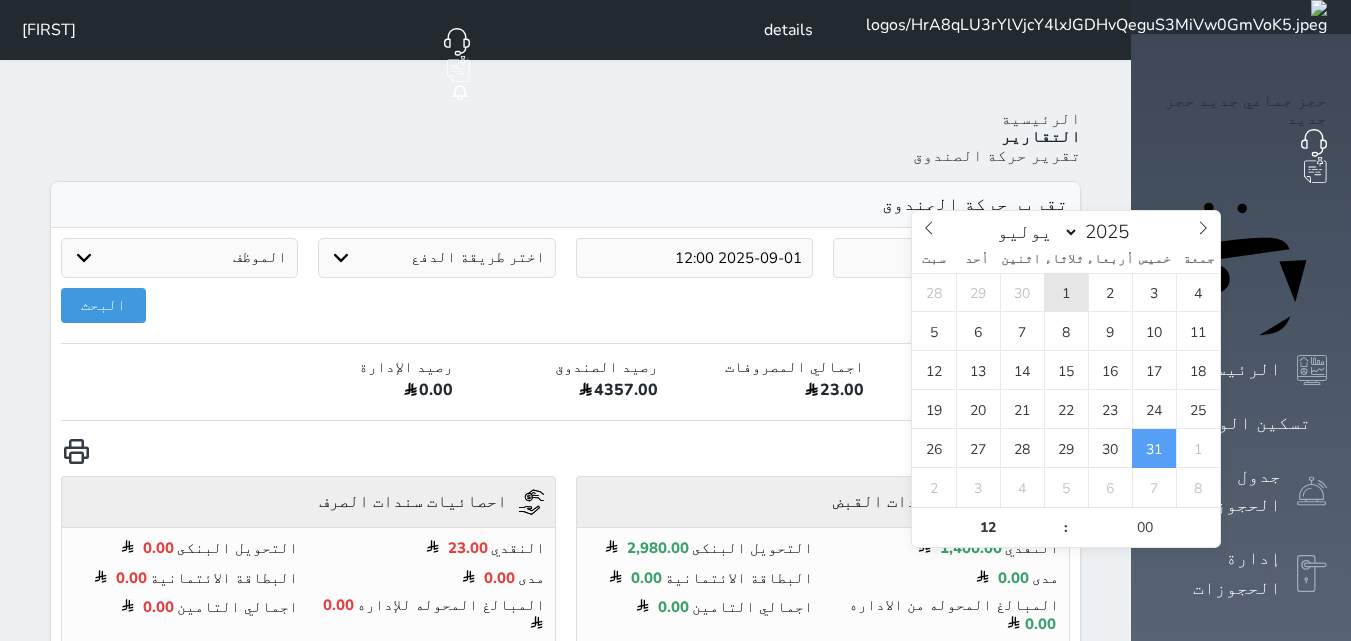 click on "1" at bounding box center (1066, 292) 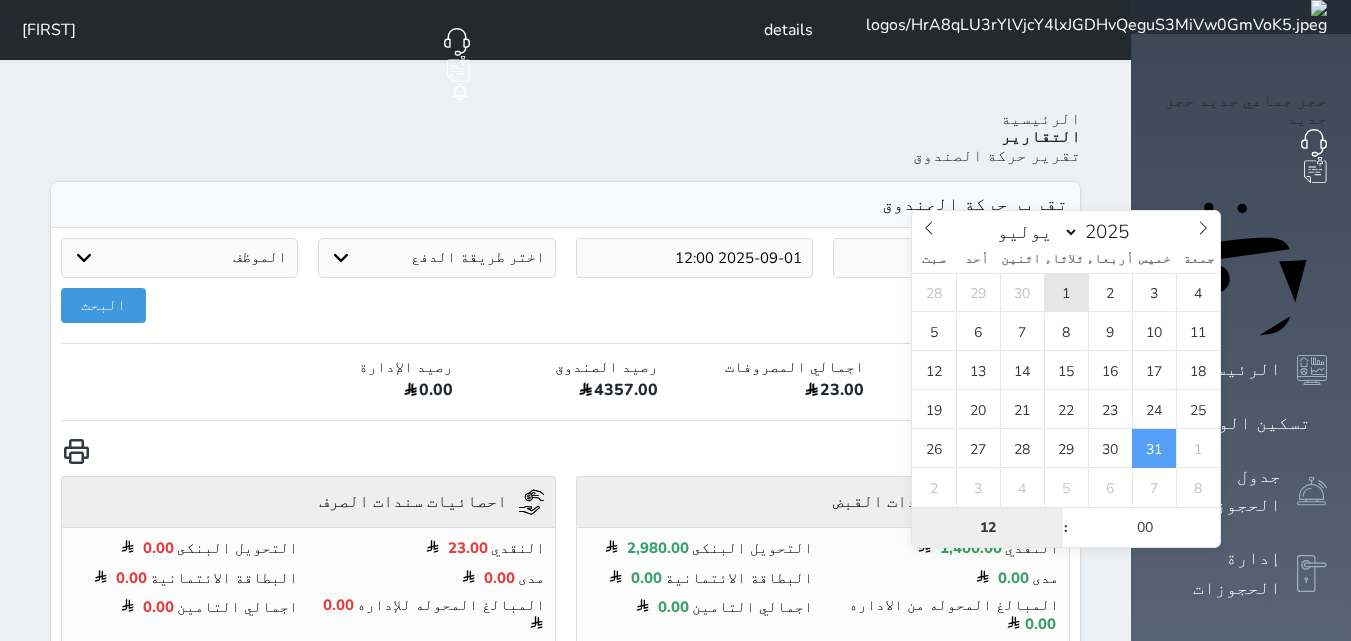 type on "2025-07-01 12:00" 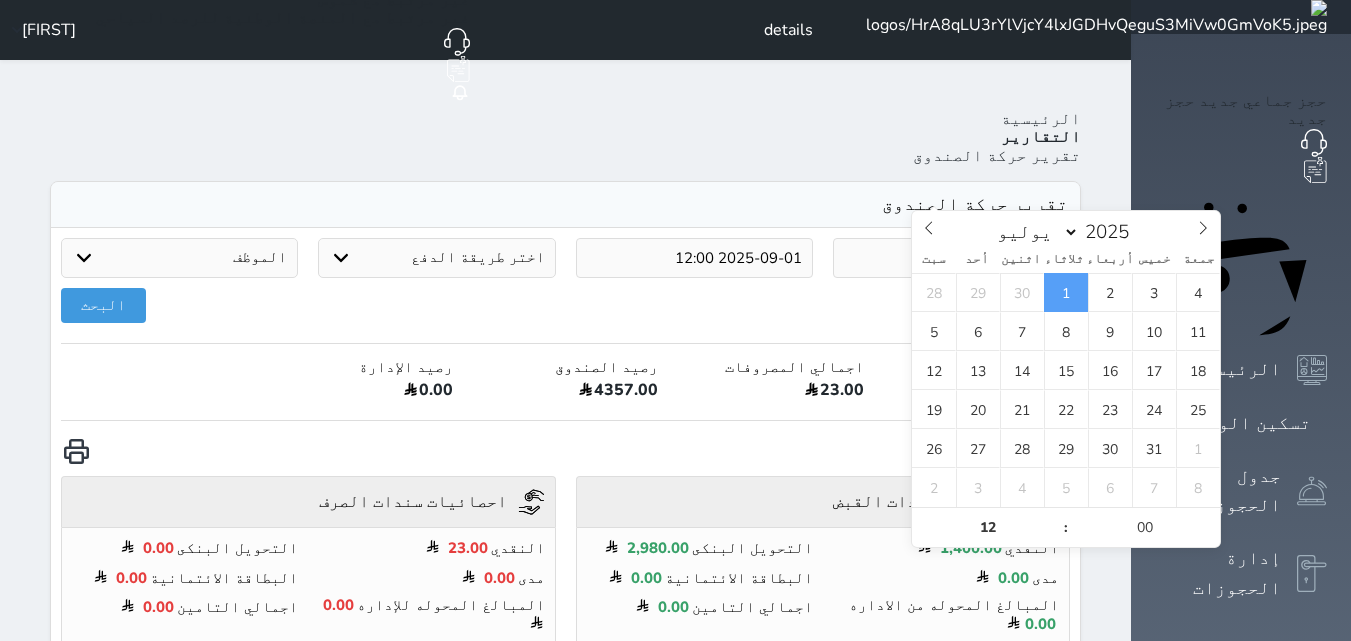 drag, startPoint x: 854, startPoint y: 186, endPoint x: 854, endPoint y: 200, distance: 14 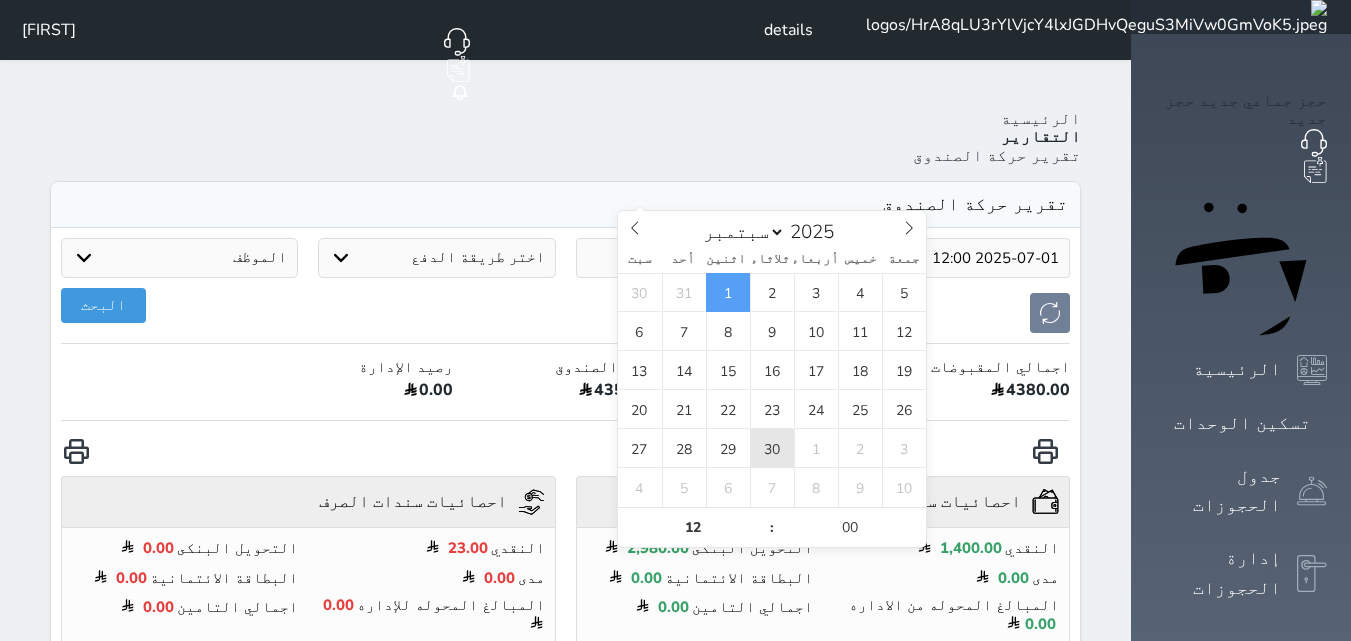 click on "30" at bounding box center [772, 448] 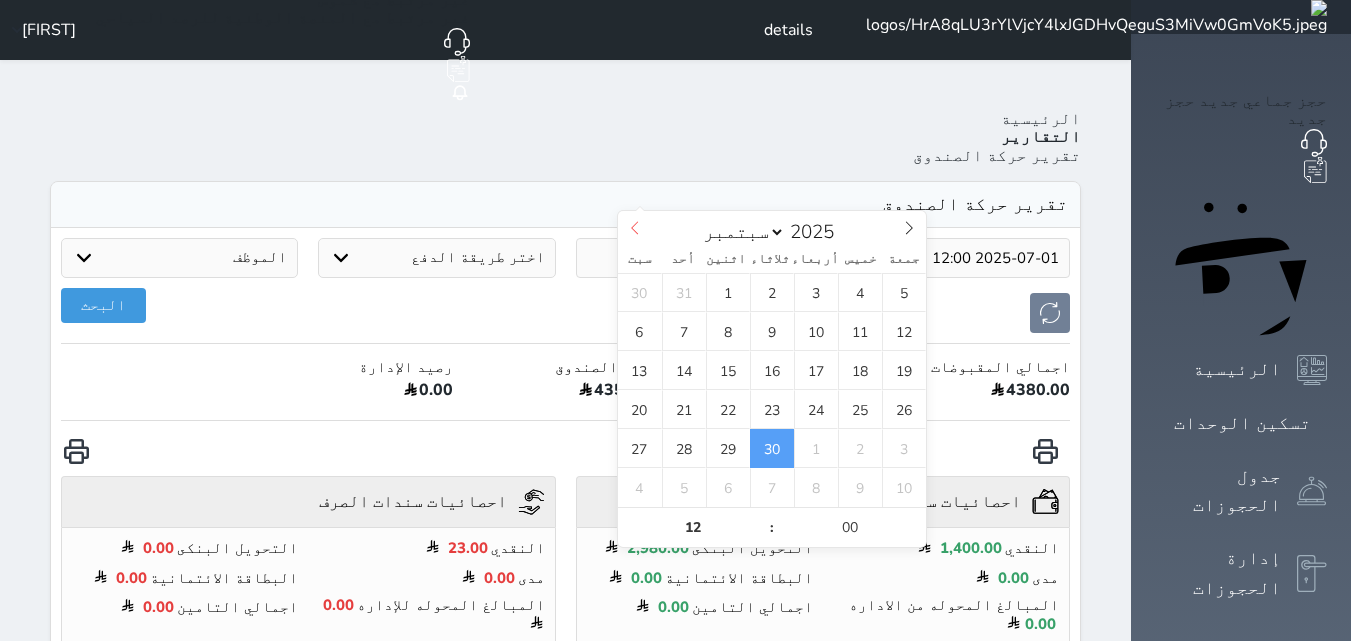 click at bounding box center [635, 228] 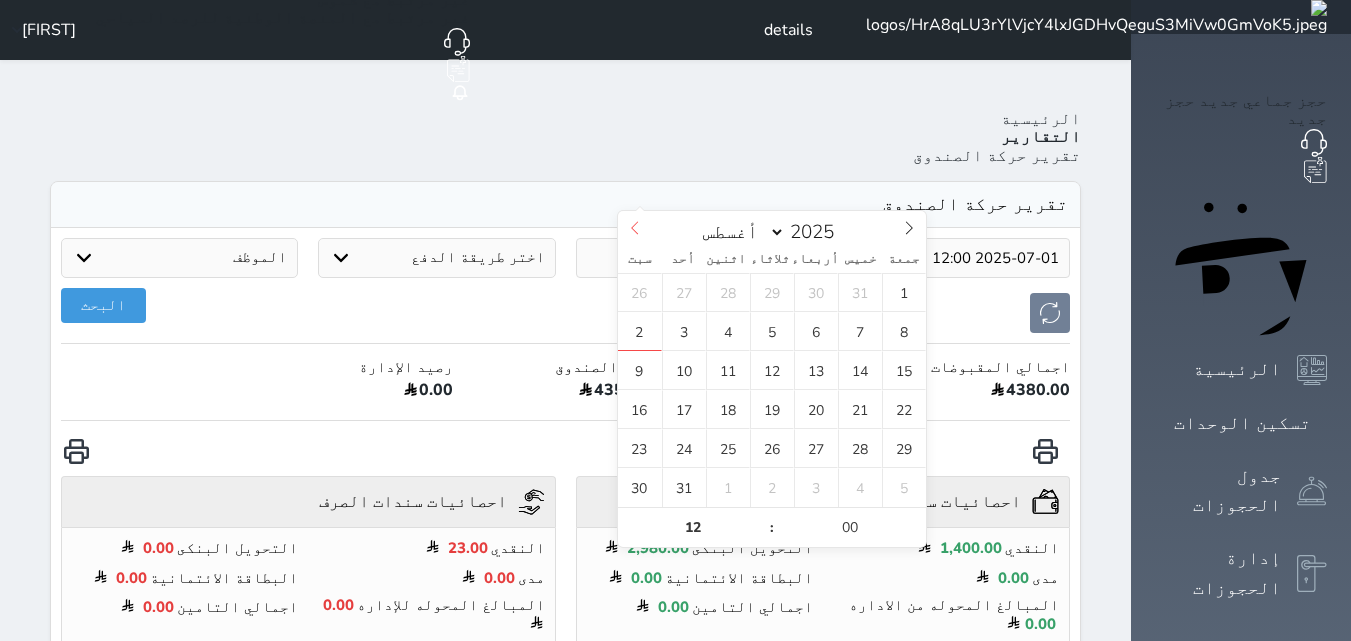 click 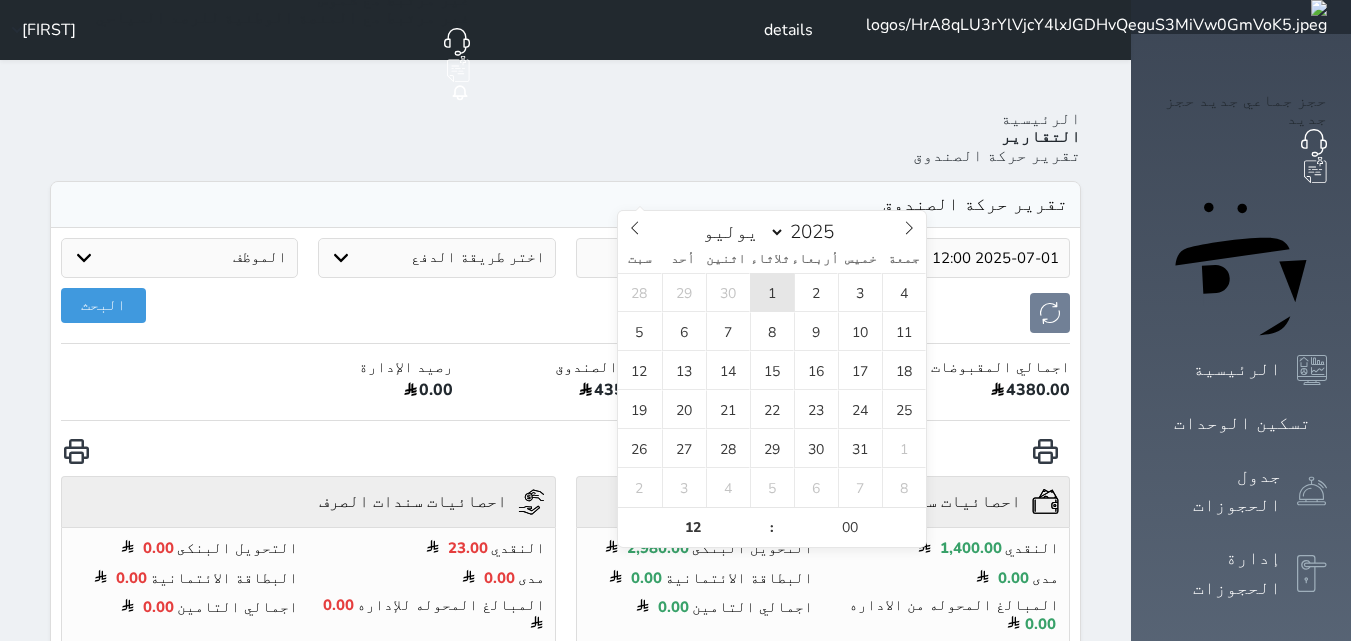 click on "1" at bounding box center [772, 292] 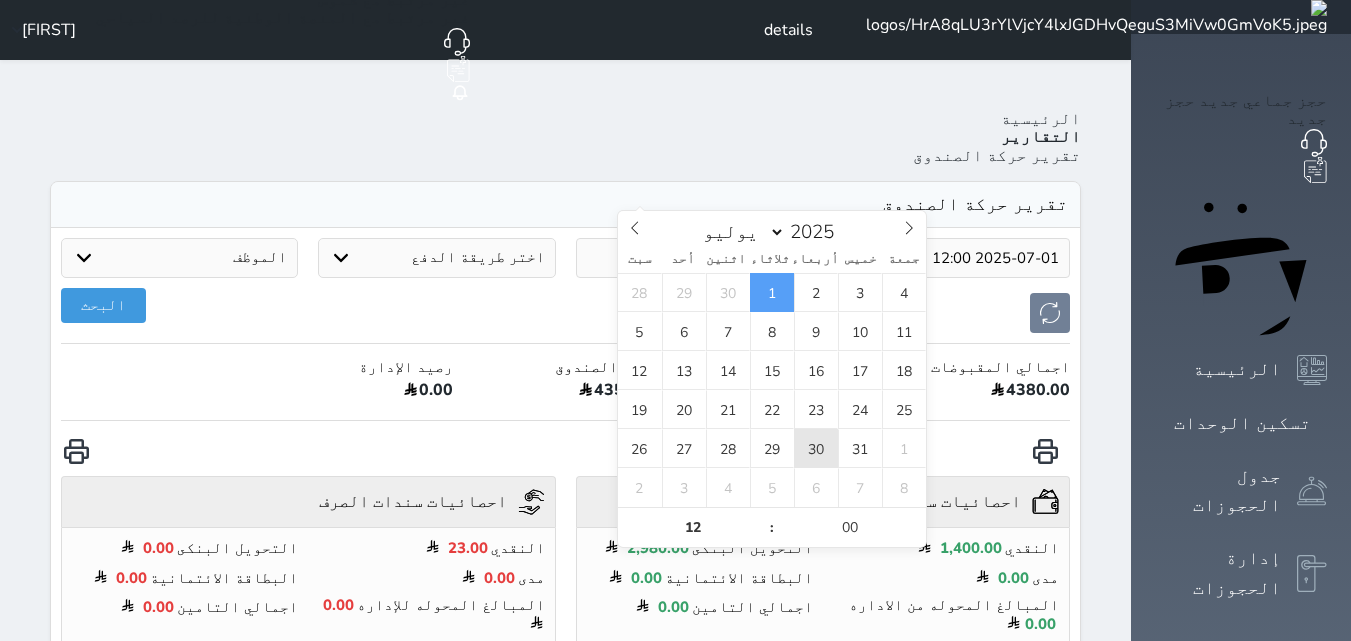 click on "30" at bounding box center [816, 448] 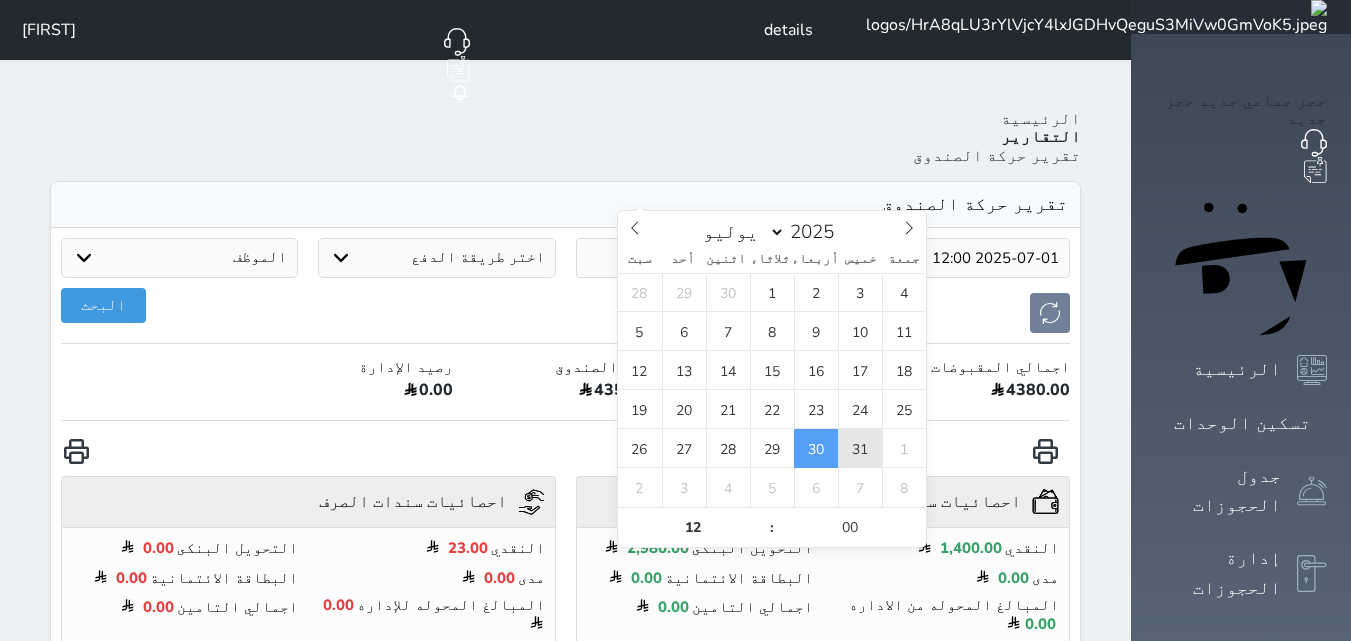 click on "31" at bounding box center [860, 448] 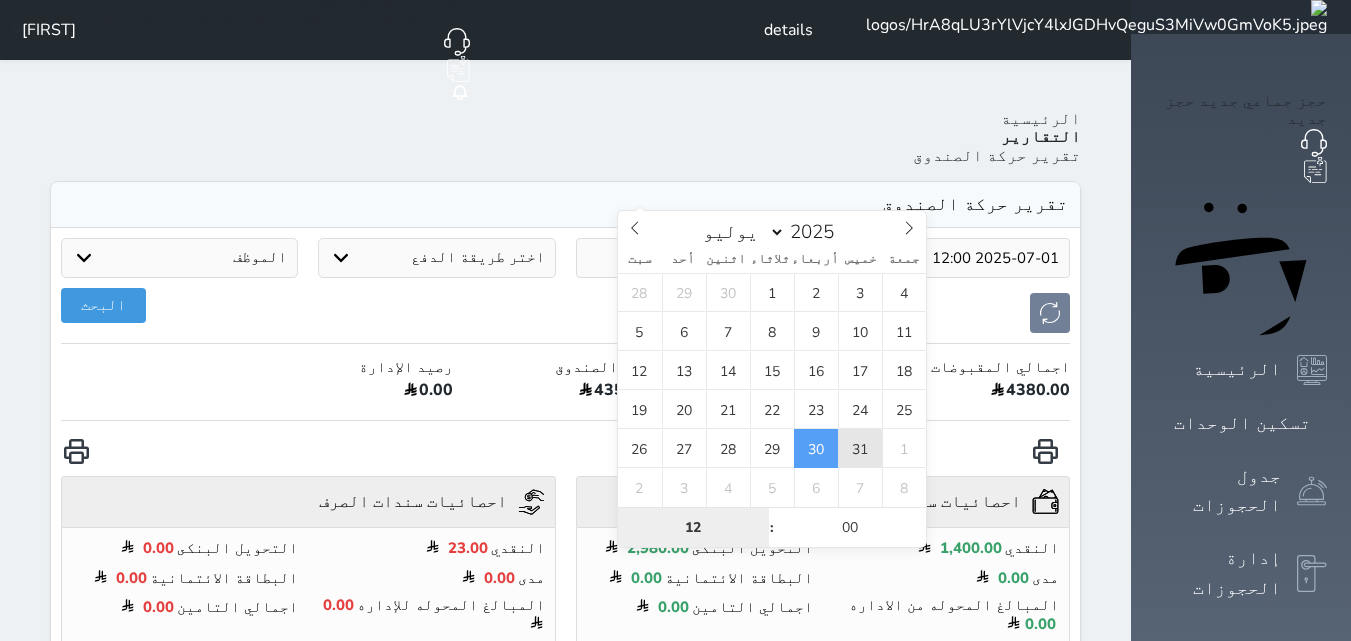 type on "2025-07-31 12:00" 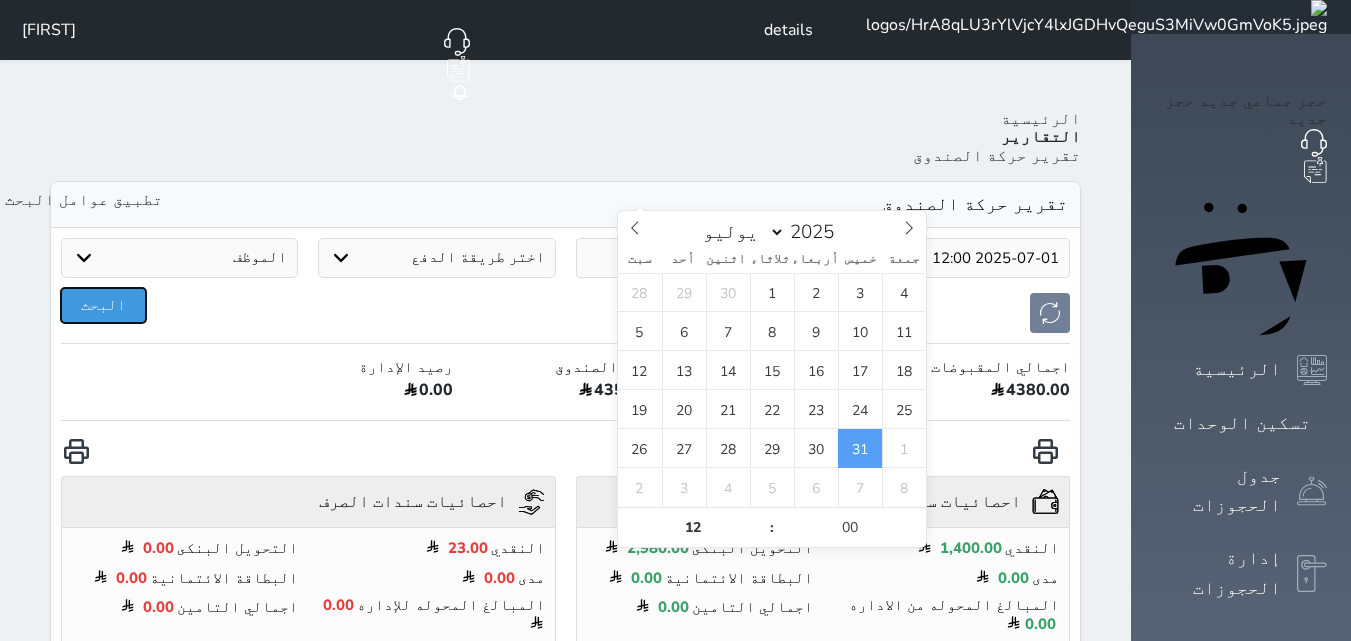 click on "البحث" at bounding box center (103, 305) 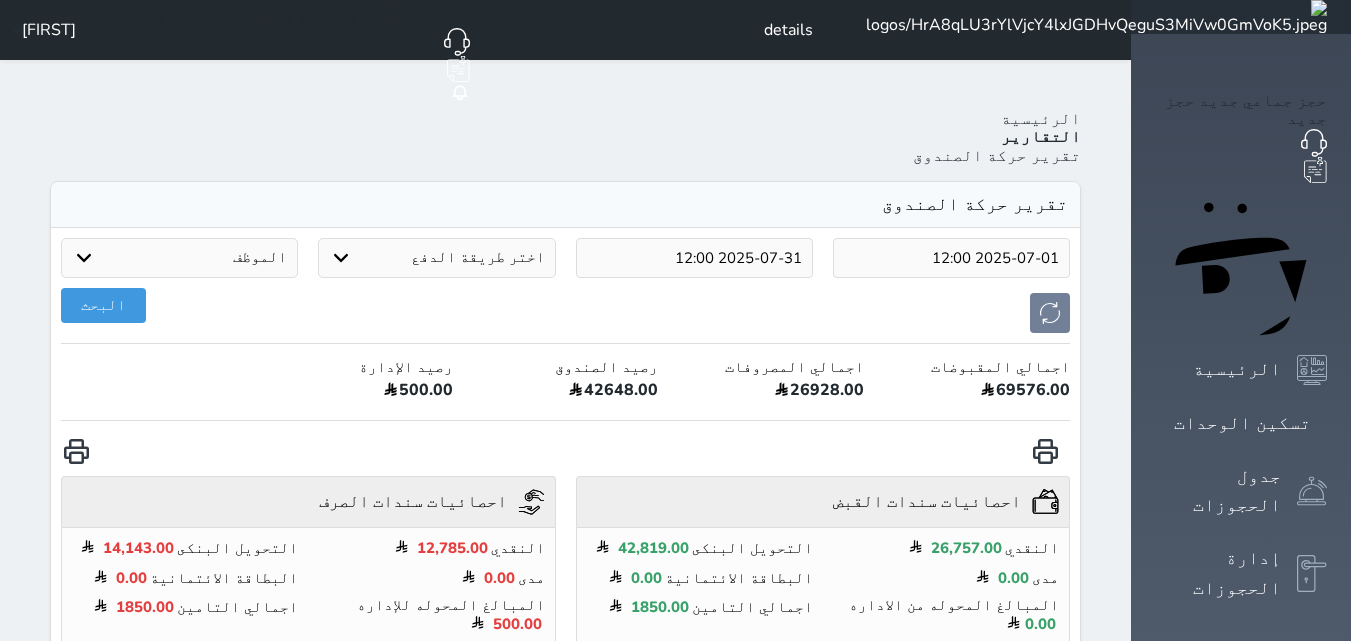 click on "2025-07-01 12:00" at bounding box center (951, 258) 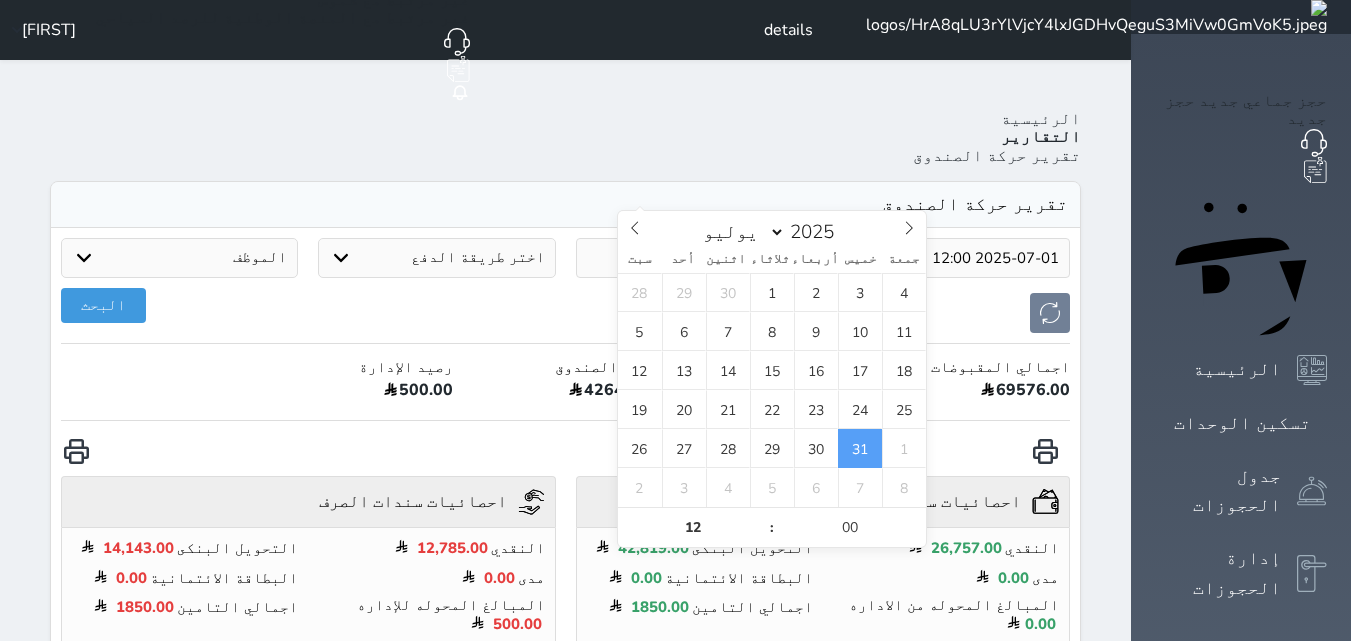click on "2025-07-31 12:00" at bounding box center [694, 258] 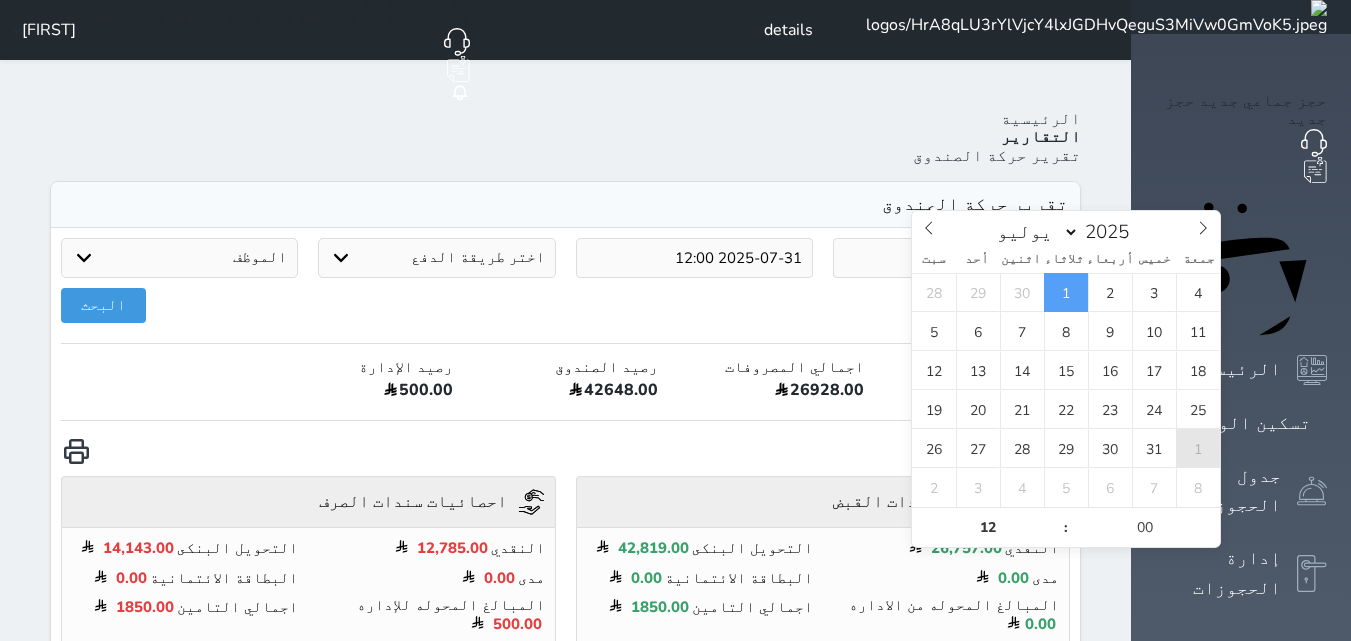 click on "1" at bounding box center (1198, 448) 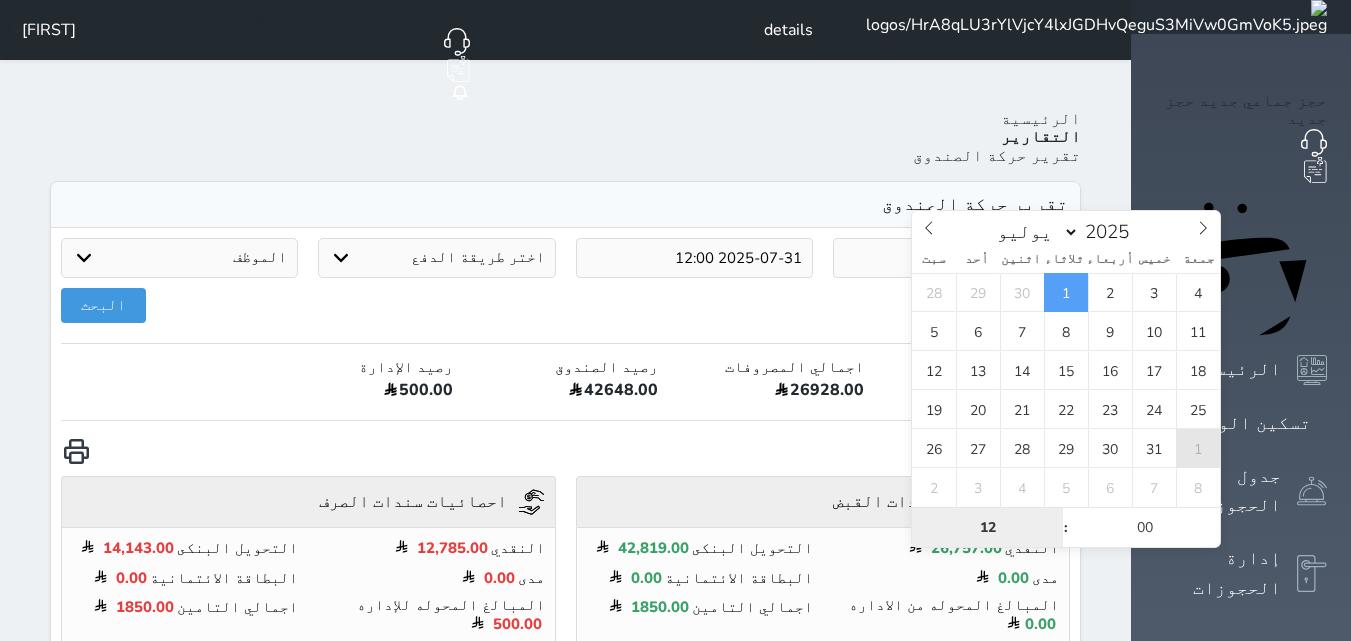 select on "7" 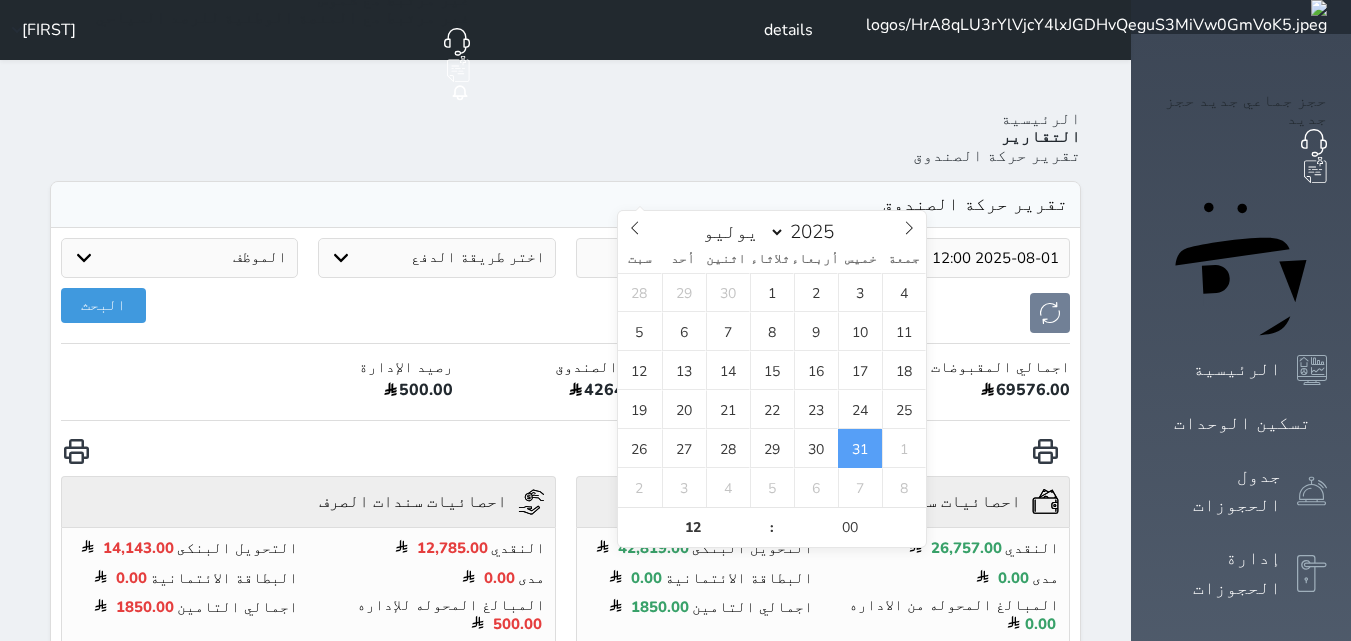 click on "2025-07-31 12:00" at bounding box center (694, 258) 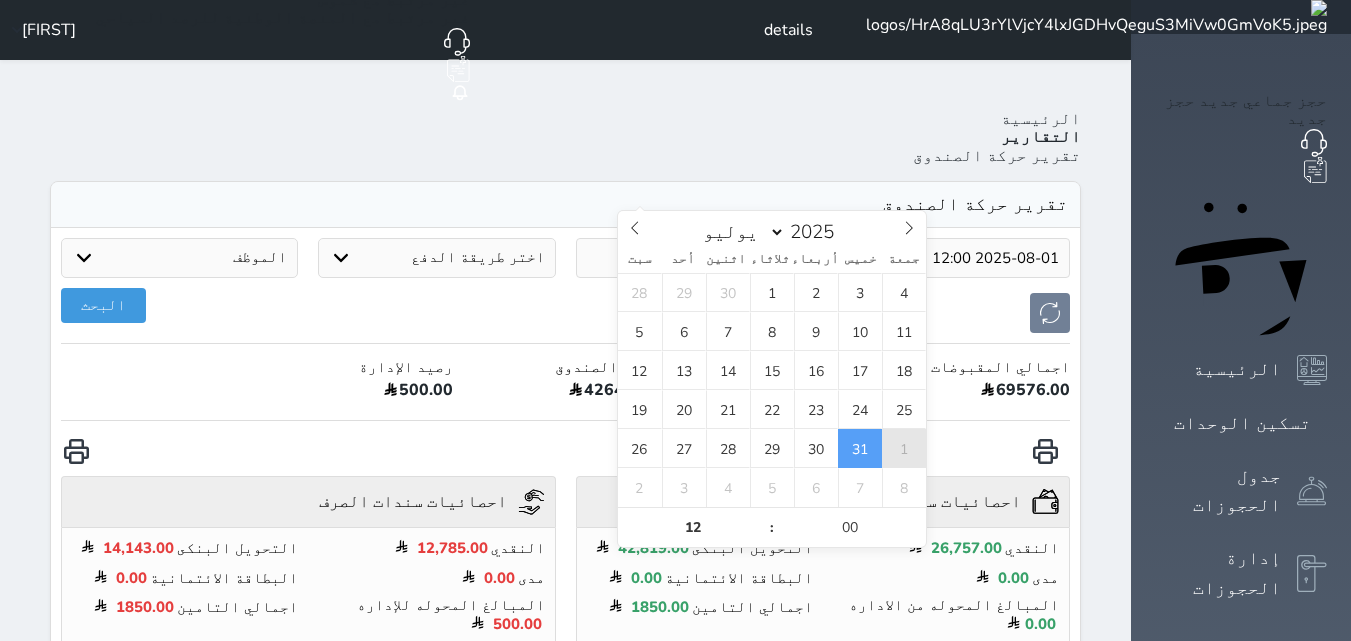 click on "1" at bounding box center (904, 448) 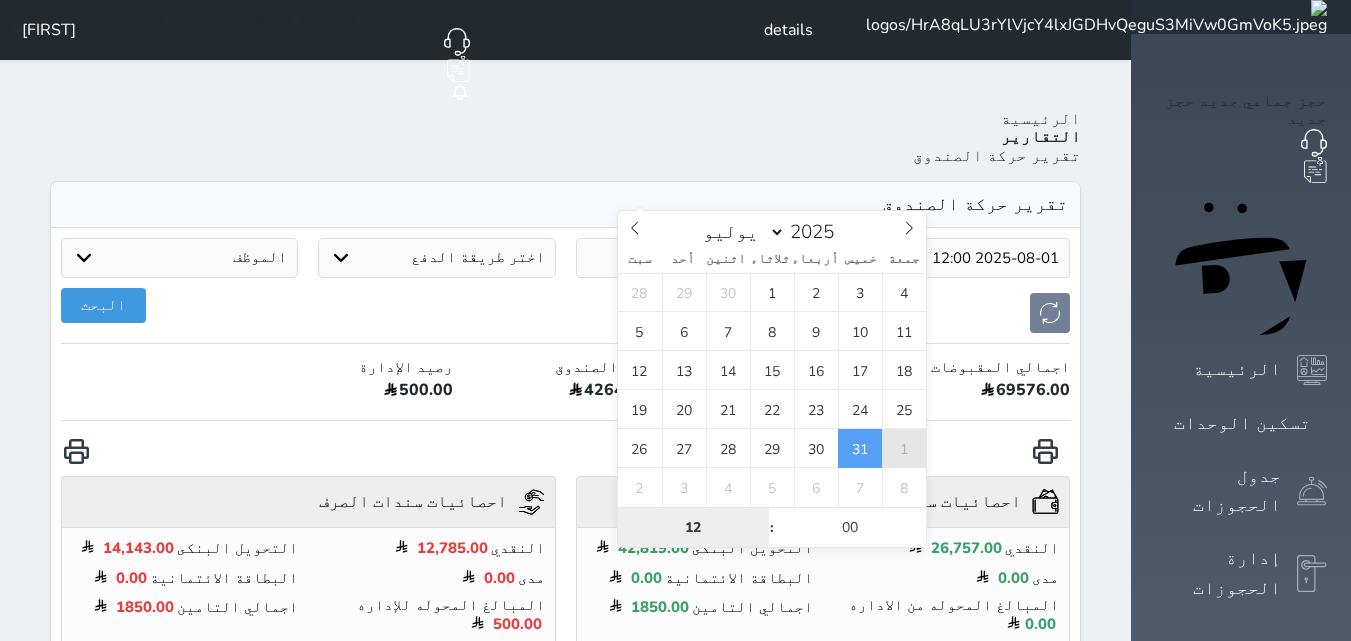 select on "7" 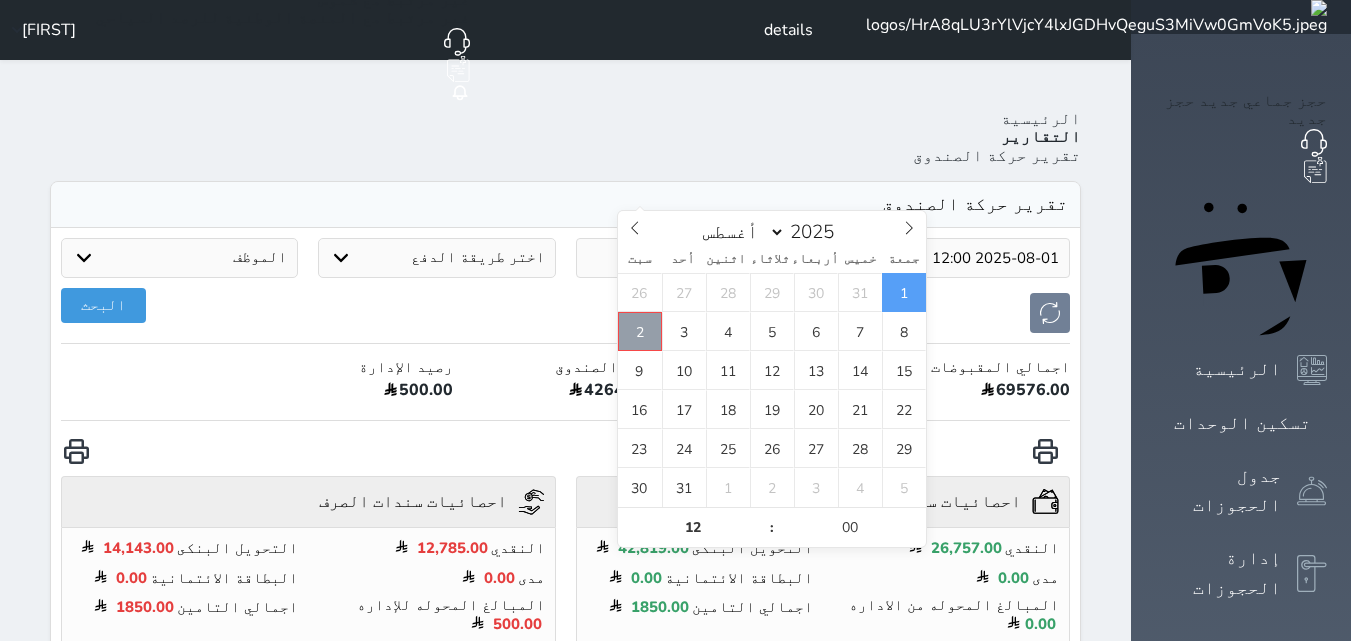 click on "2" at bounding box center [640, 331] 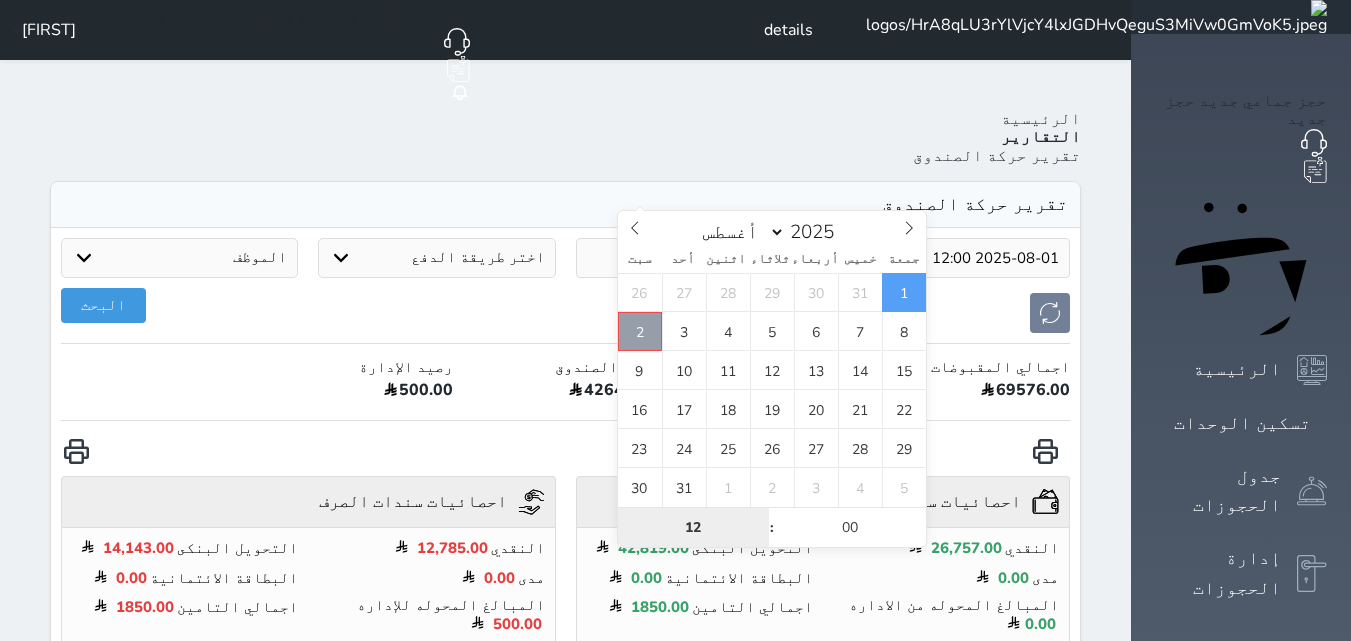 type on "2025-08-02 12:00" 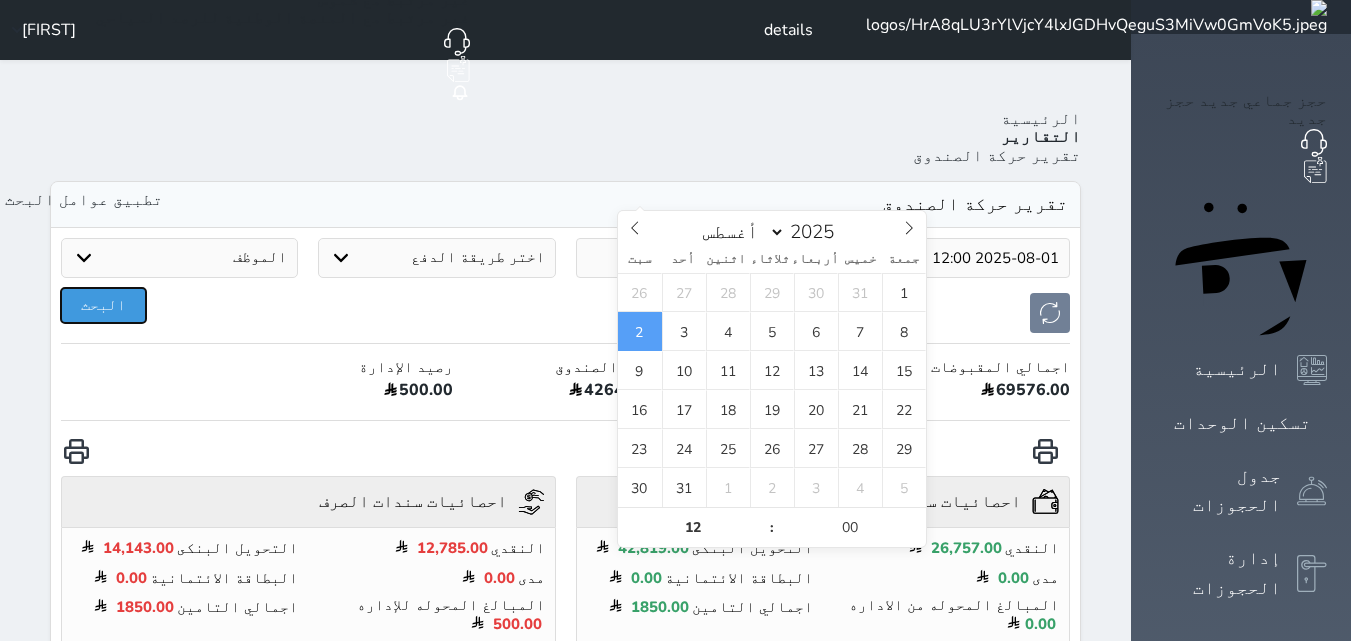 click on "البحث" at bounding box center [103, 305] 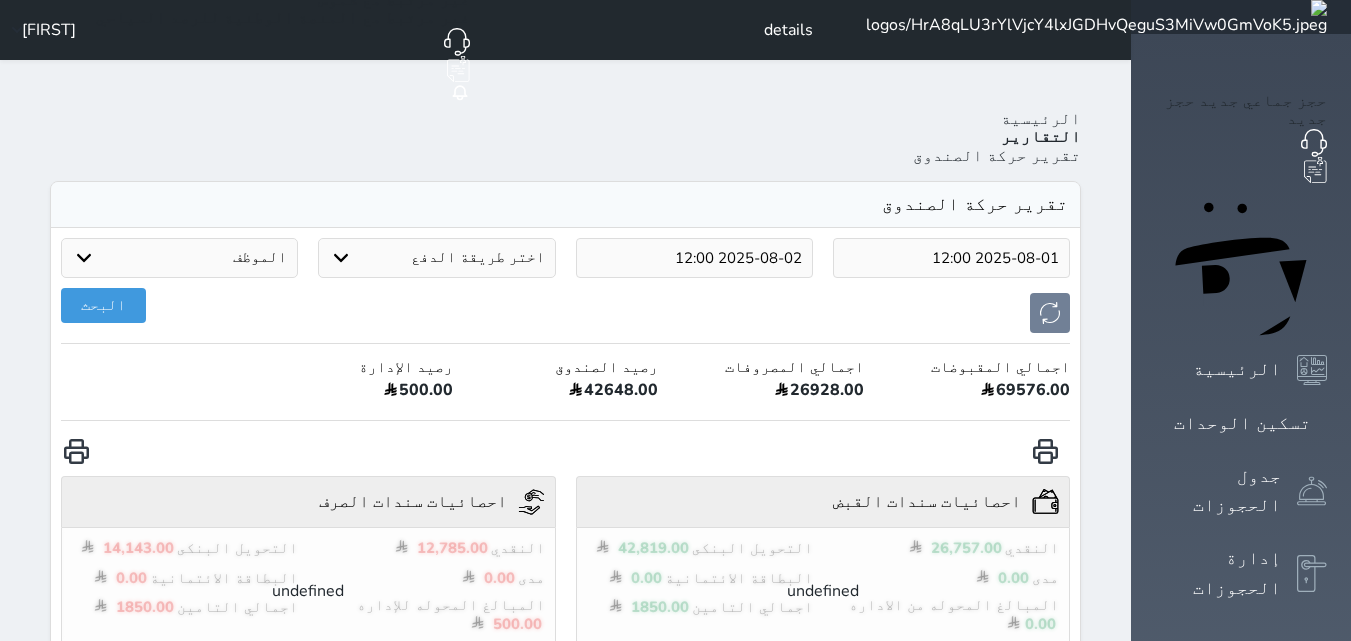 click on "2025-08-01 12:00" at bounding box center (951, 258) 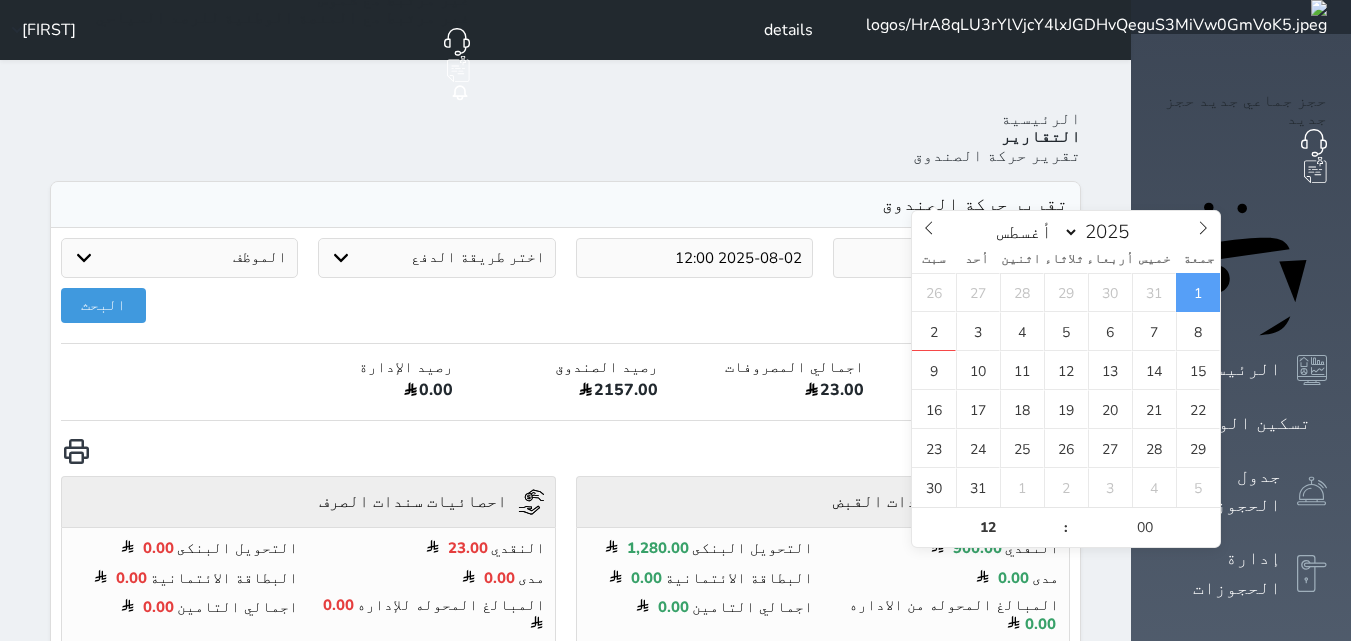 click on "تقرير حركة الصندوق" at bounding box center (565, 205) 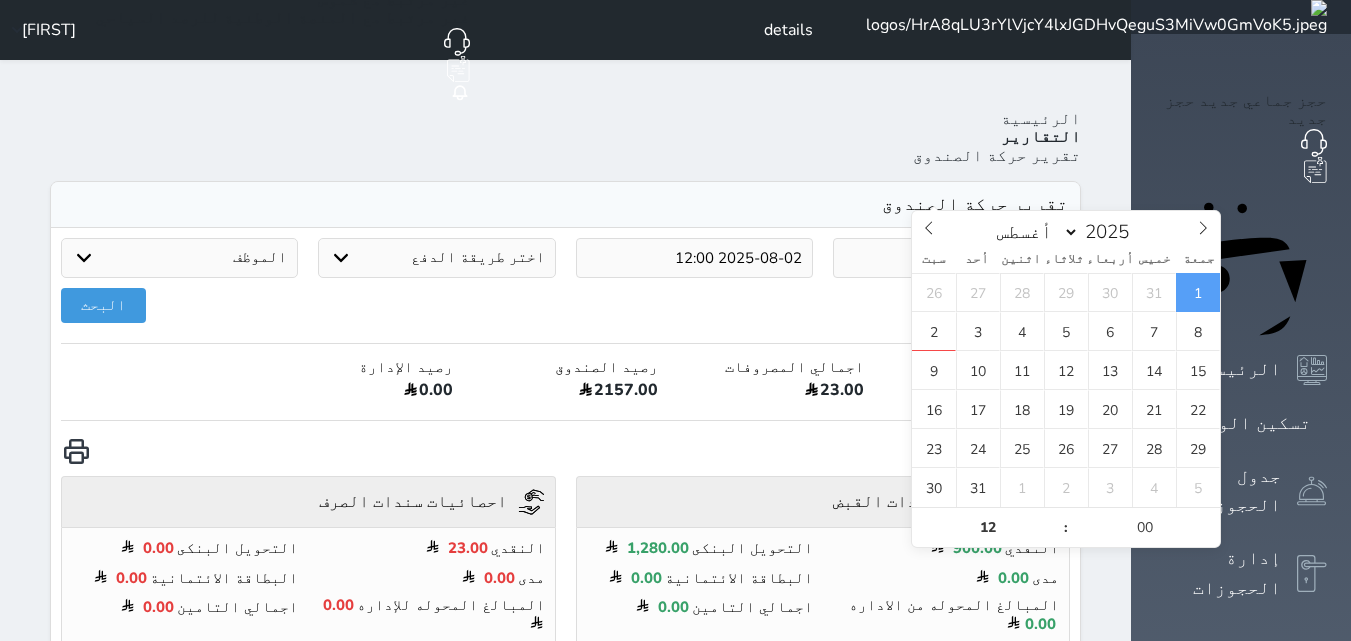 click on "2025-08-01 12:00" at bounding box center (951, 258) 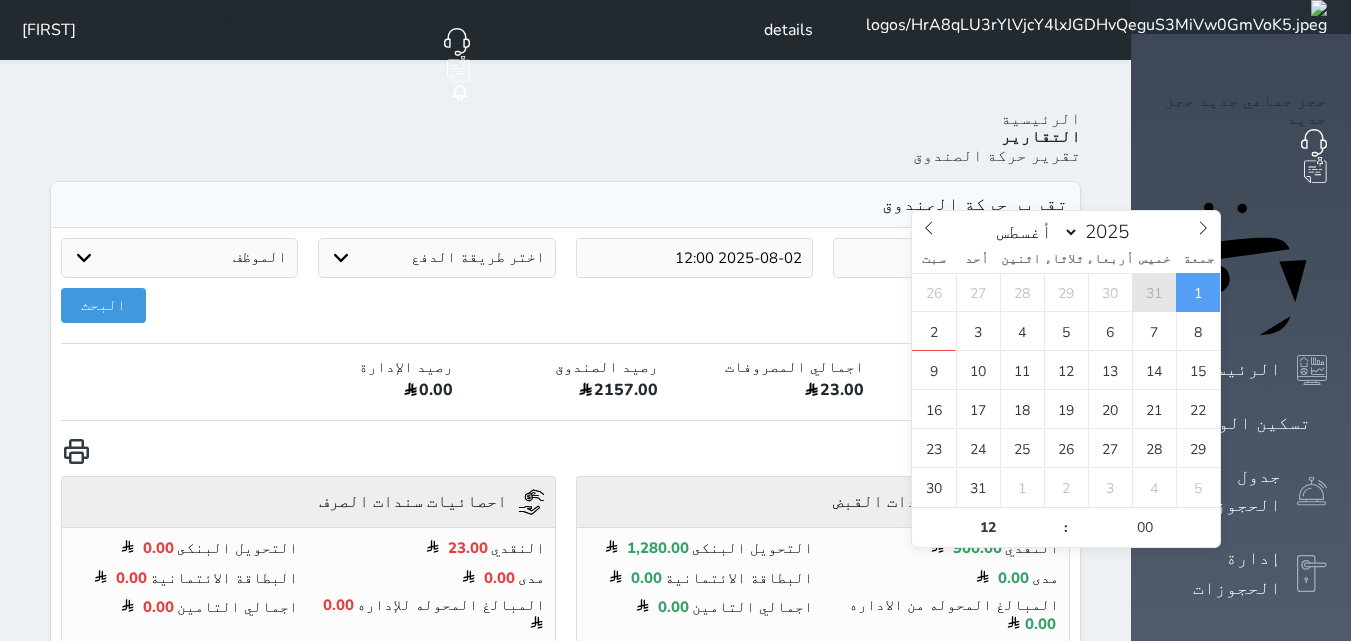 click on "31" at bounding box center (1154, 292) 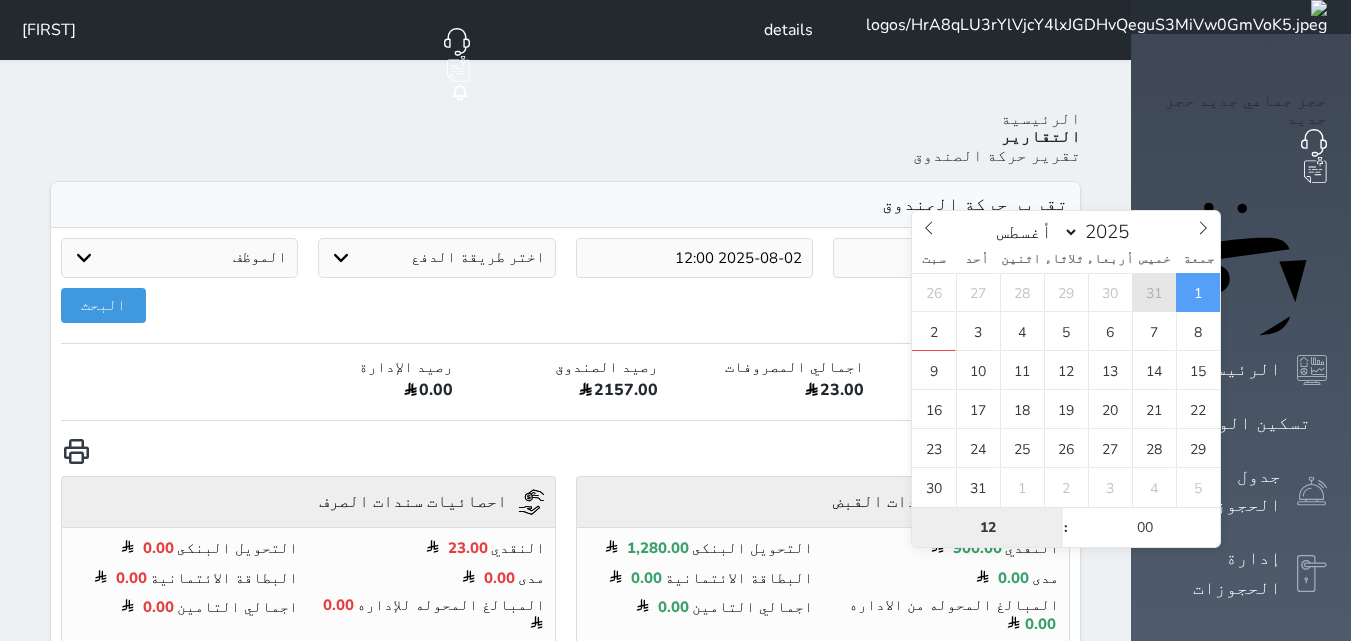 type on "2025-07-31 12:00" 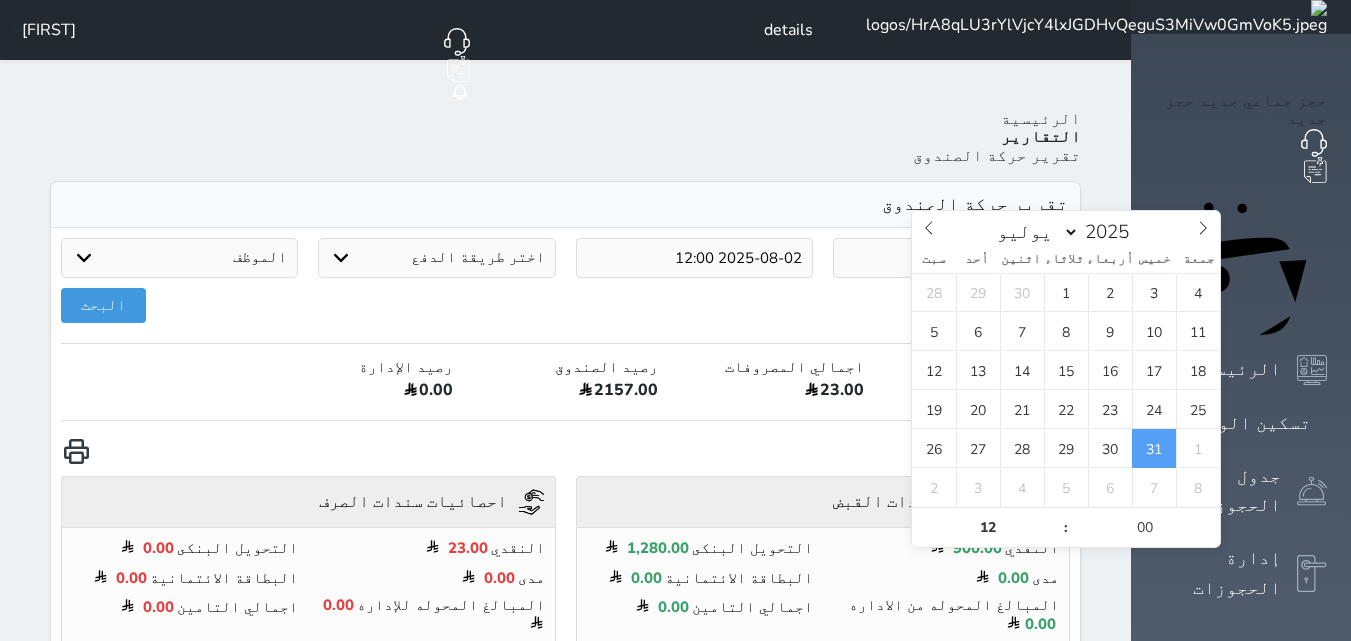 click on "تقرير حركة الصندوق" at bounding box center (565, 205) 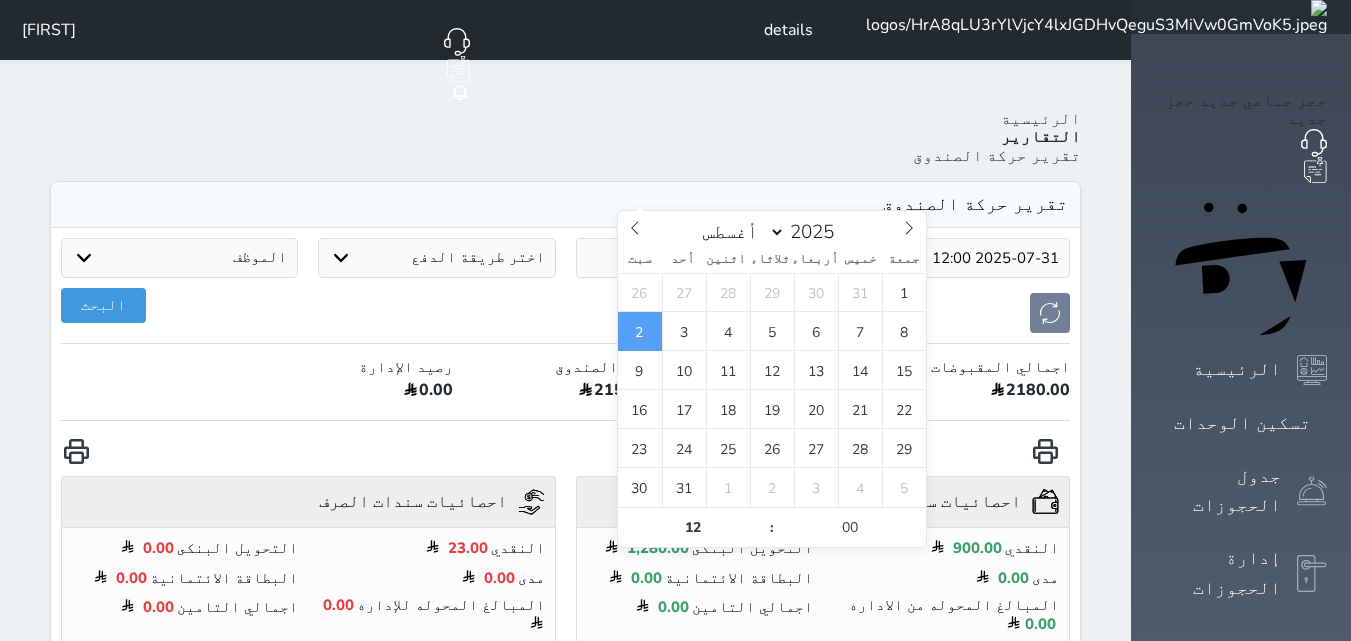 click on "2025-08-02 12:00" at bounding box center (694, 258) 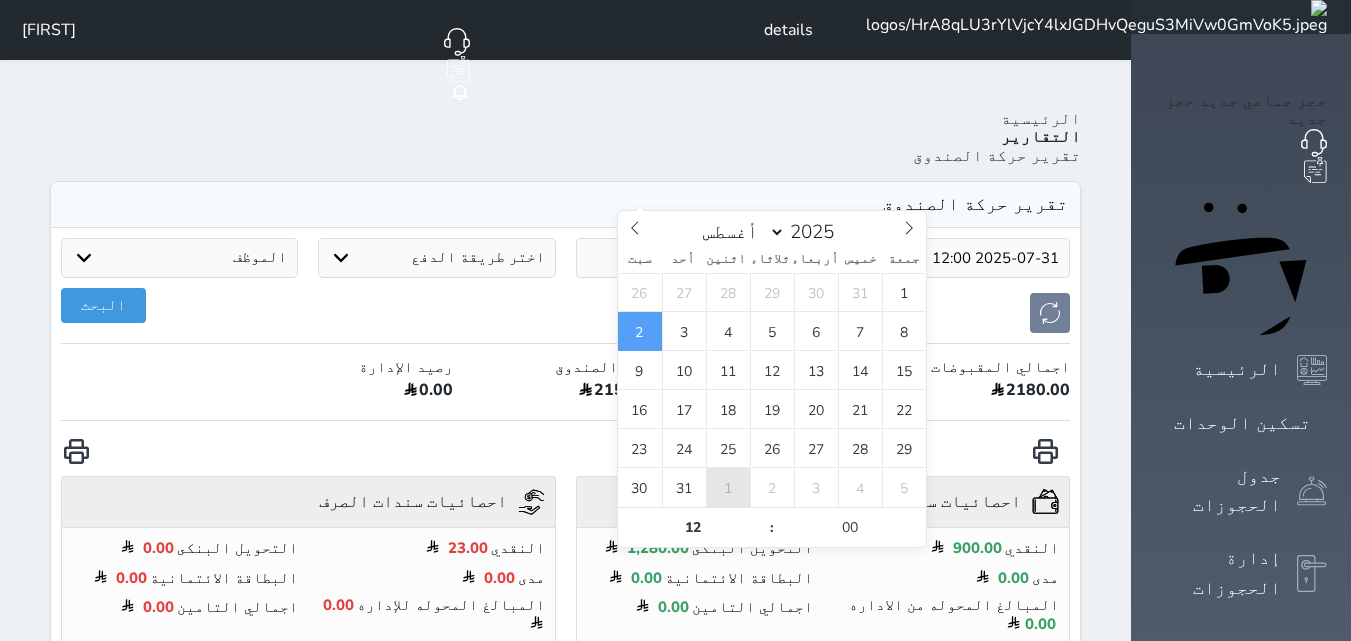 click on "1" at bounding box center [728, 487] 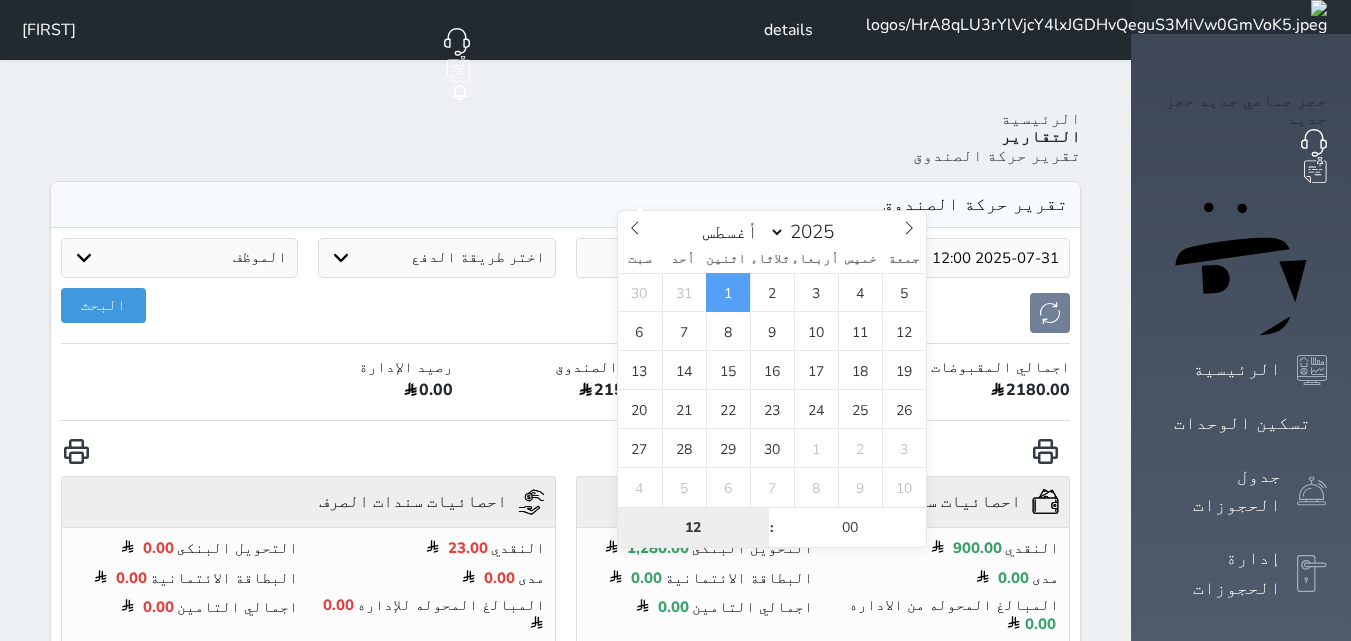 select on "8" 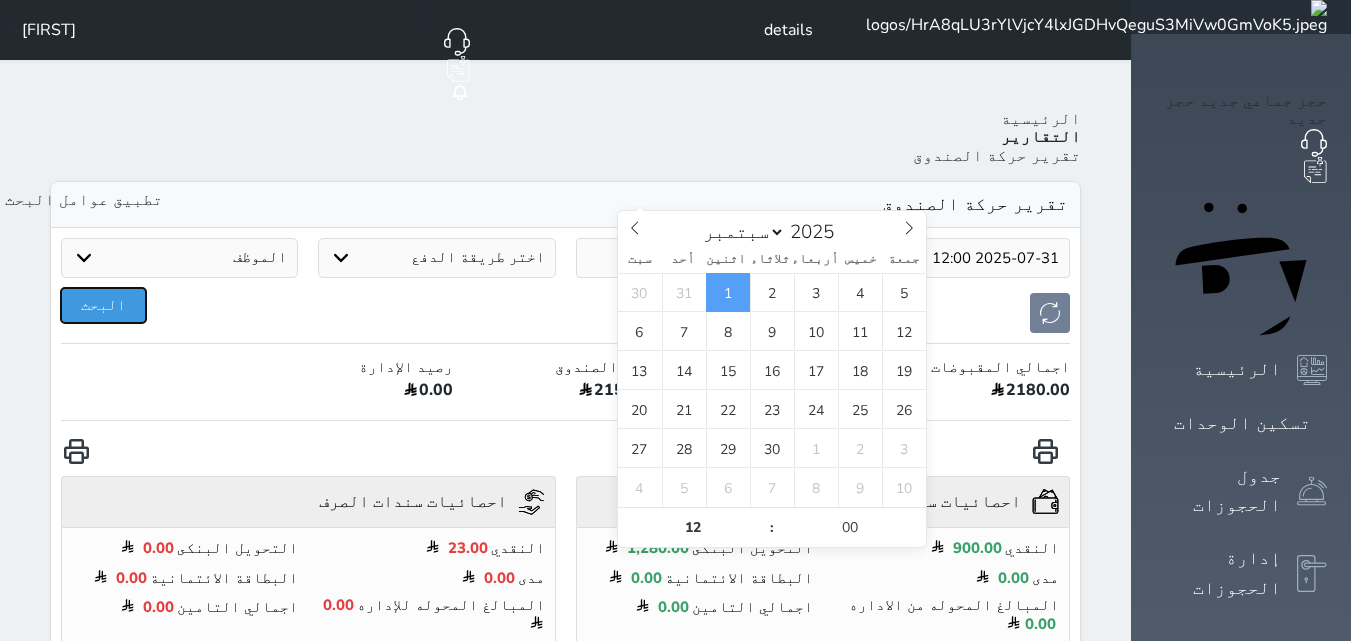 click on "البحث" at bounding box center (103, 305) 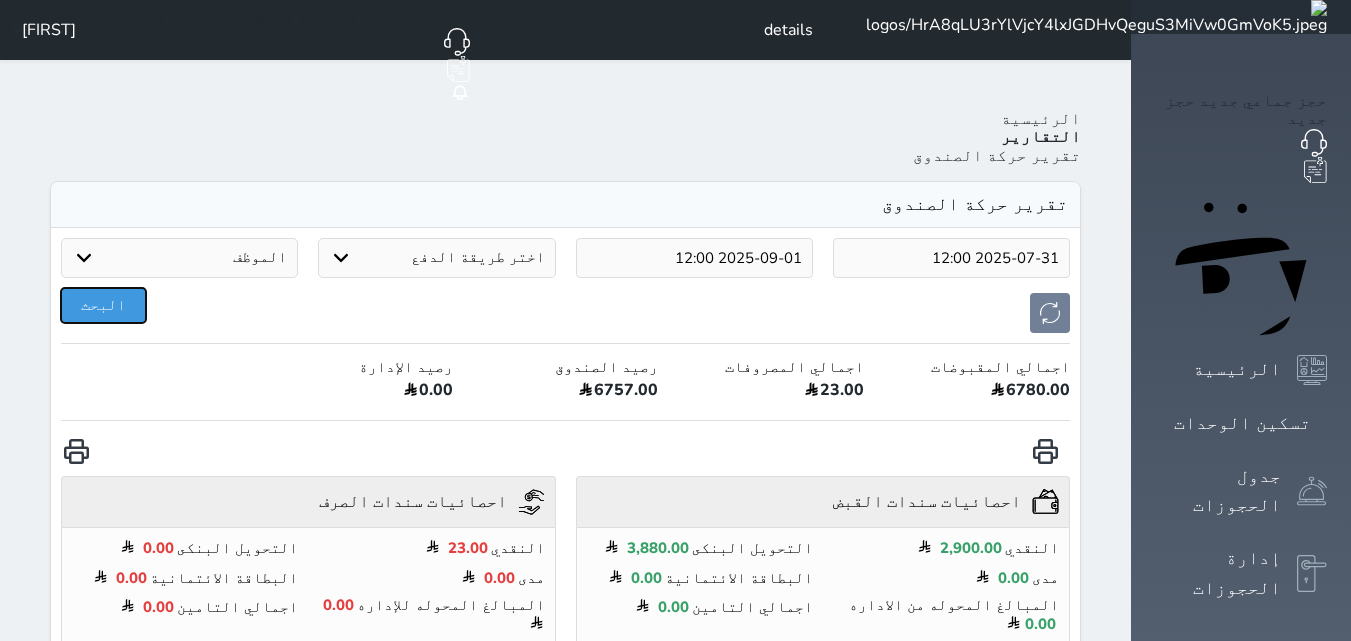 type 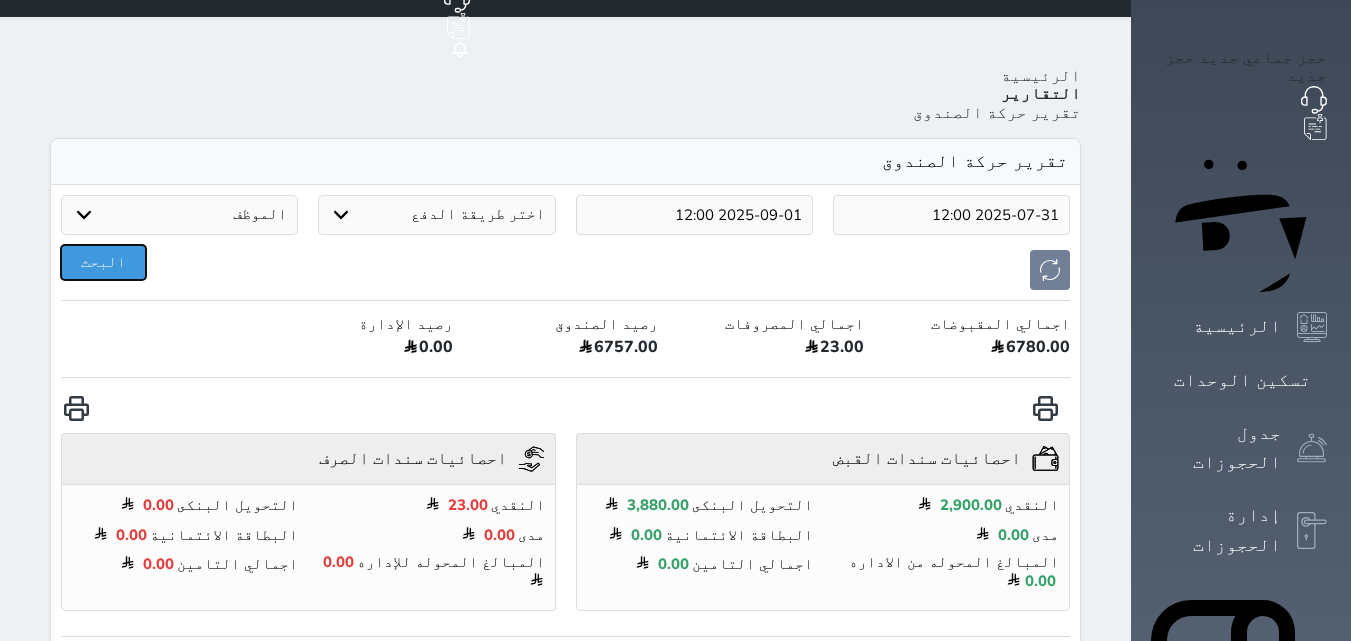 scroll, scrollTop: 40, scrollLeft: 0, axis: vertical 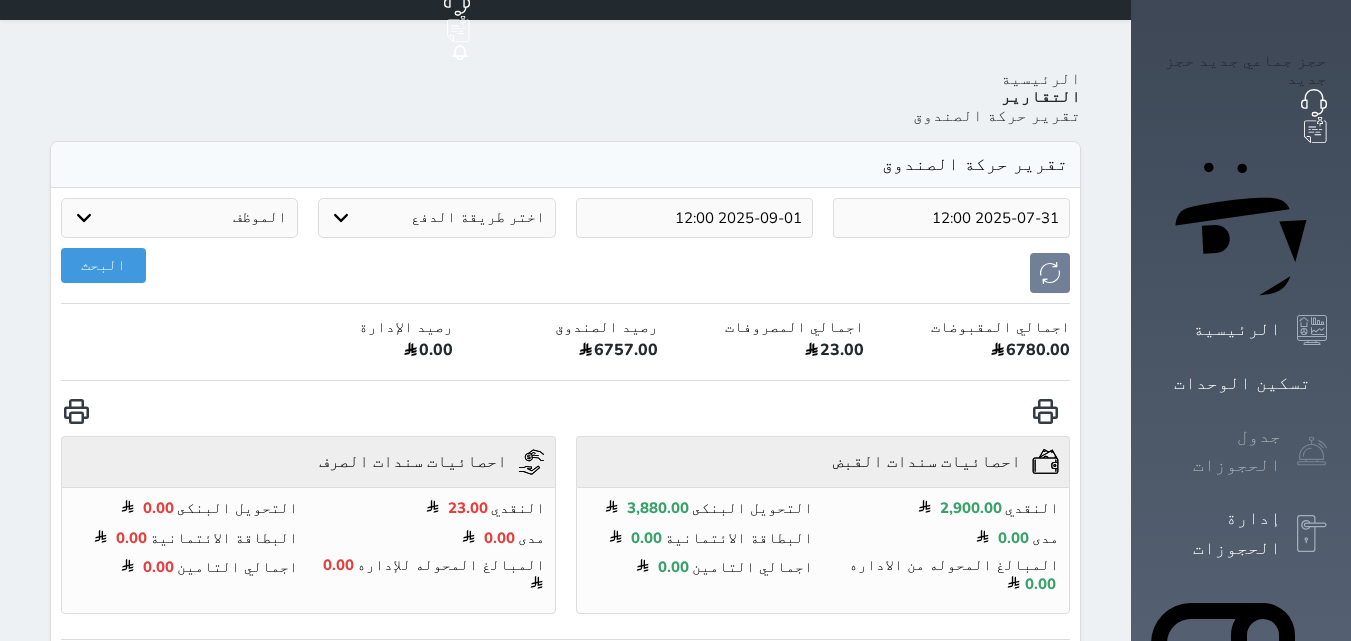 click 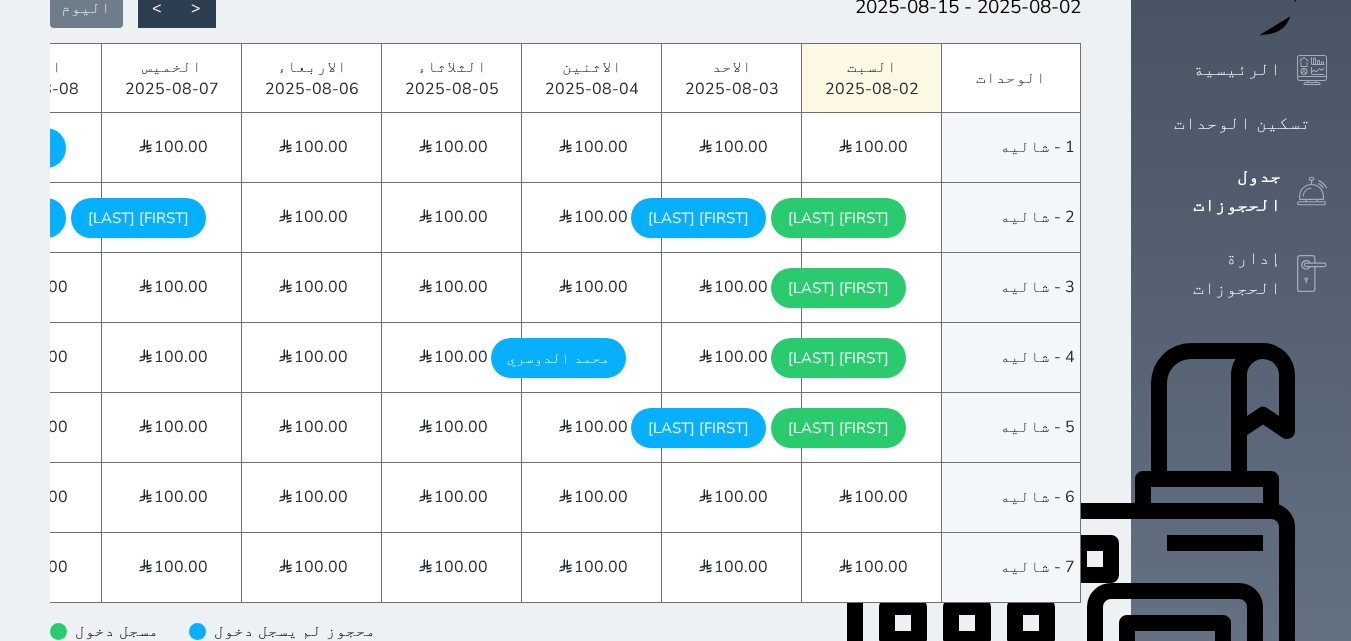 scroll, scrollTop: 200, scrollLeft: 0, axis: vertical 